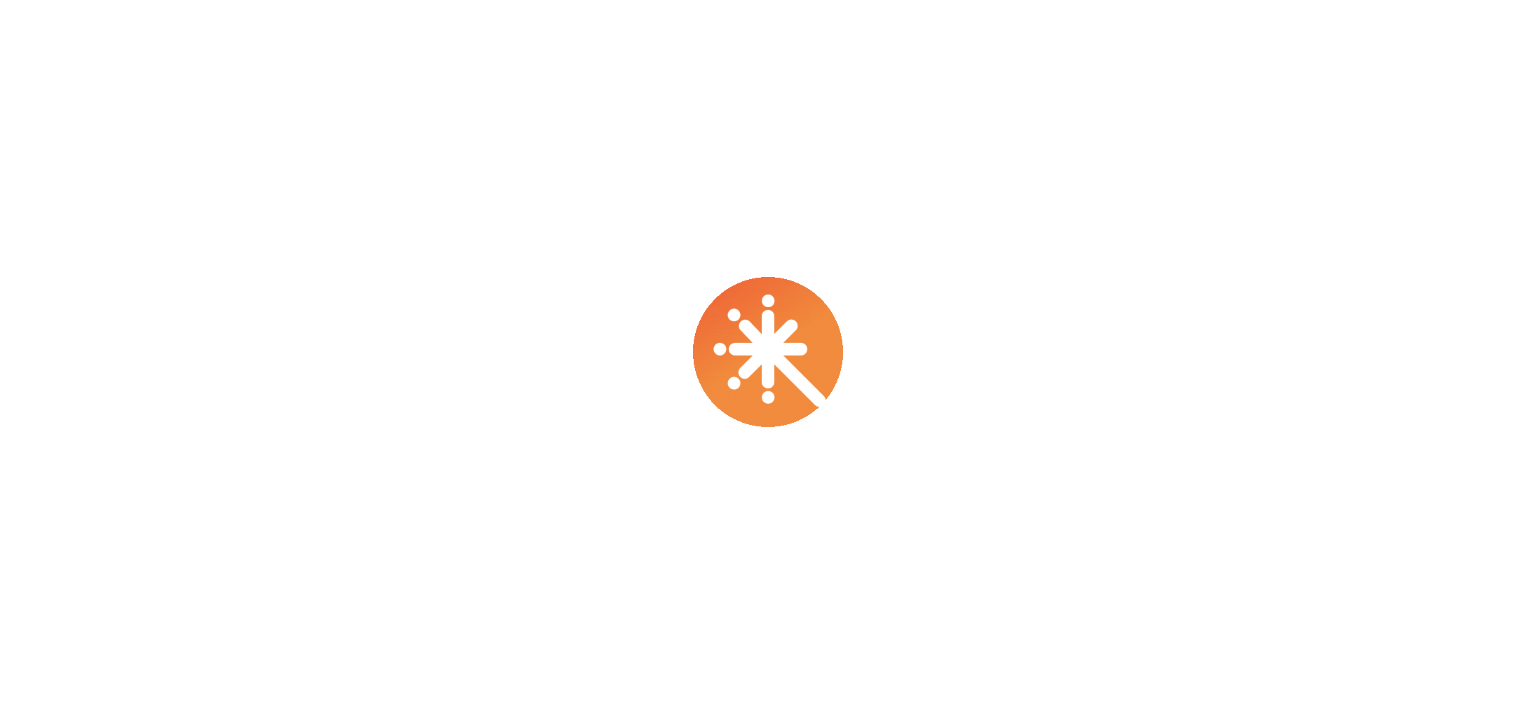 scroll, scrollTop: 0, scrollLeft: 0, axis: both 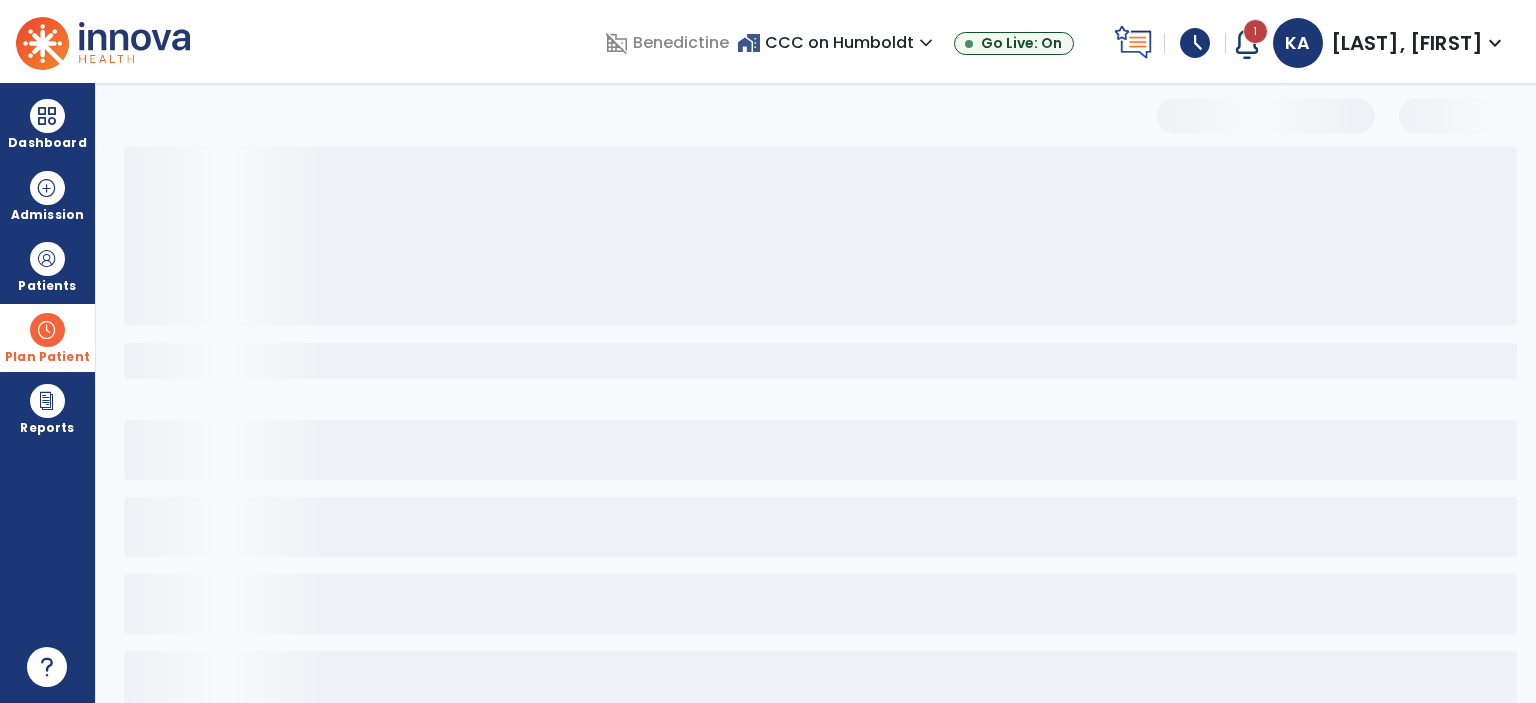 select on "*" 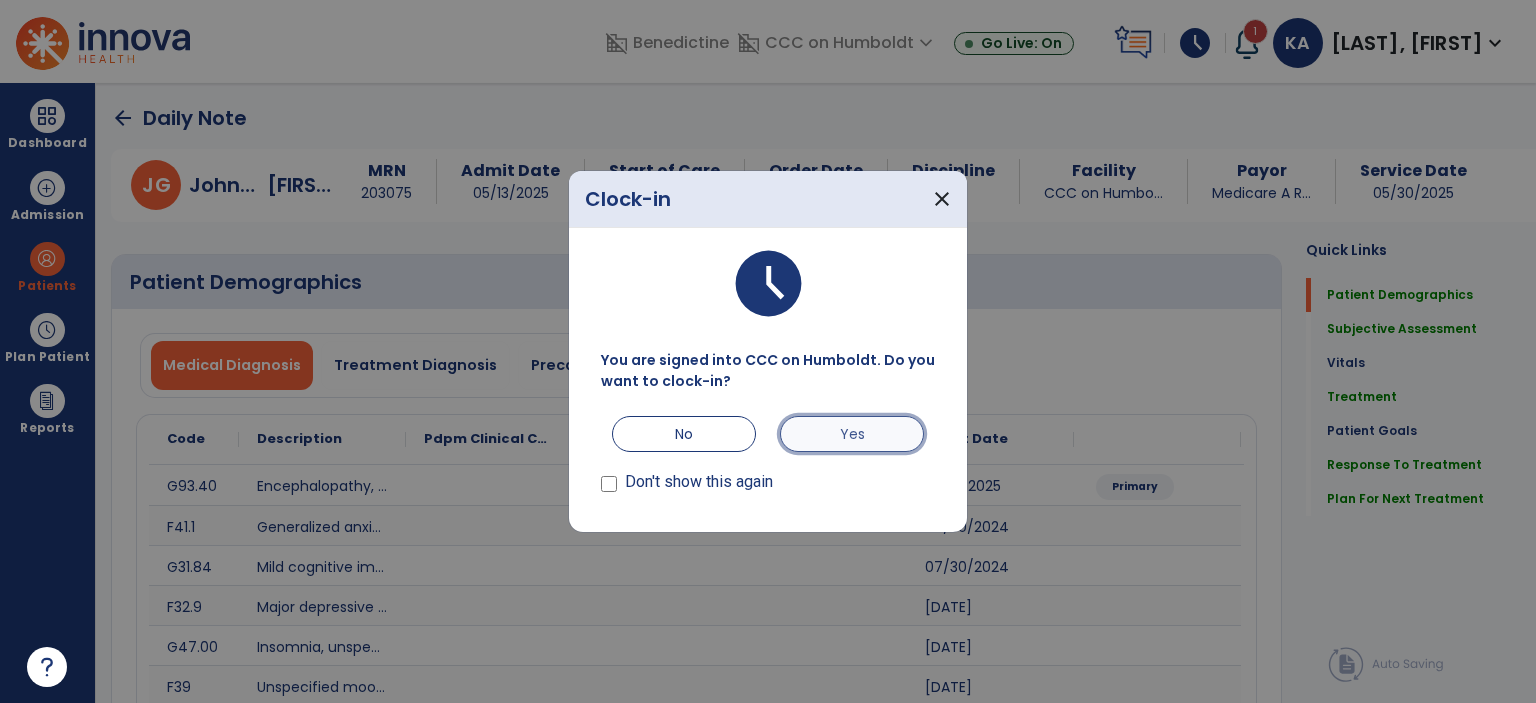 click on "Yes" at bounding box center (852, 434) 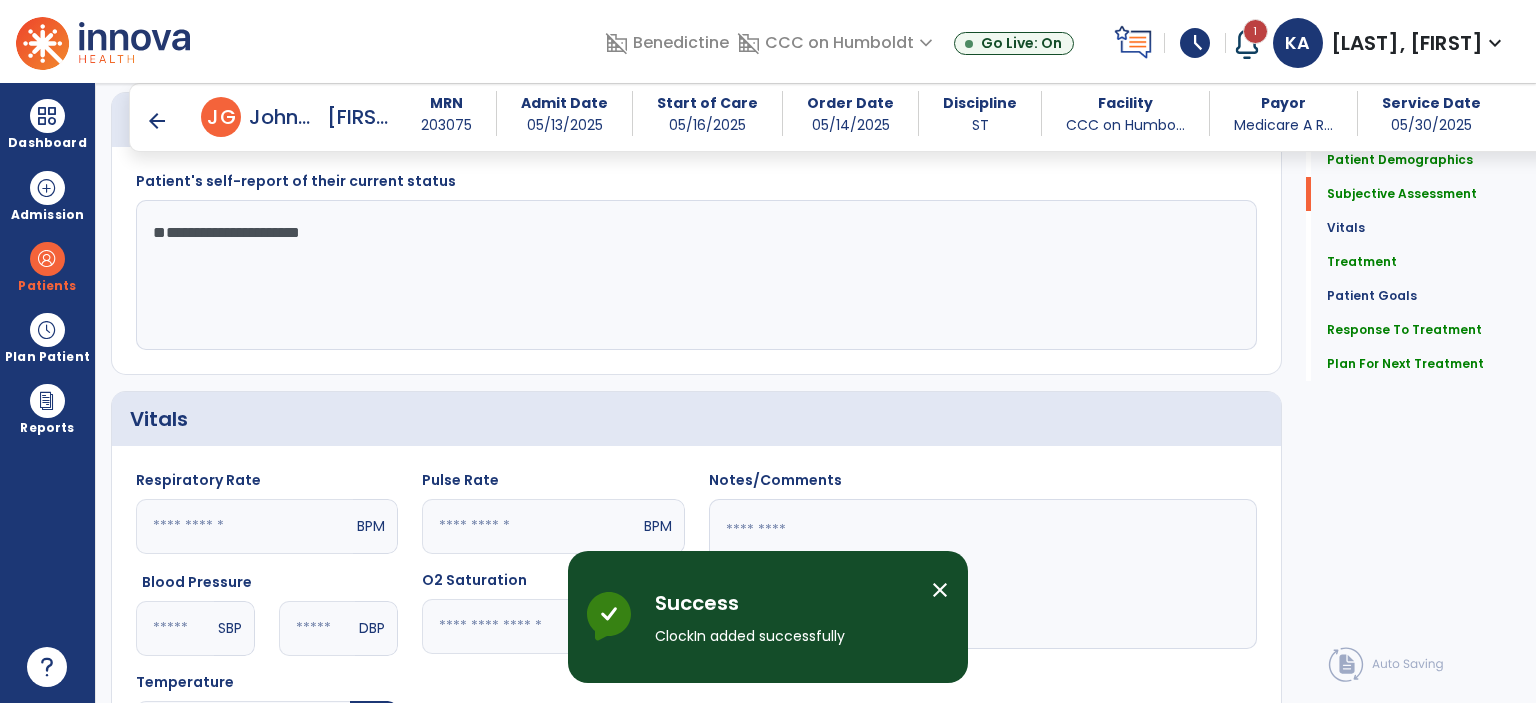 scroll, scrollTop: 755, scrollLeft: 0, axis: vertical 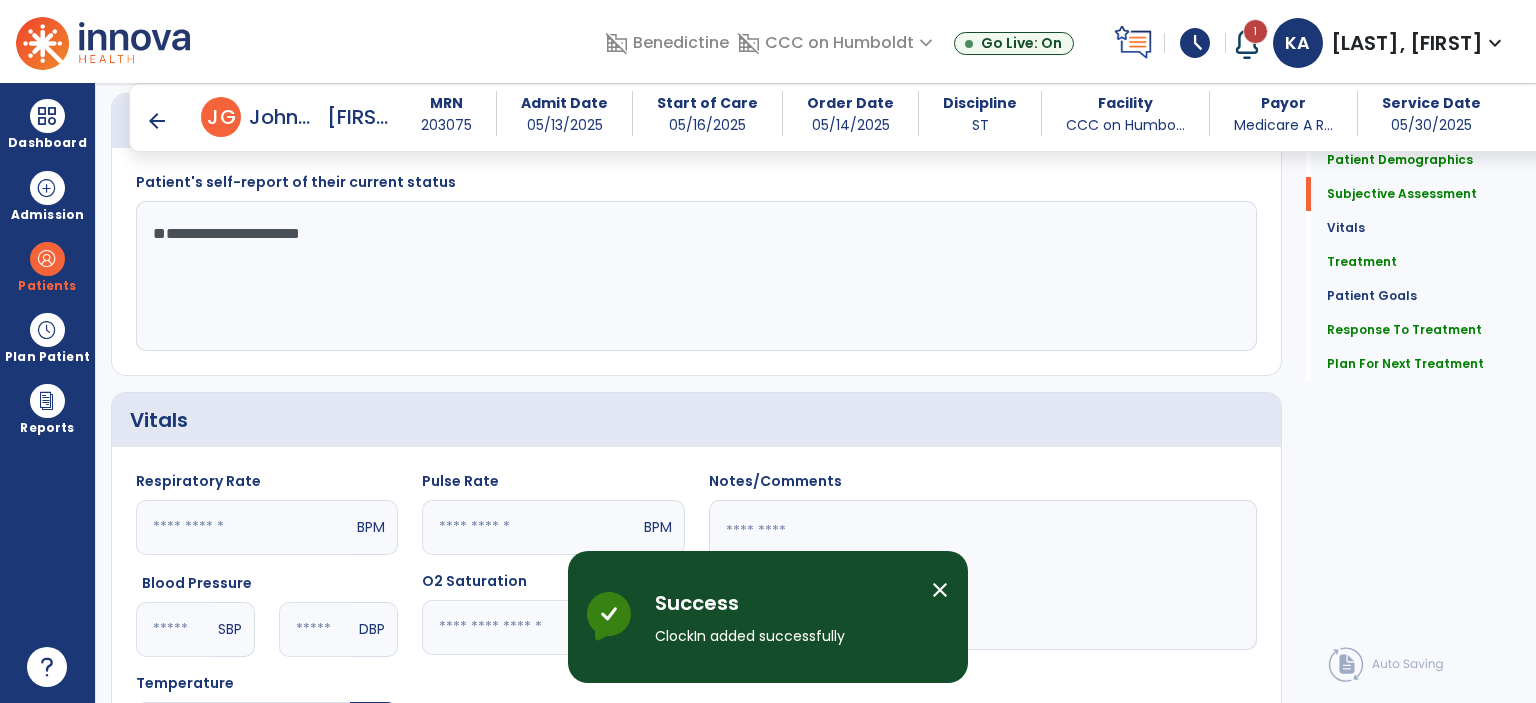 click on "close" at bounding box center (940, 590) 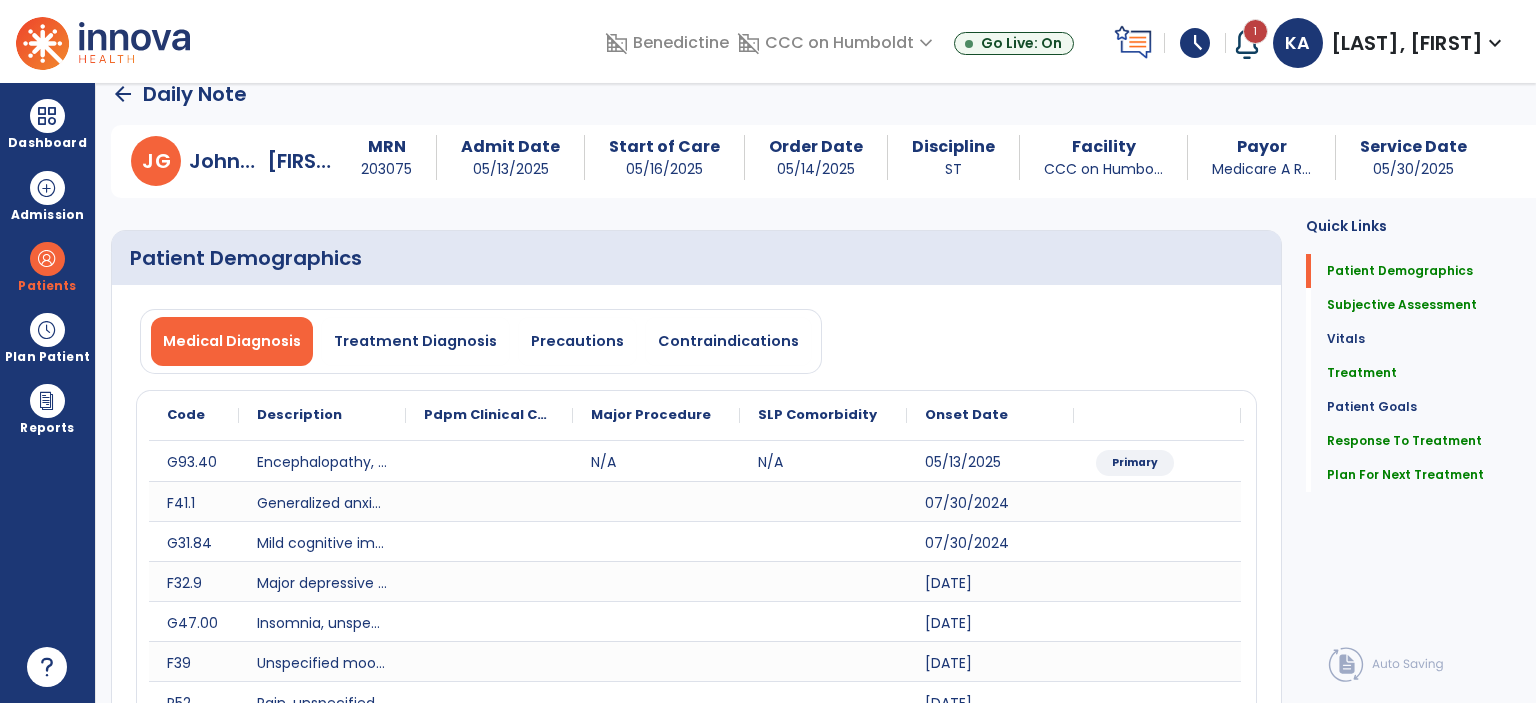 scroll, scrollTop: 0, scrollLeft: 0, axis: both 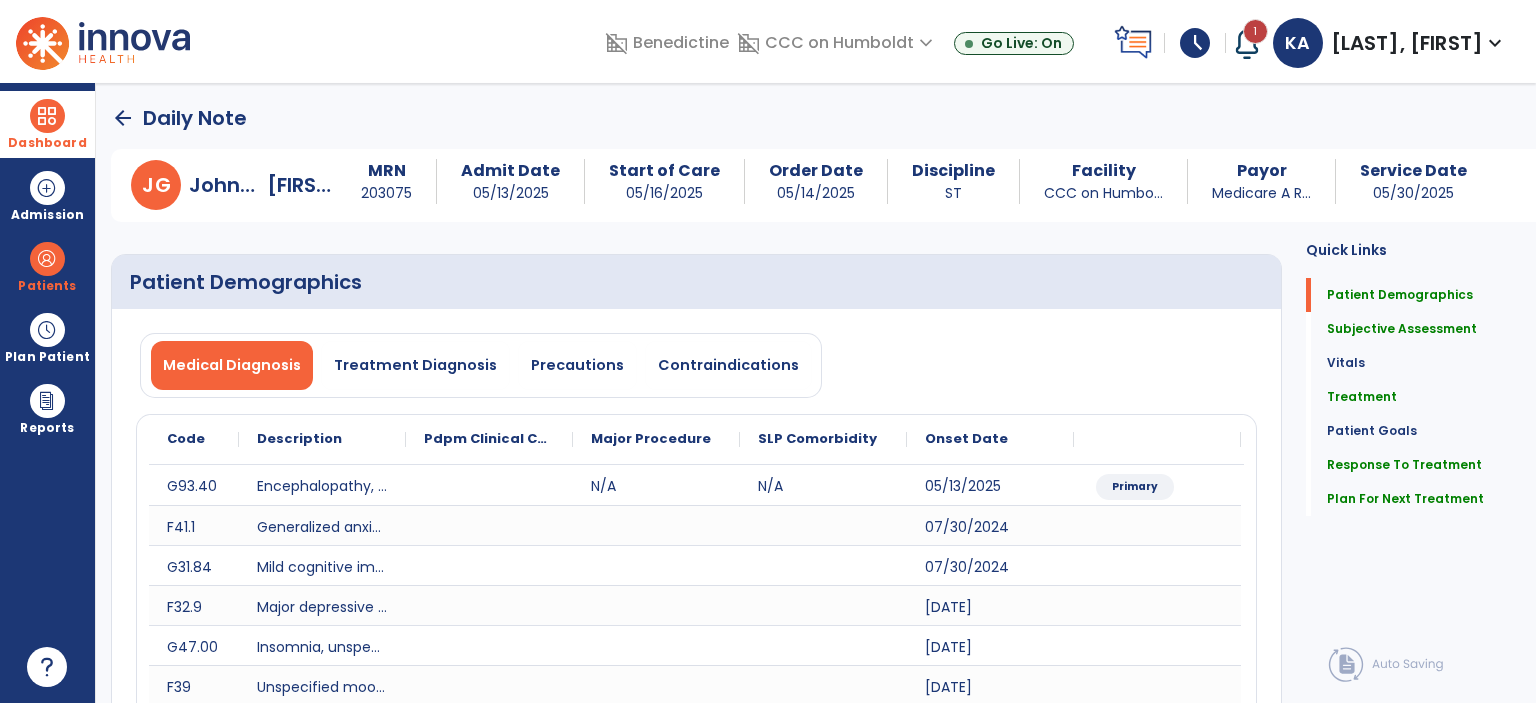 click on "Dashboard" at bounding box center (47, 143) 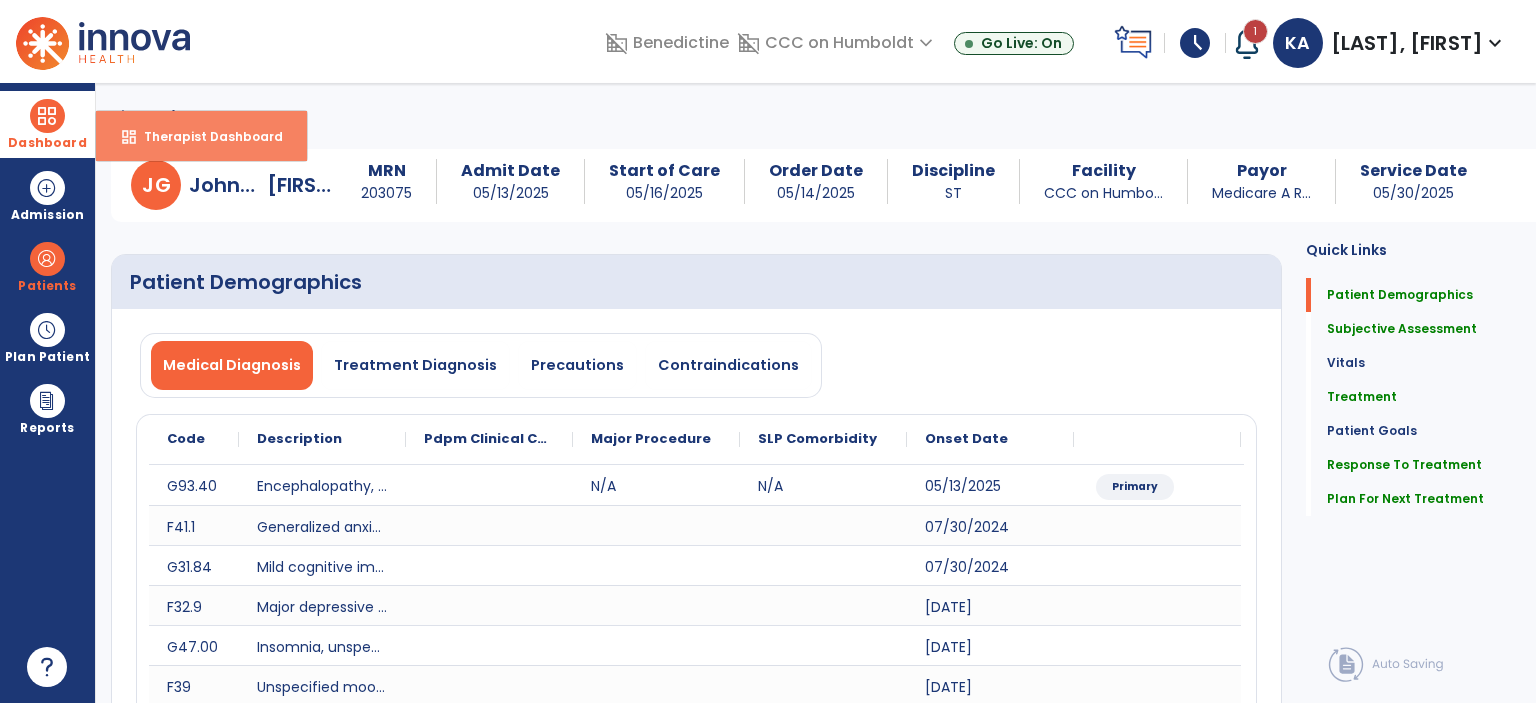 click on "Therapist Dashboard" at bounding box center (205, 136) 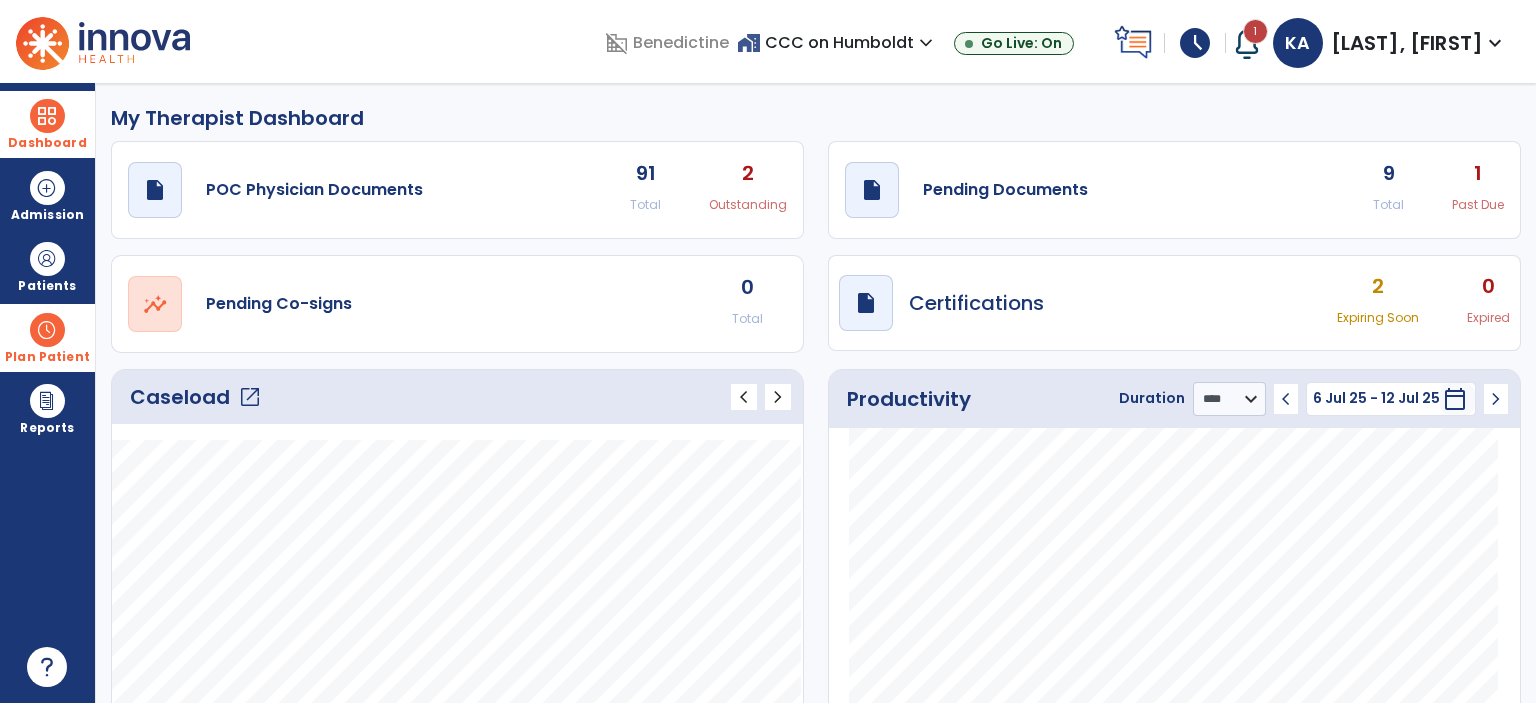 click at bounding box center (47, 330) 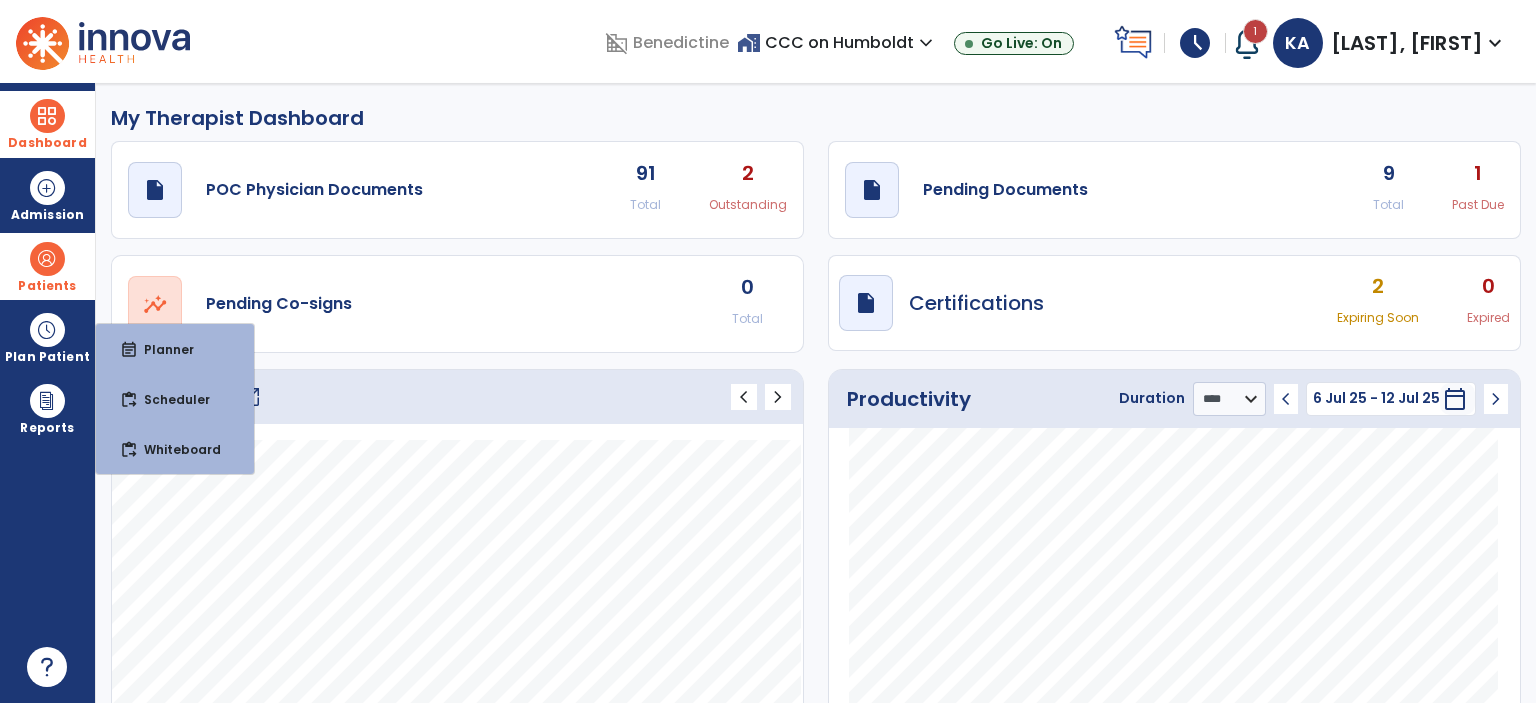 click on "Patients" at bounding box center (47, 266) 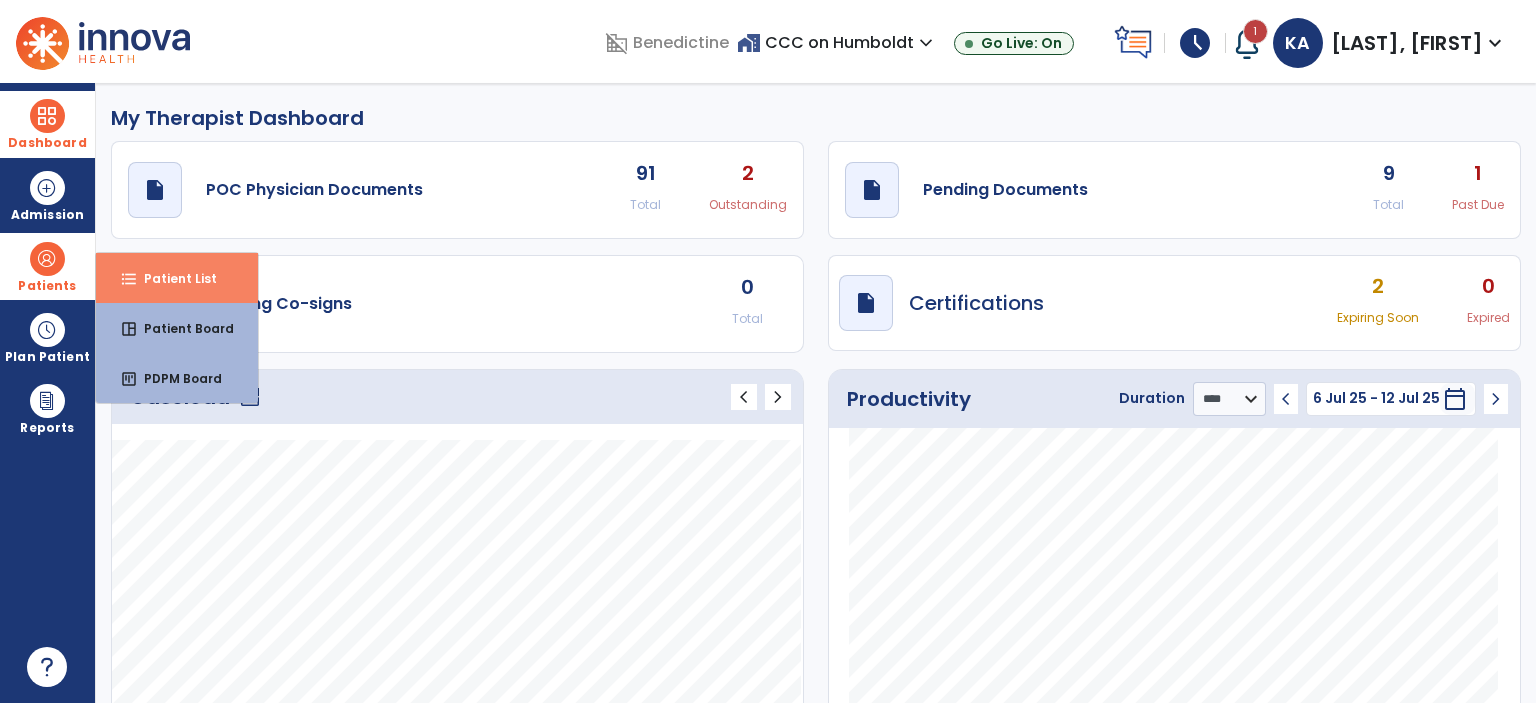 click on "format_list_bulleted  Patient List" at bounding box center [177, 278] 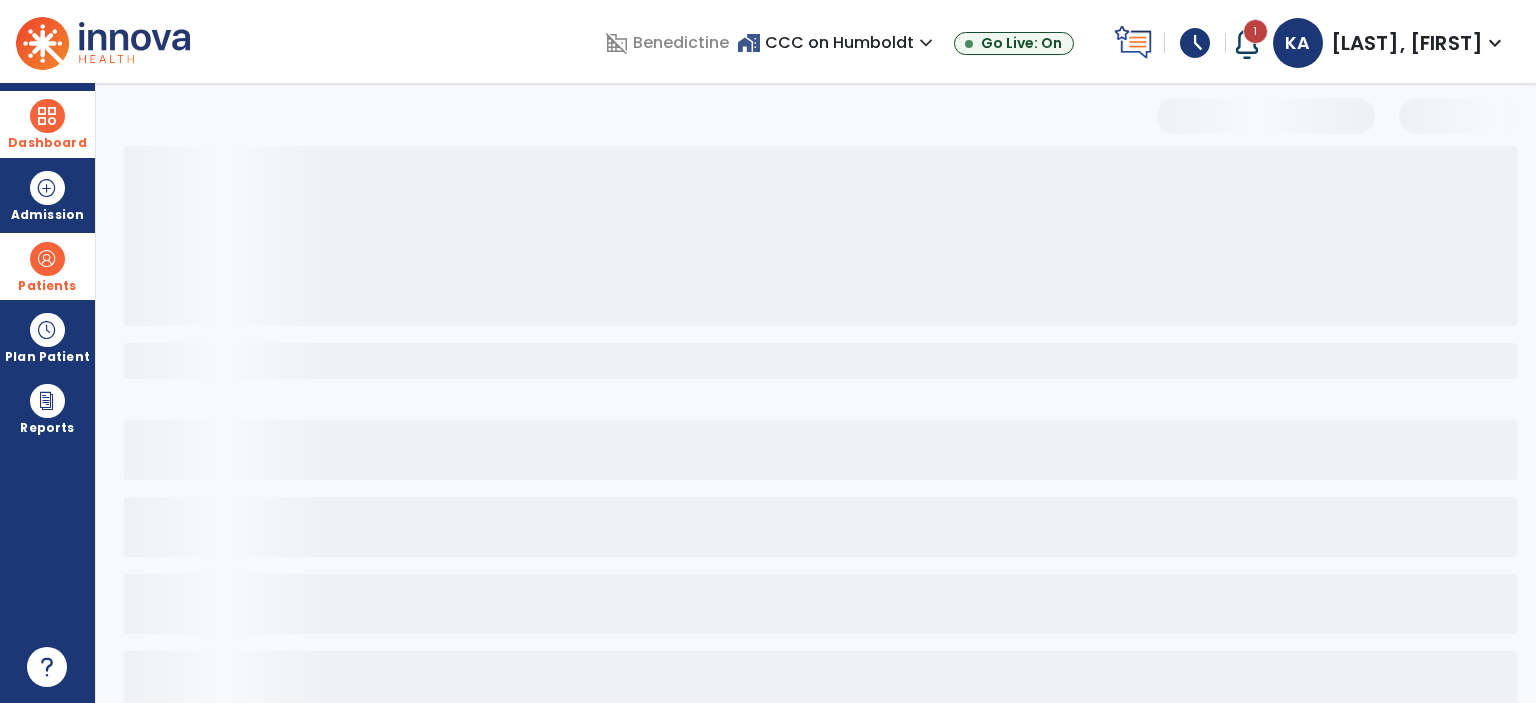 select on "***" 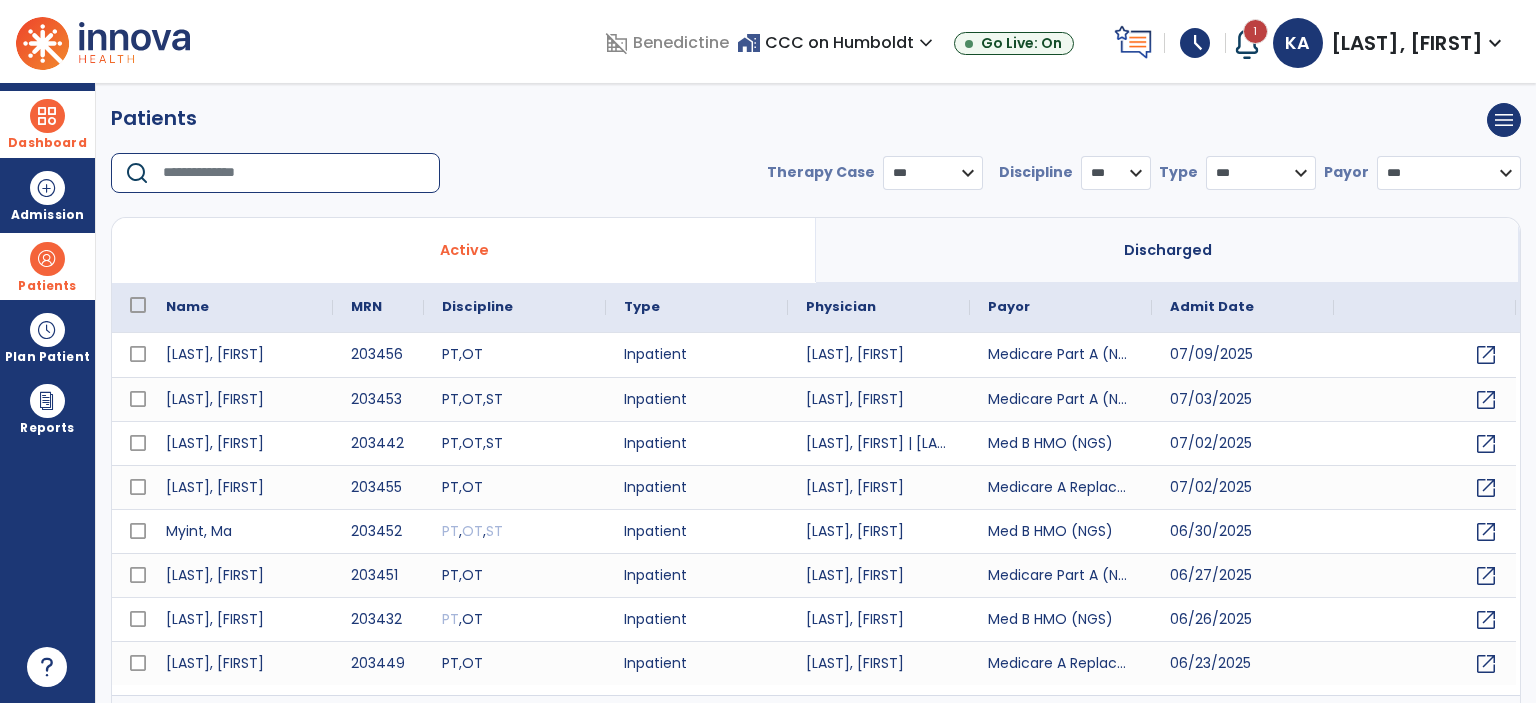click at bounding box center (294, 173) 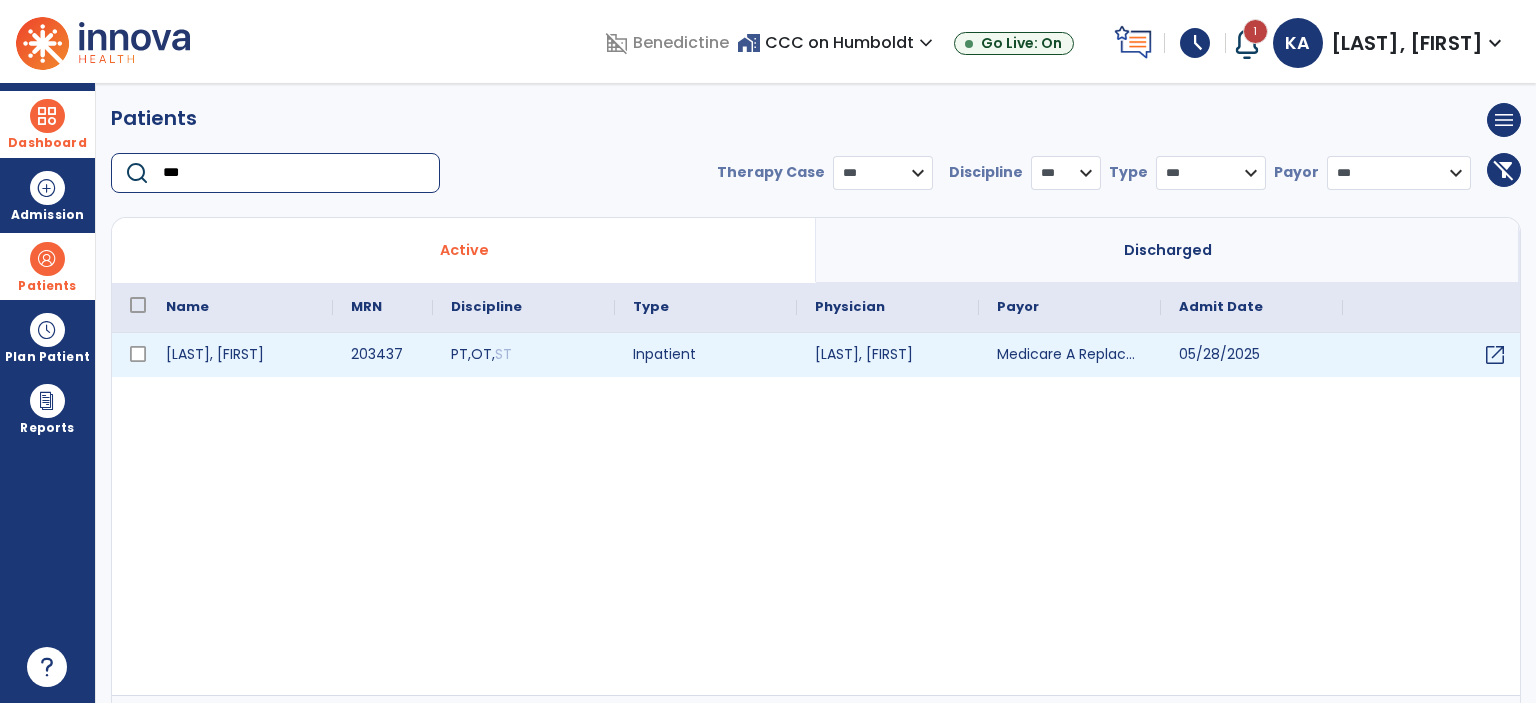 type on "***" 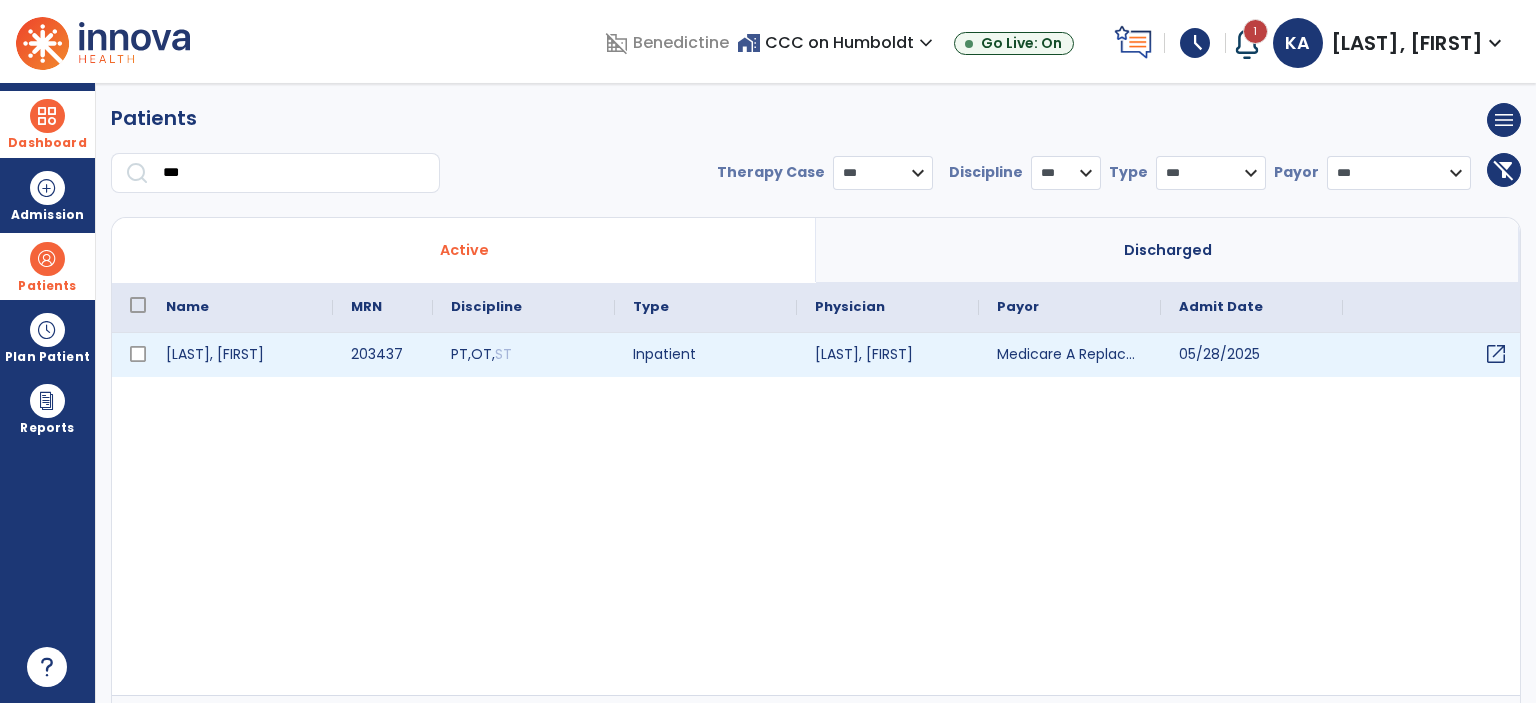 click on "open_in_new" at bounding box center (1496, 354) 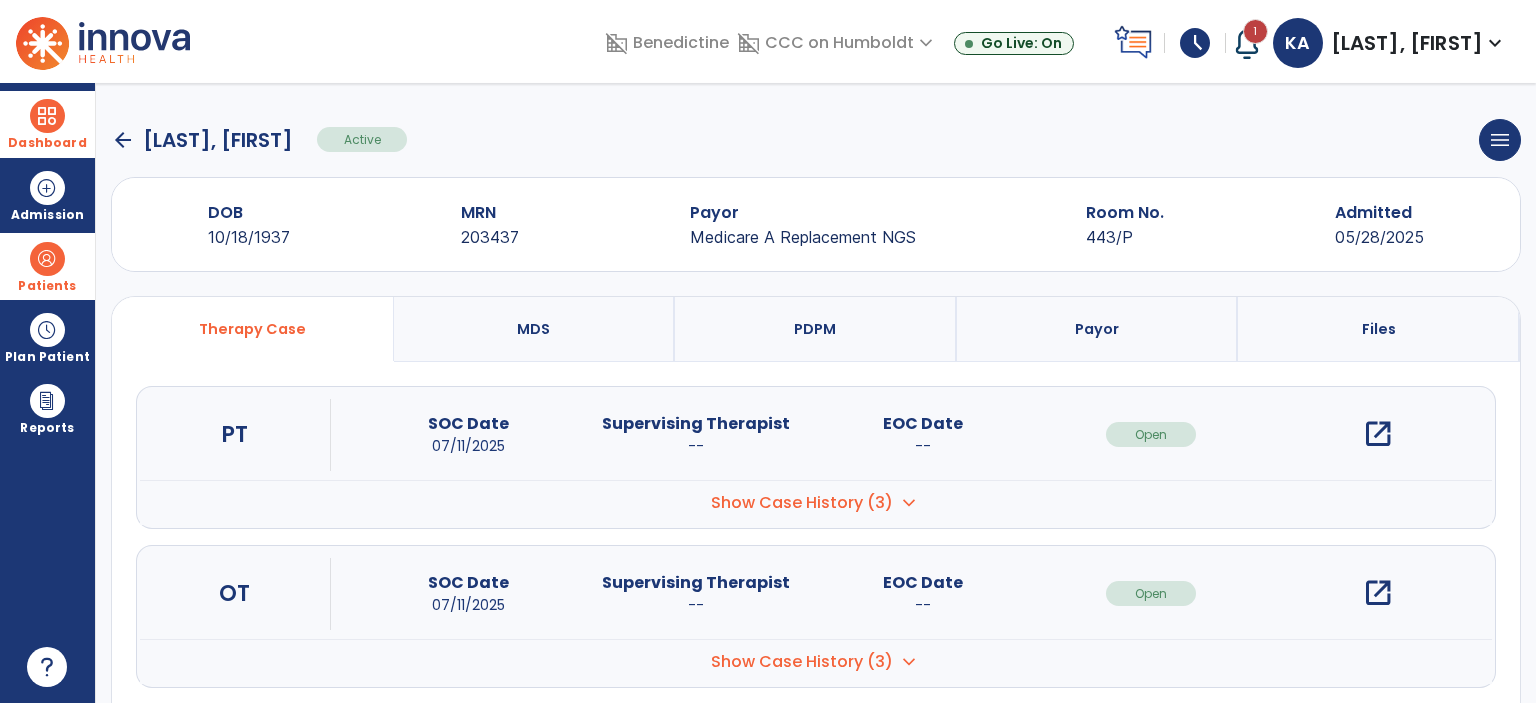 scroll, scrollTop: 188, scrollLeft: 0, axis: vertical 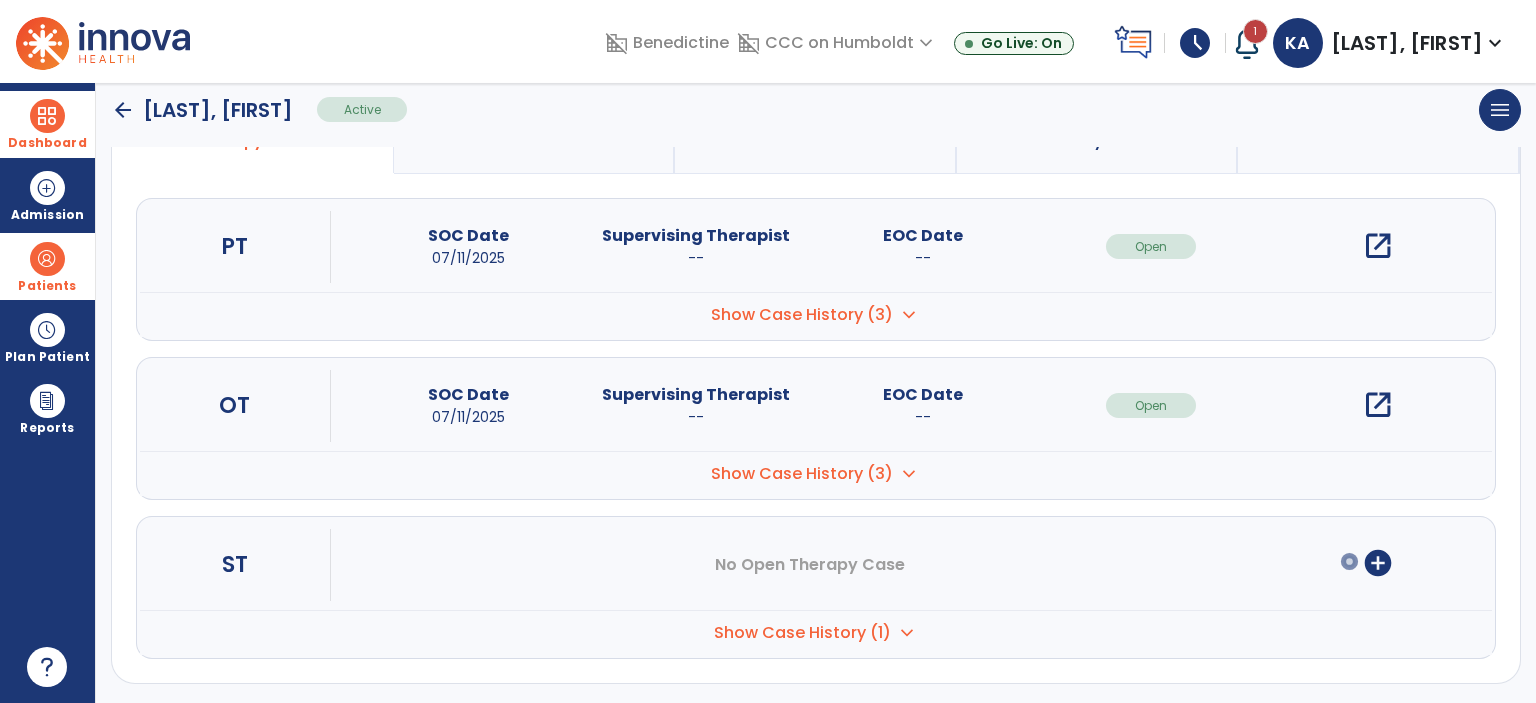 click on "add_circle" at bounding box center [1378, 563] 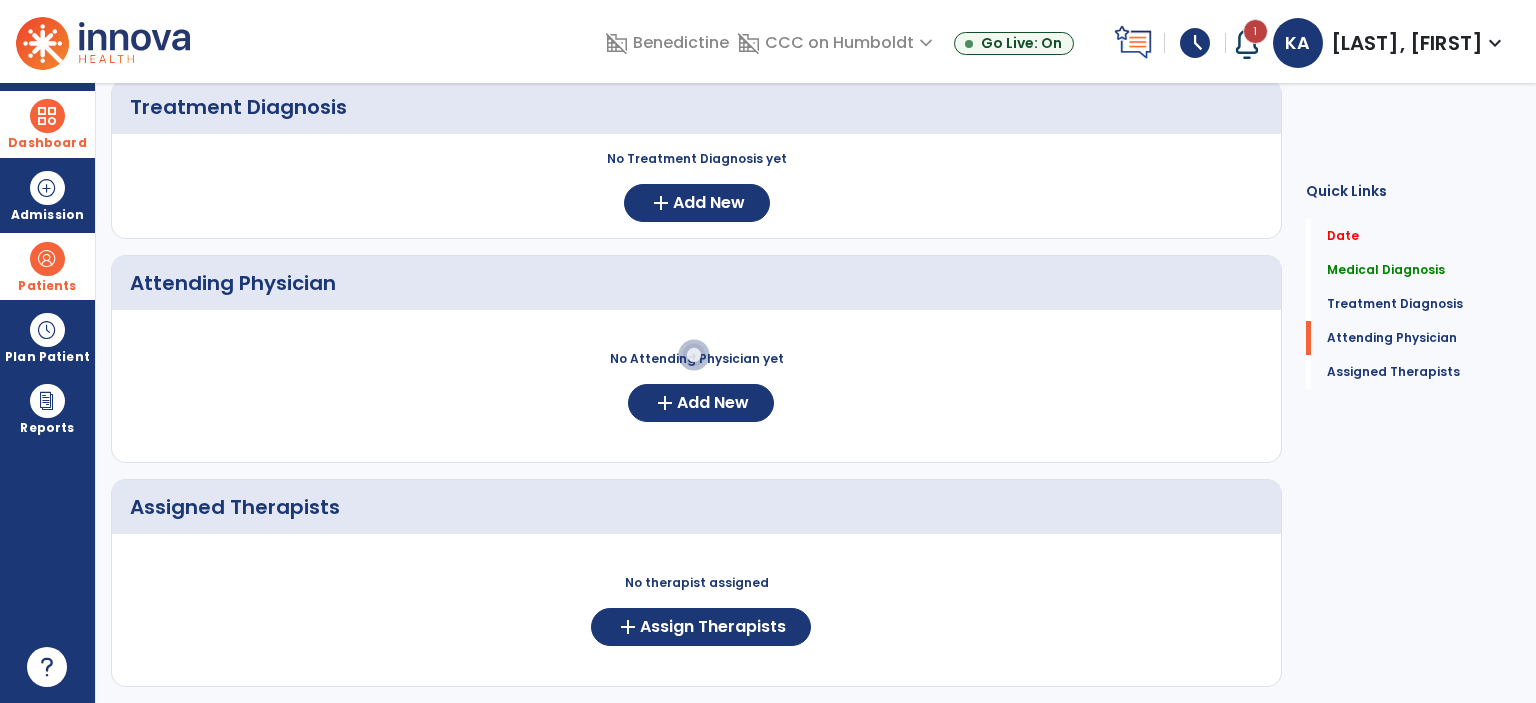 scroll, scrollTop: 801, scrollLeft: 0, axis: vertical 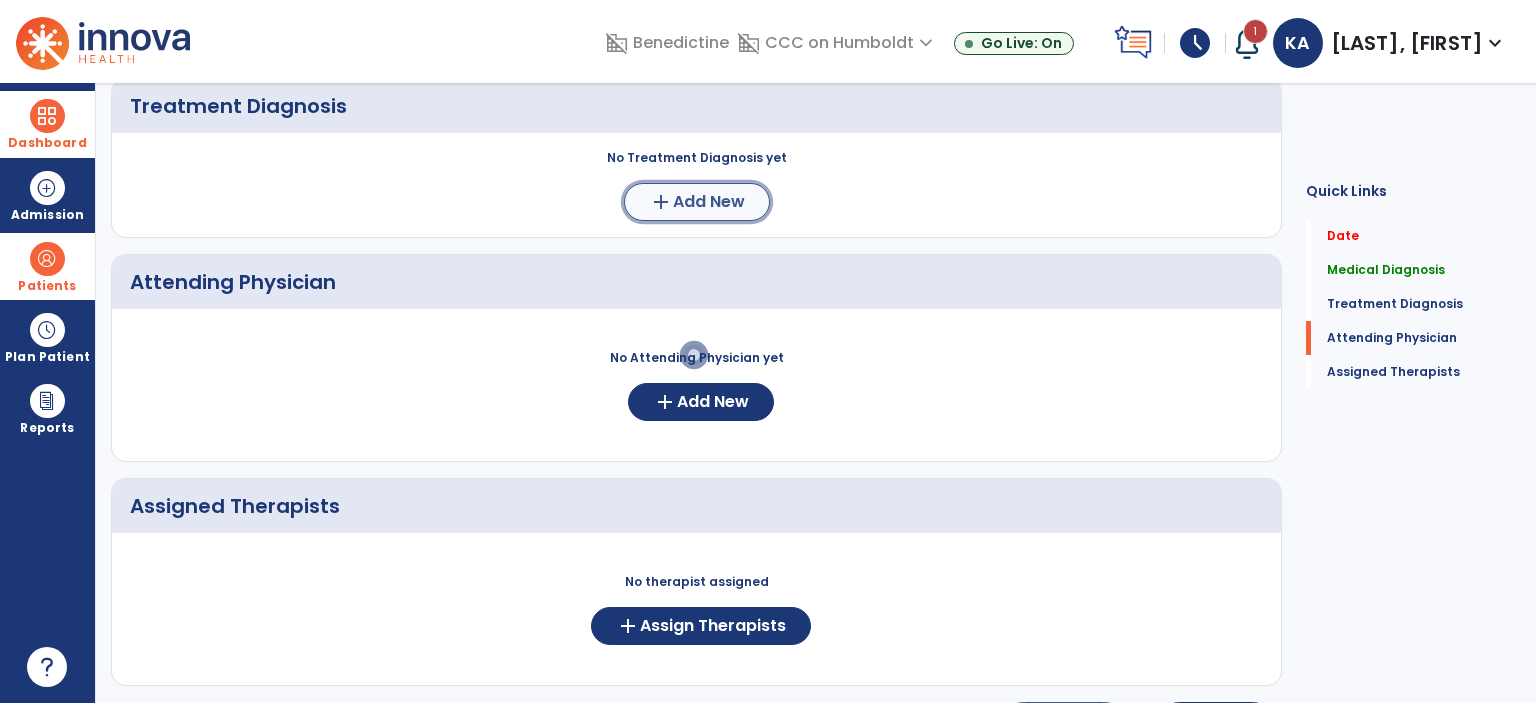 click on "Add New" 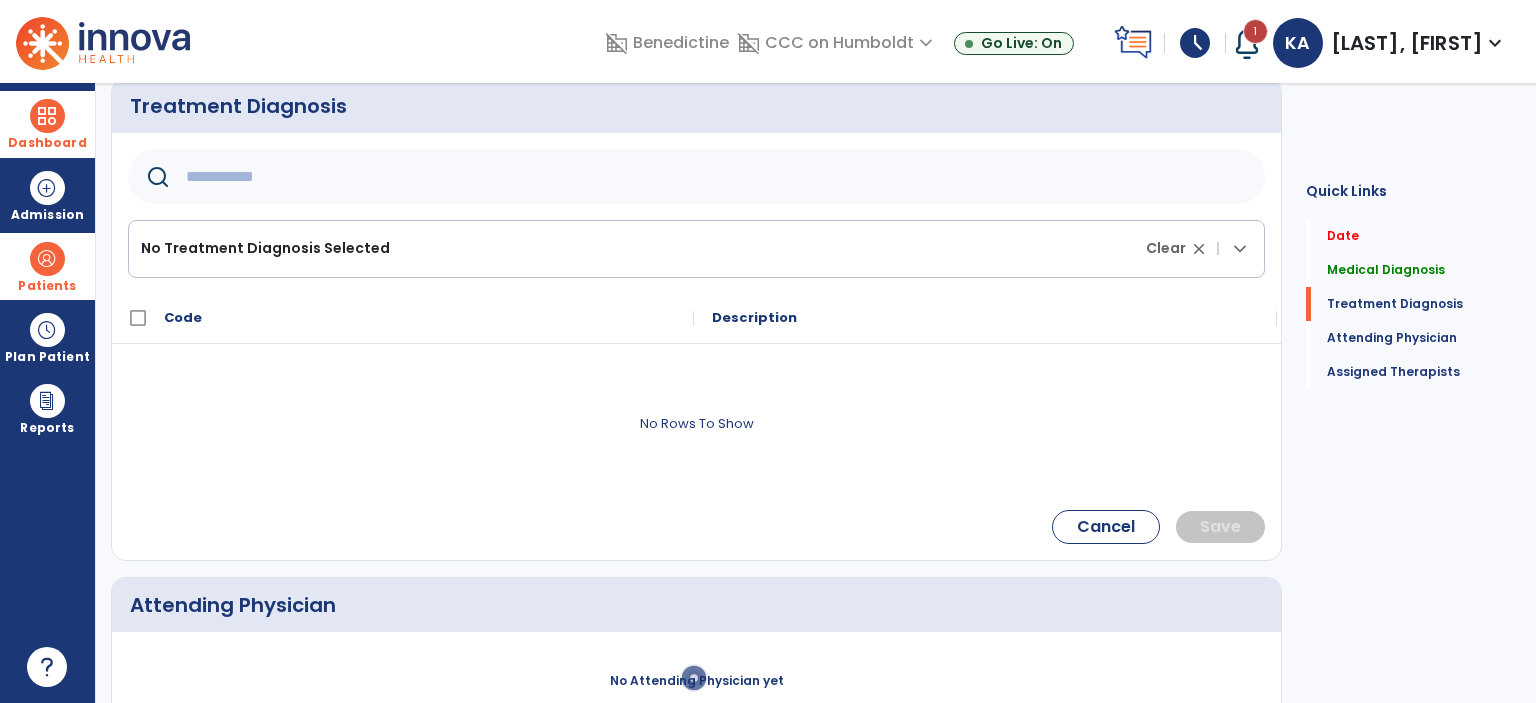 click 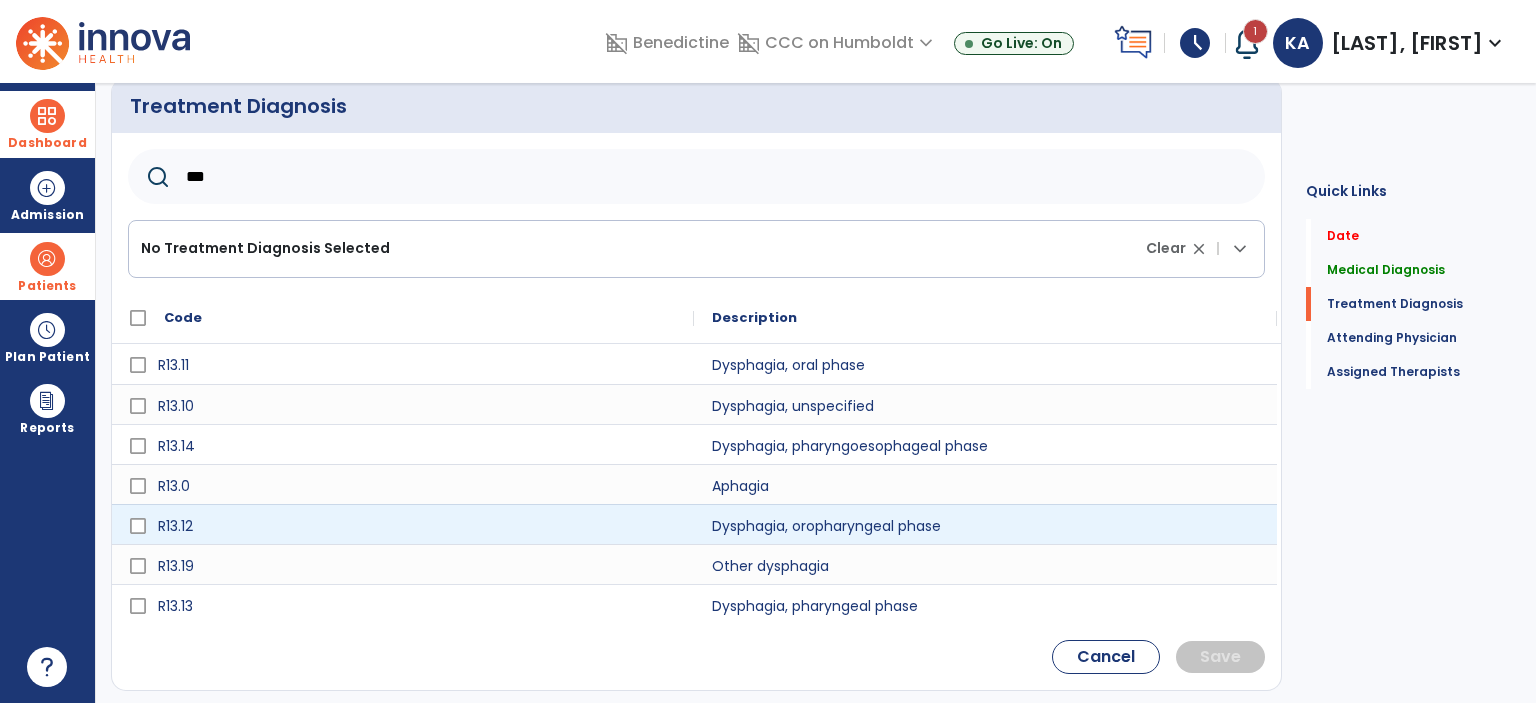 type on "***" 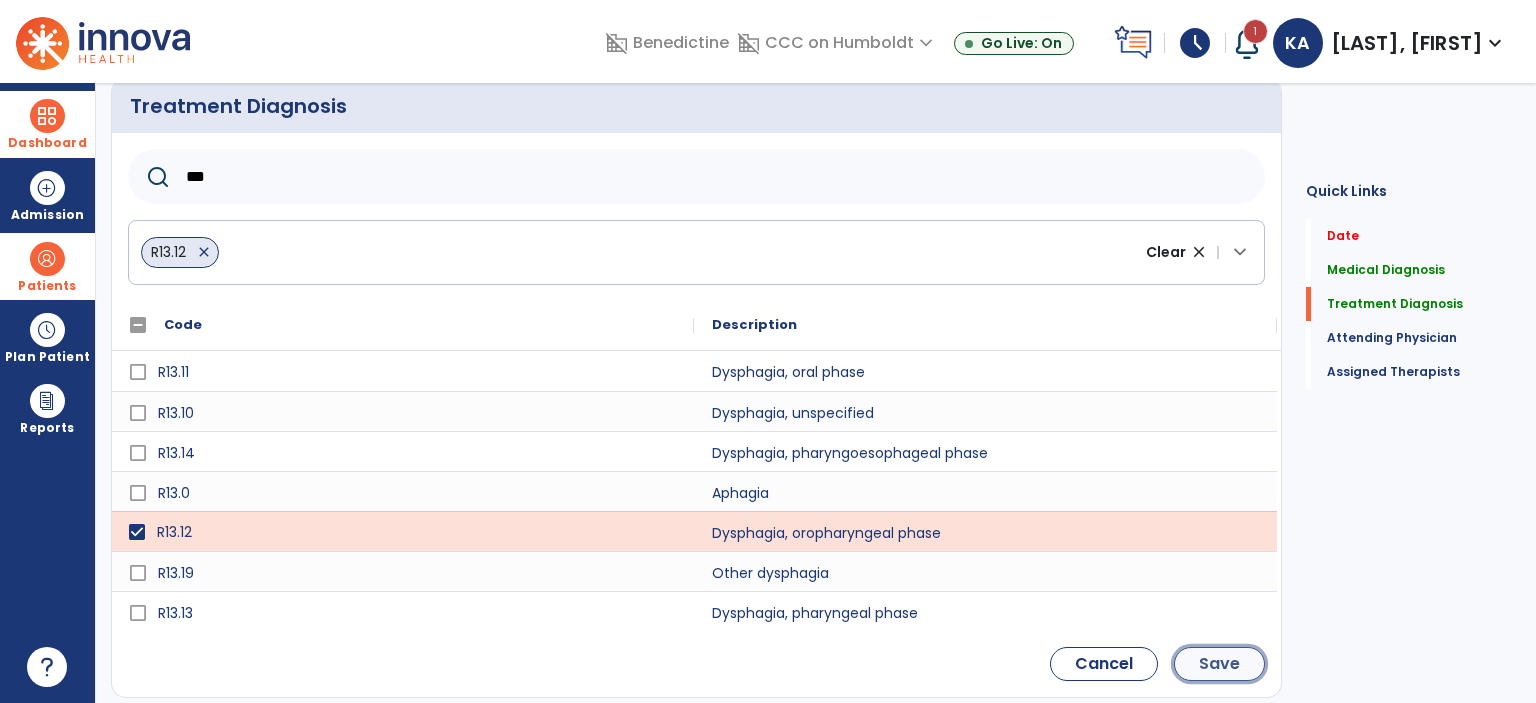 click on "Save" 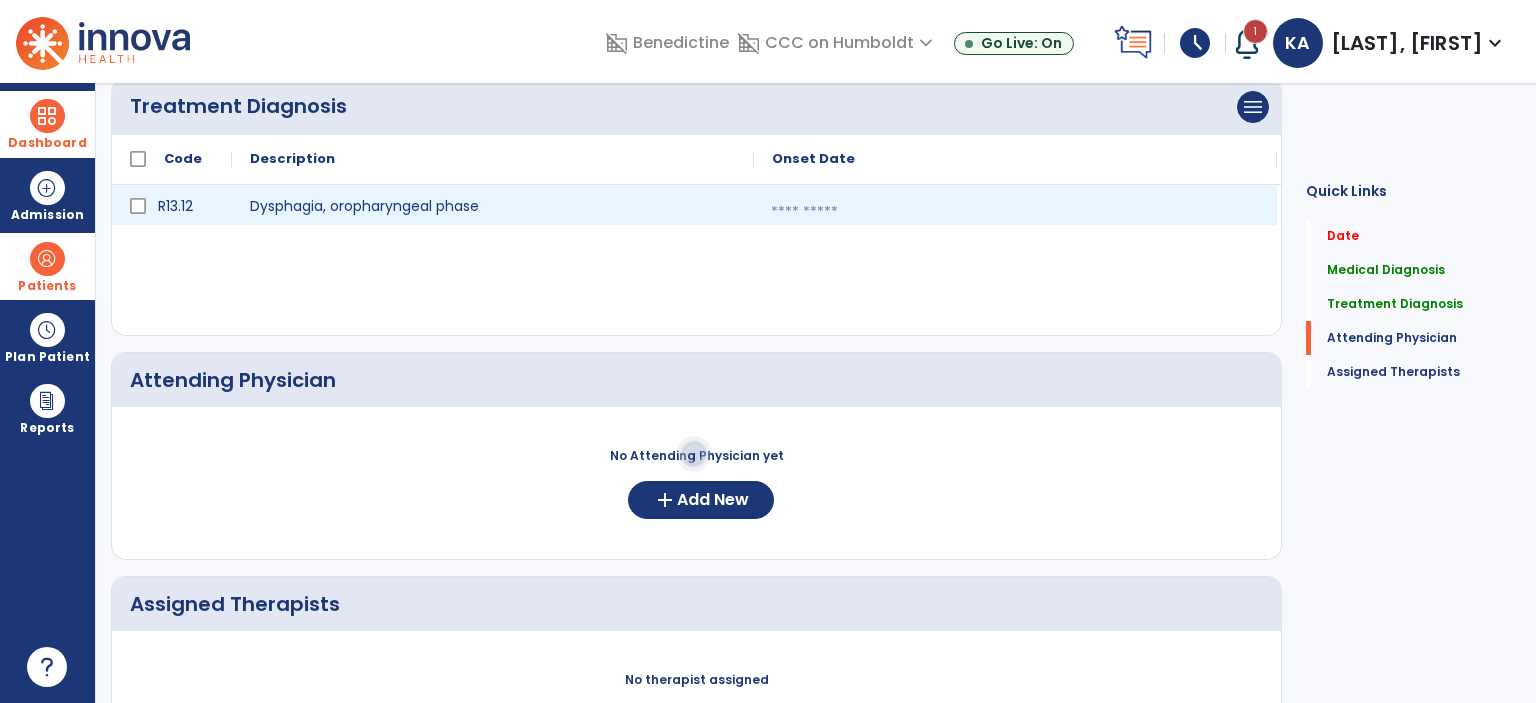 click at bounding box center [1015, 212] 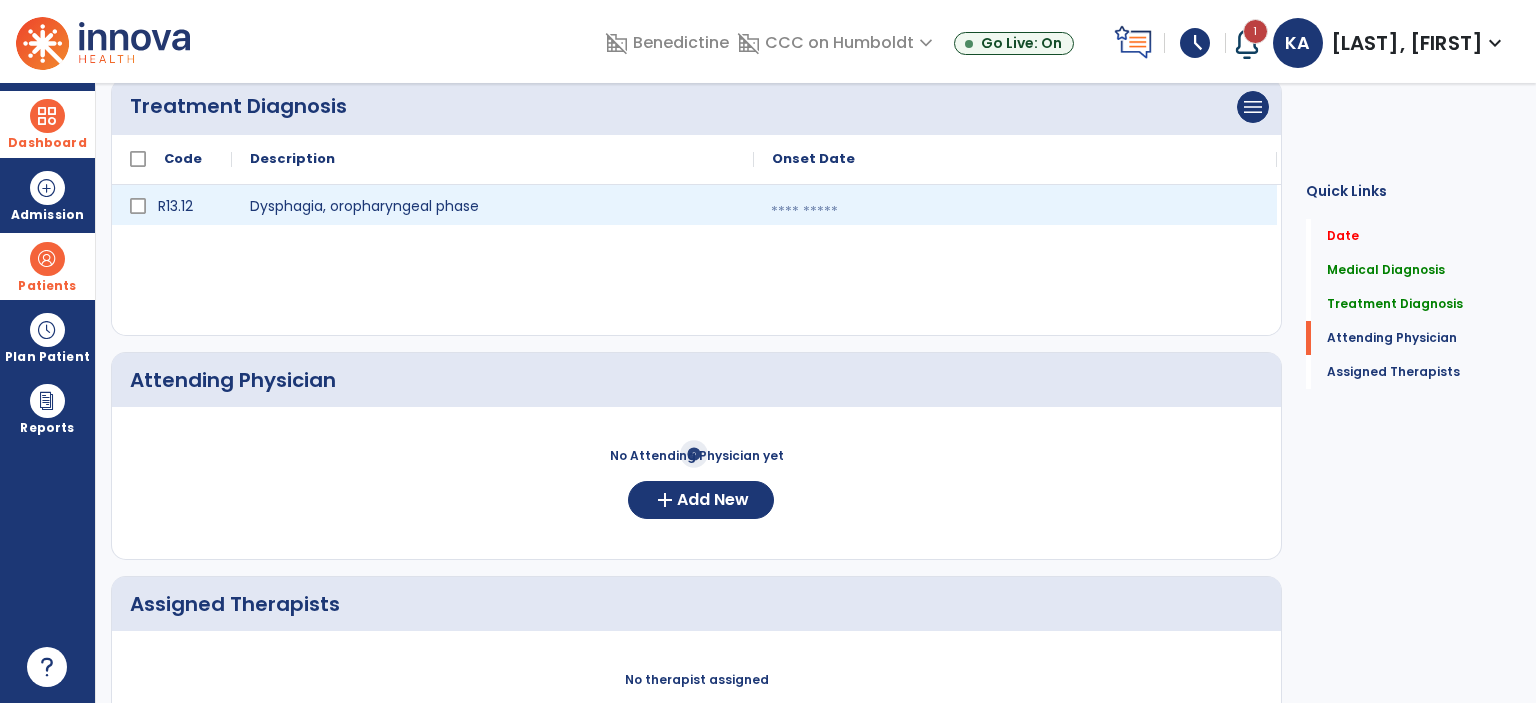 select on "*" 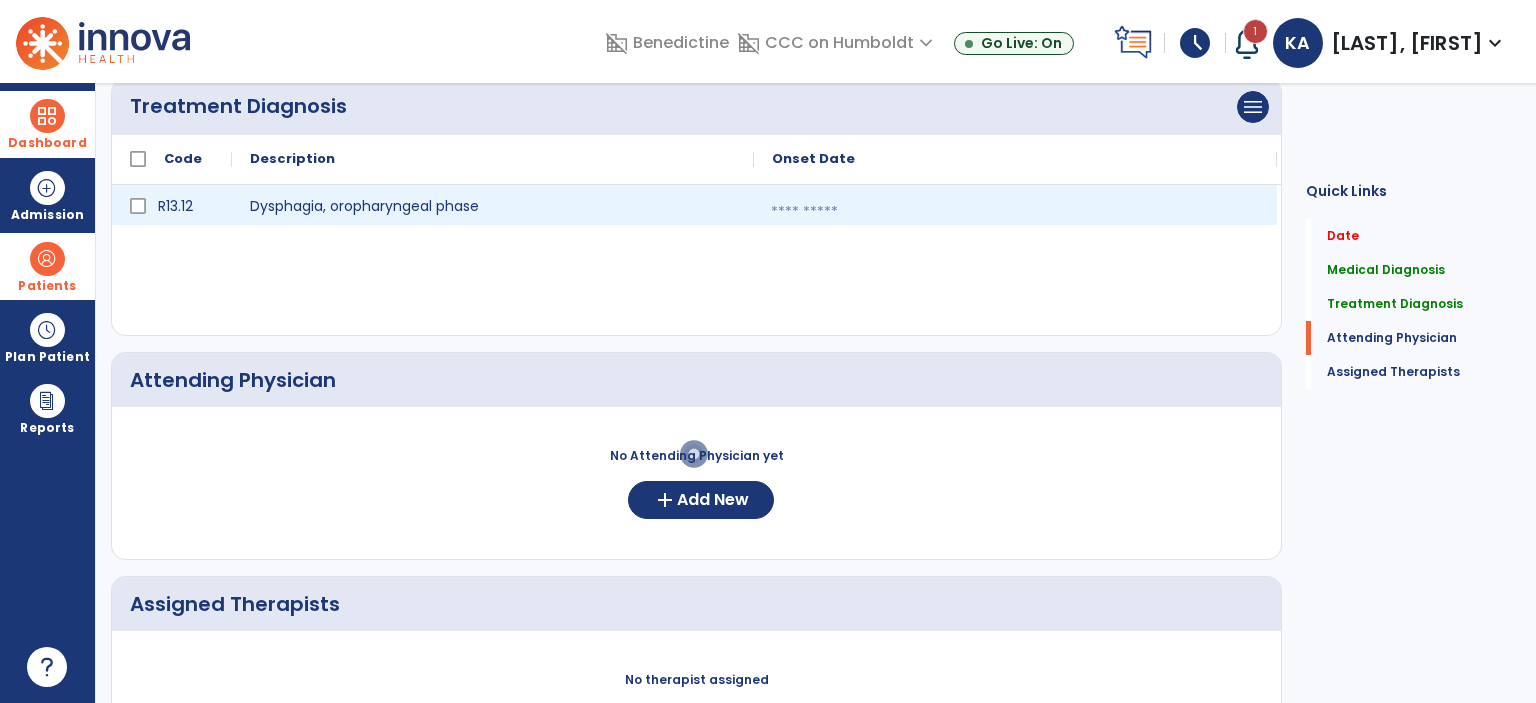 select on "****" 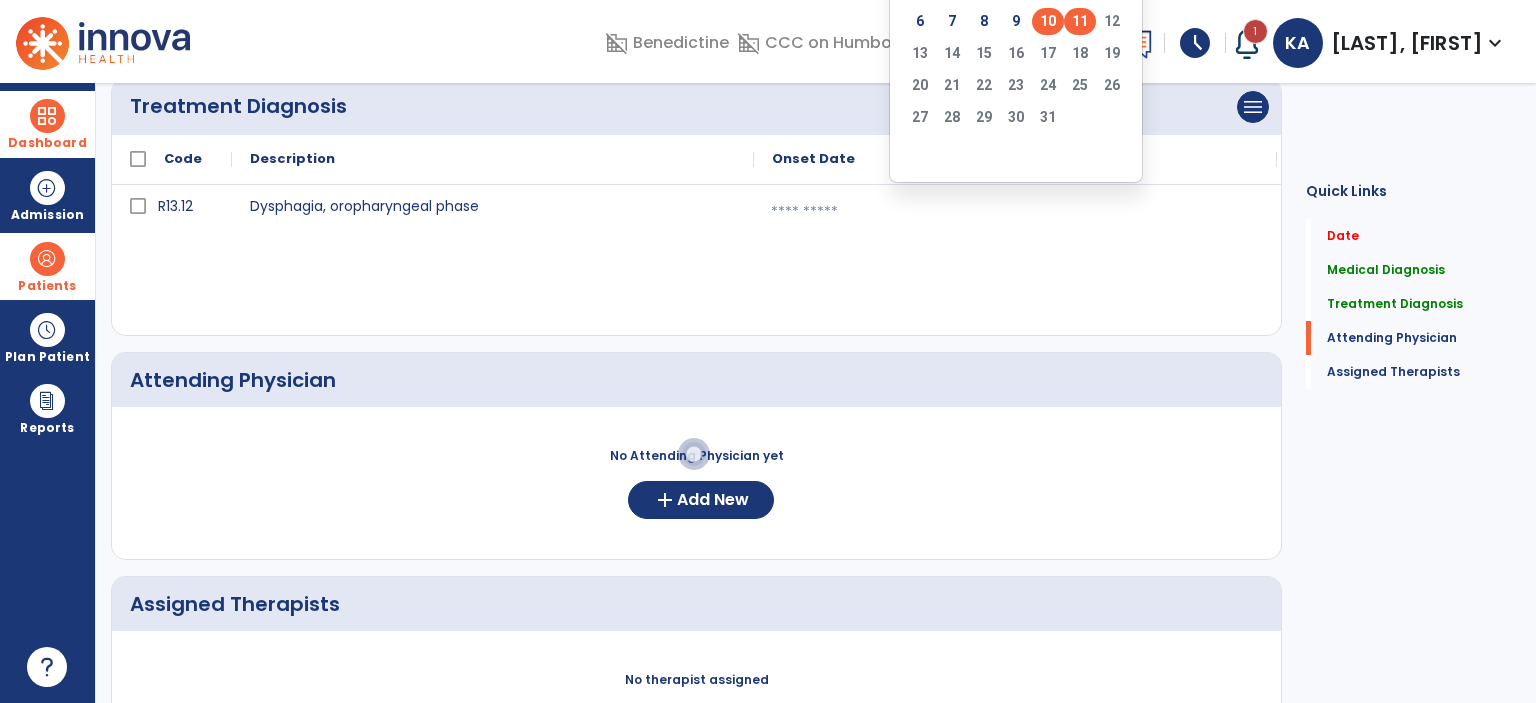 click on "10" 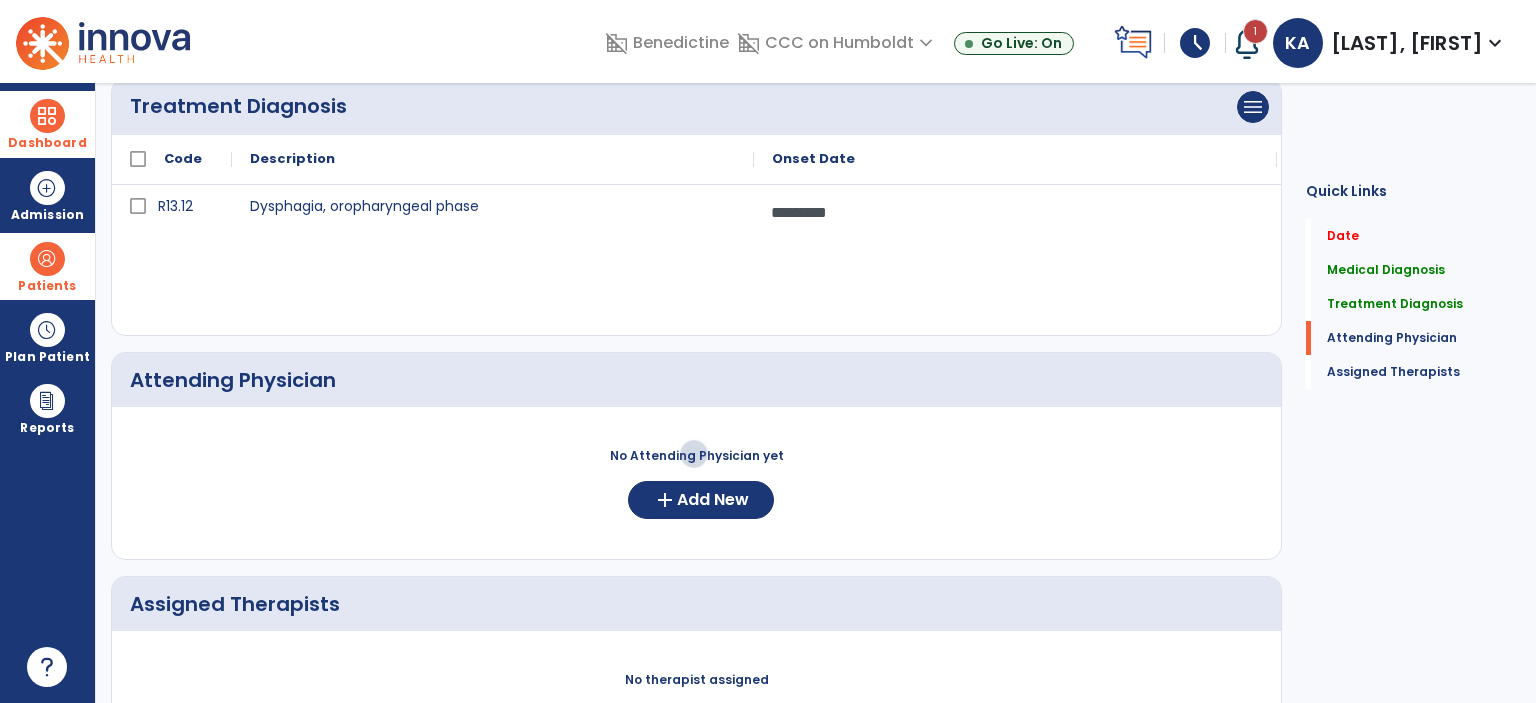 scroll, scrollTop: 944, scrollLeft: 0, axis: vertical 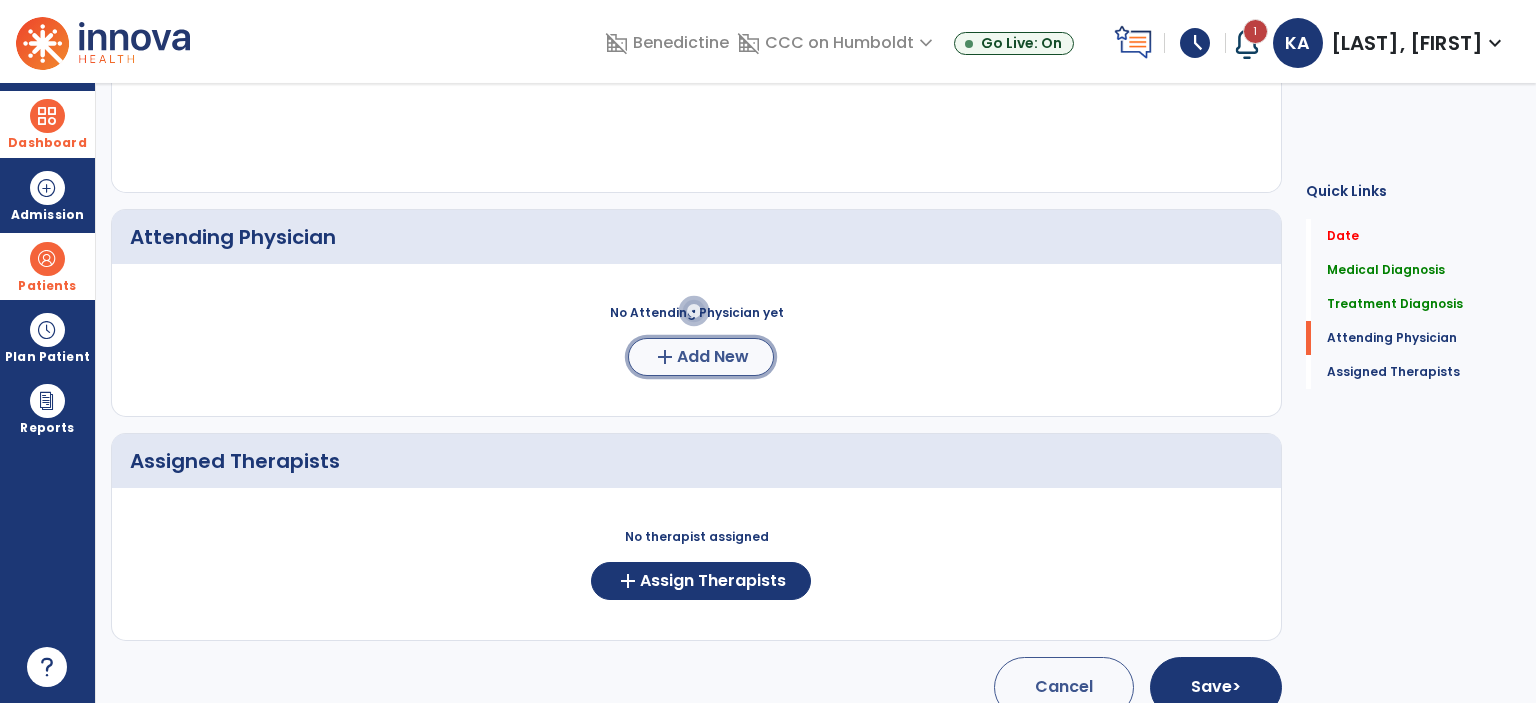 click on "Add New" 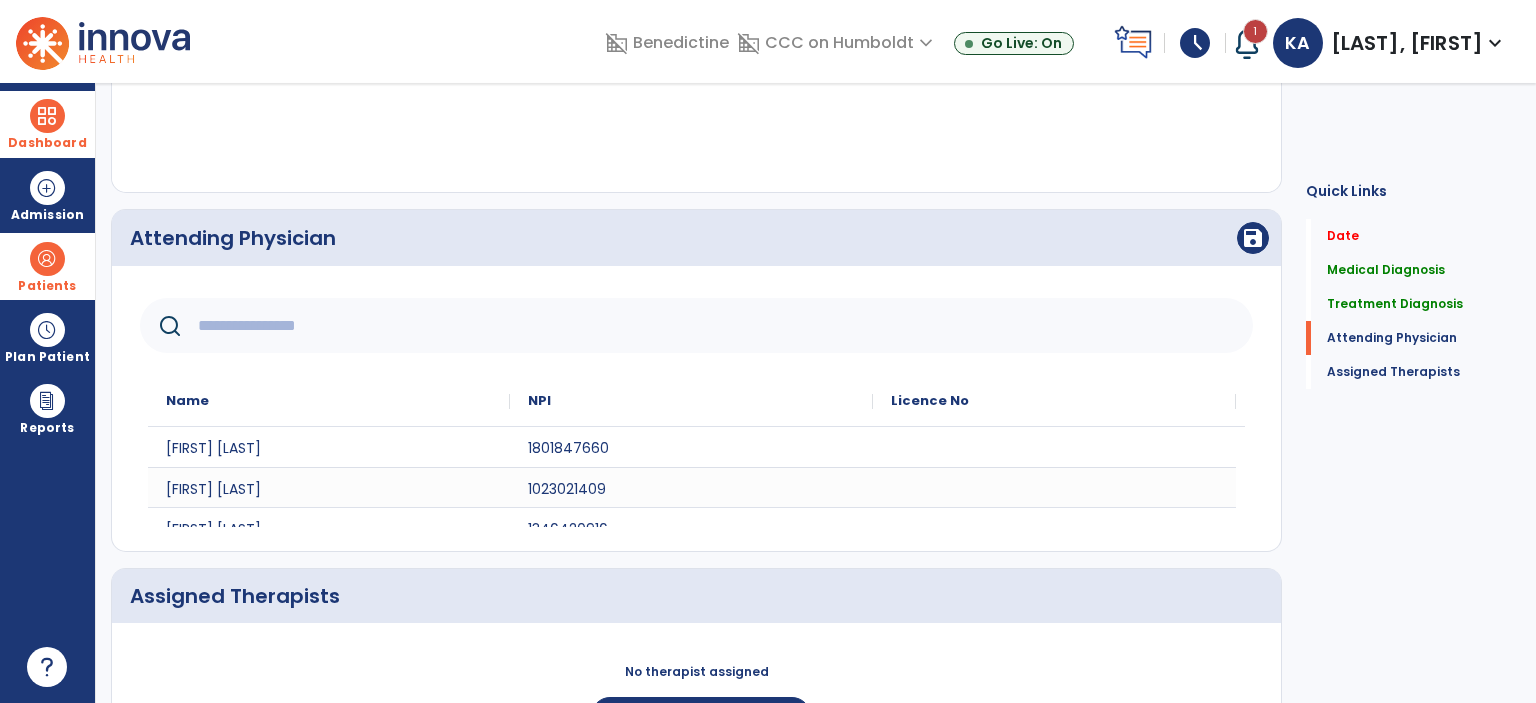 click 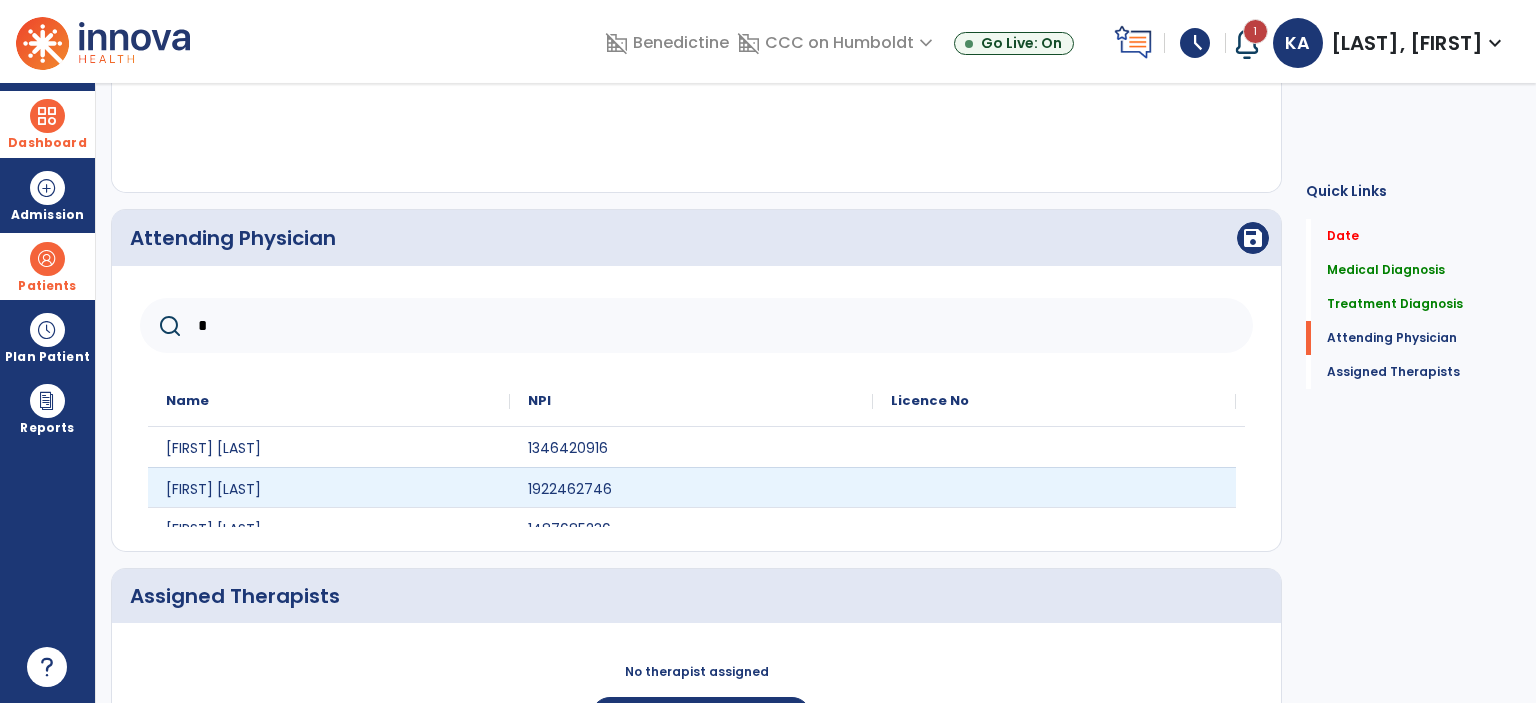 type on "*" 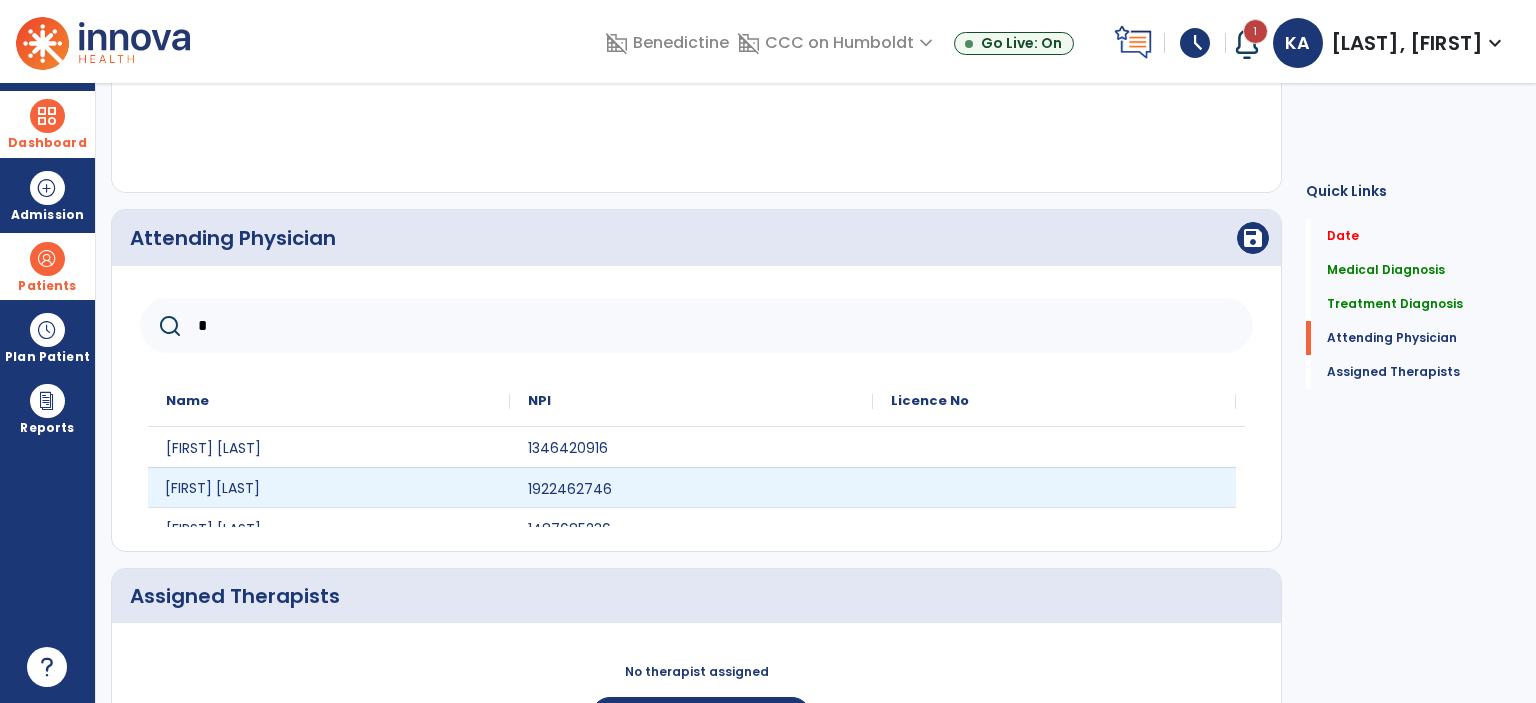 click on "[FIRST] [LAST]" 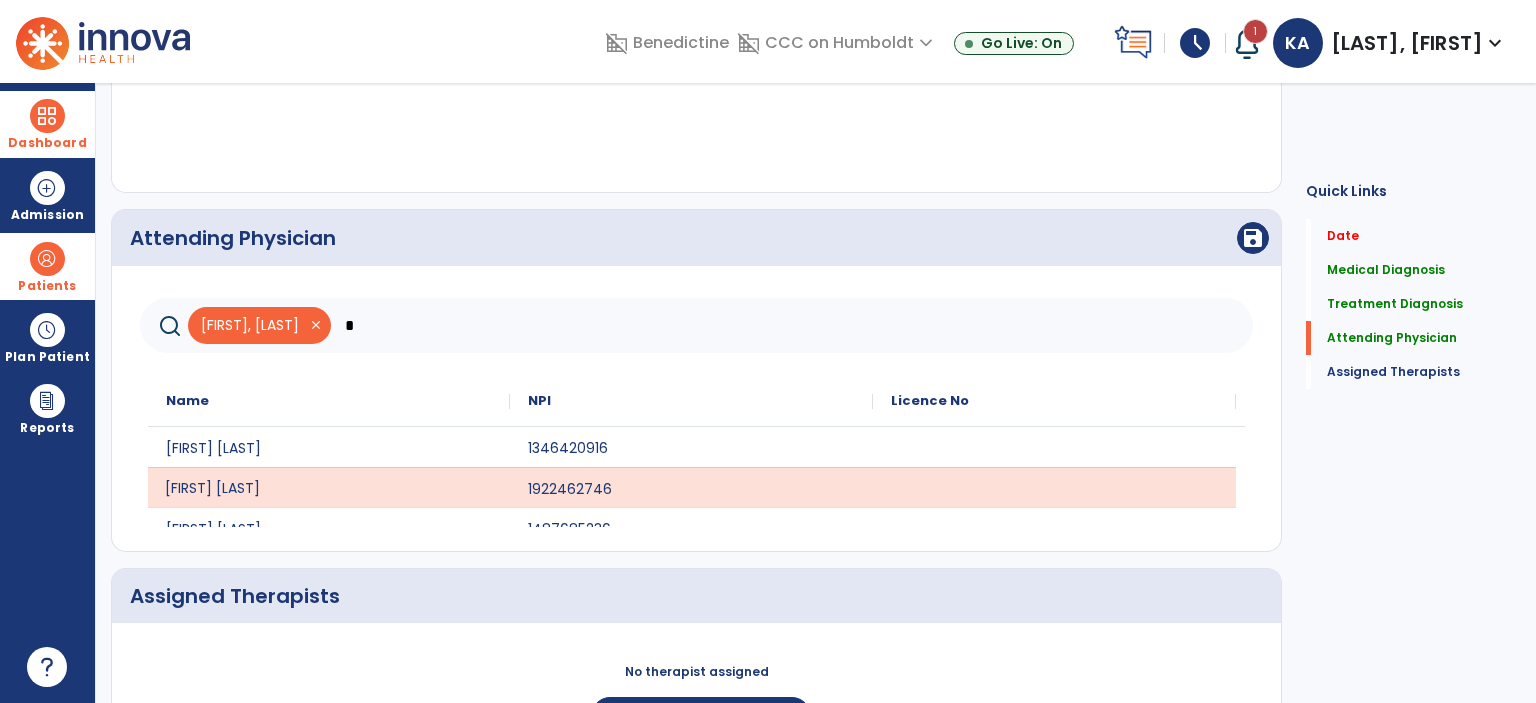 scroll, scrollTop: 60, scrollLeft: 0, axis: vertical 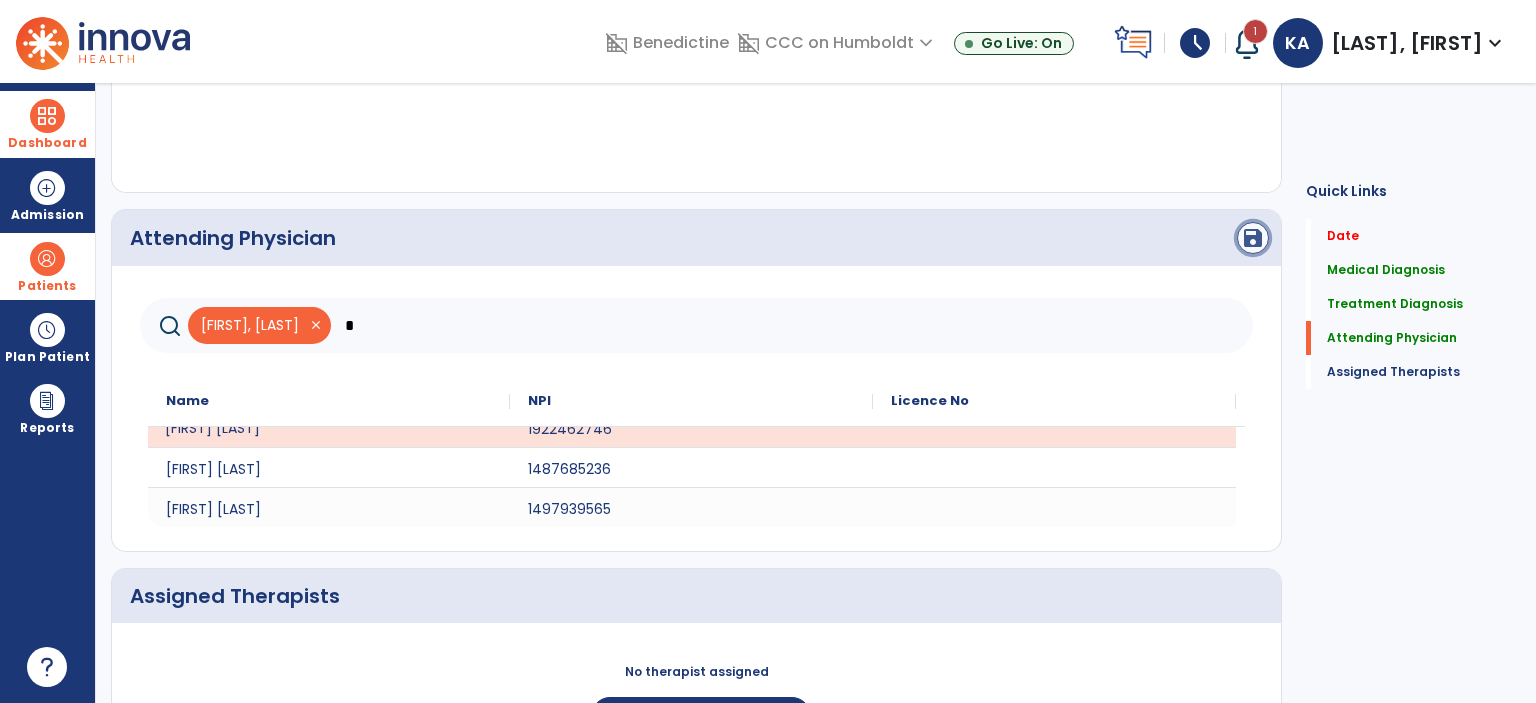click on "save" 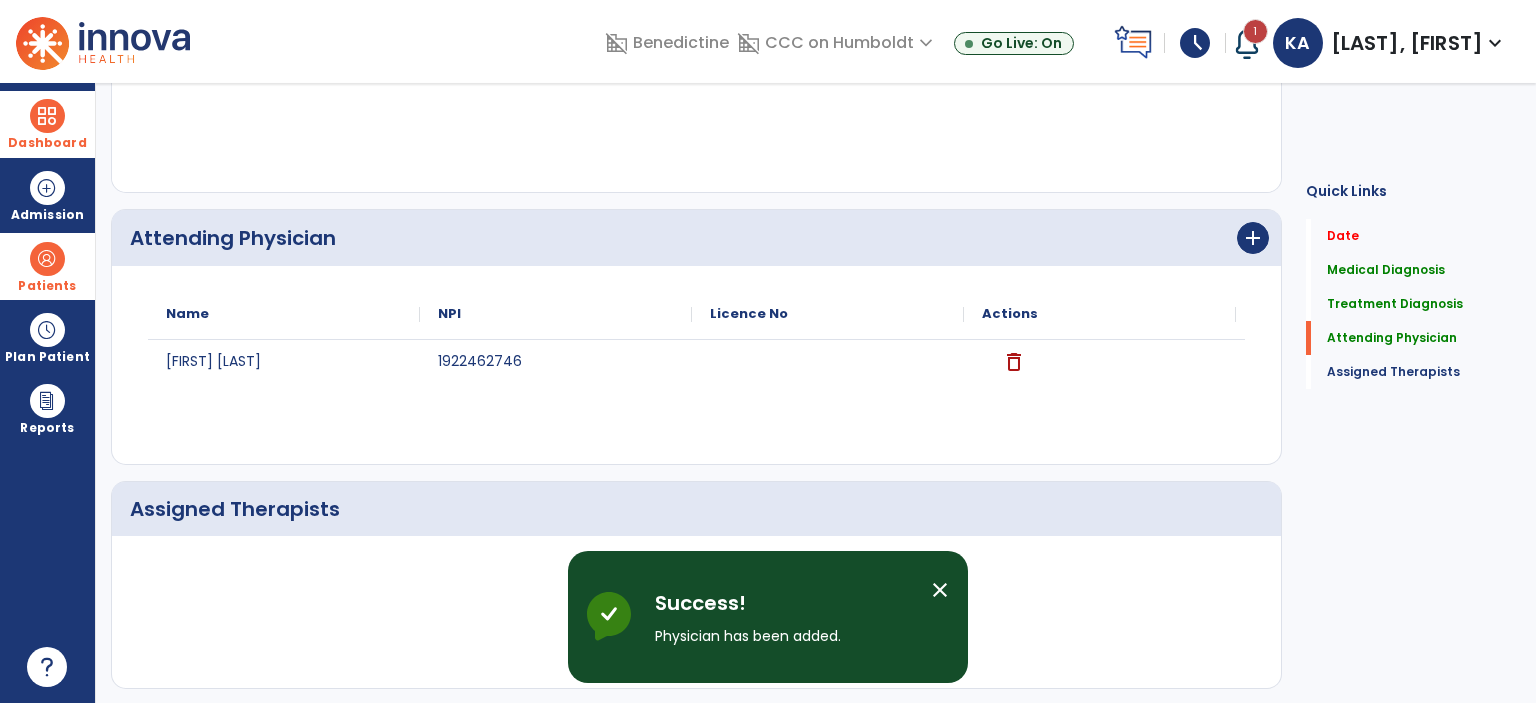 scroll, scrollTop: 0, scrollLeft: 0, axis: both 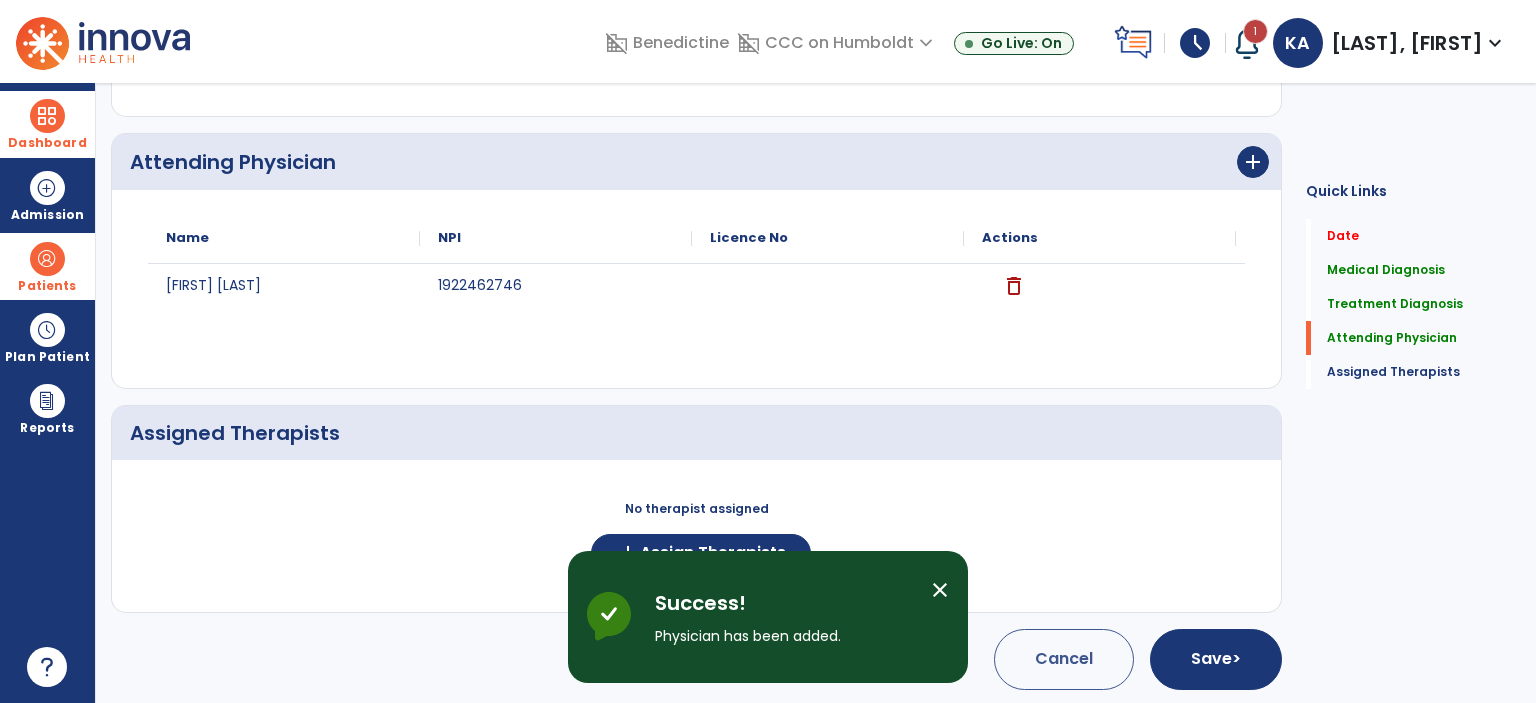 click on "close" at bounding box center [940, 590] 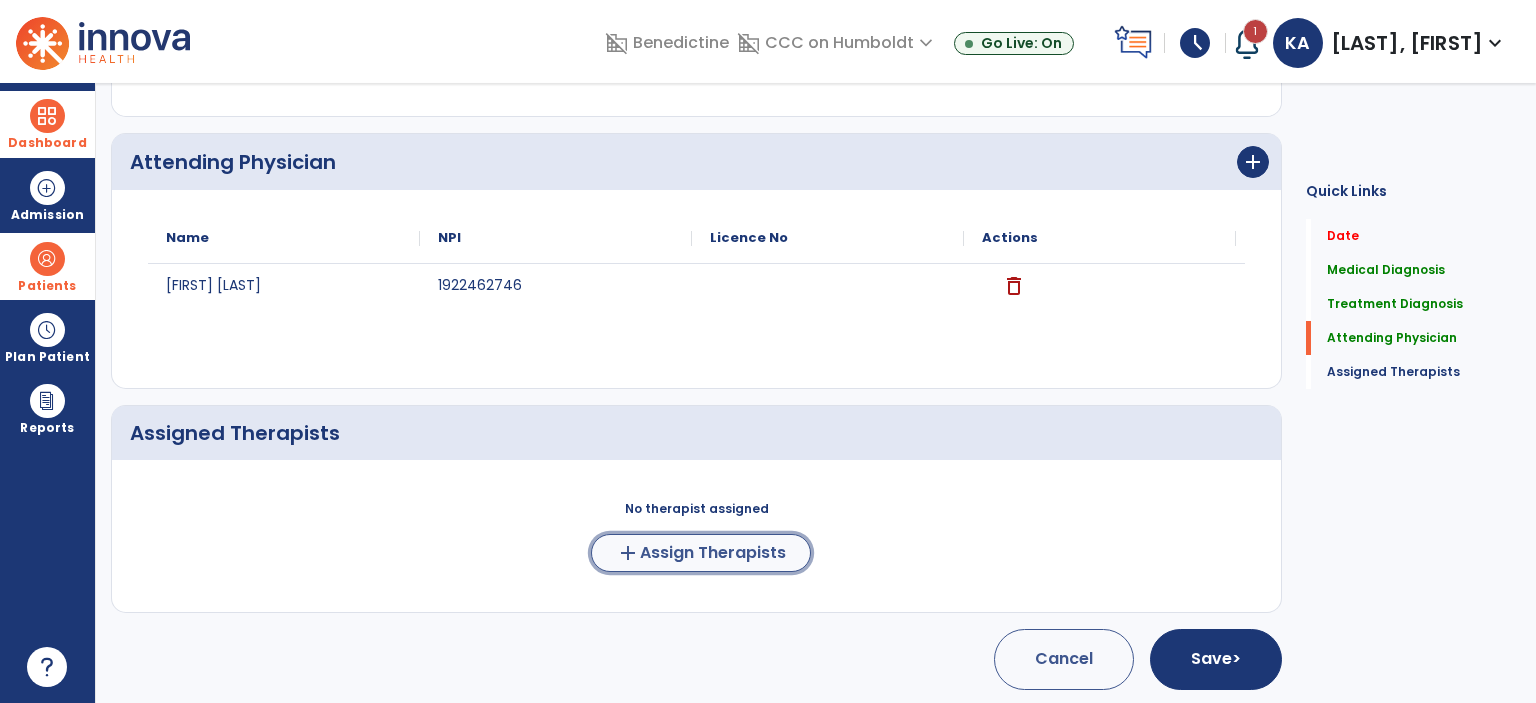 click on "Assign Therapists" 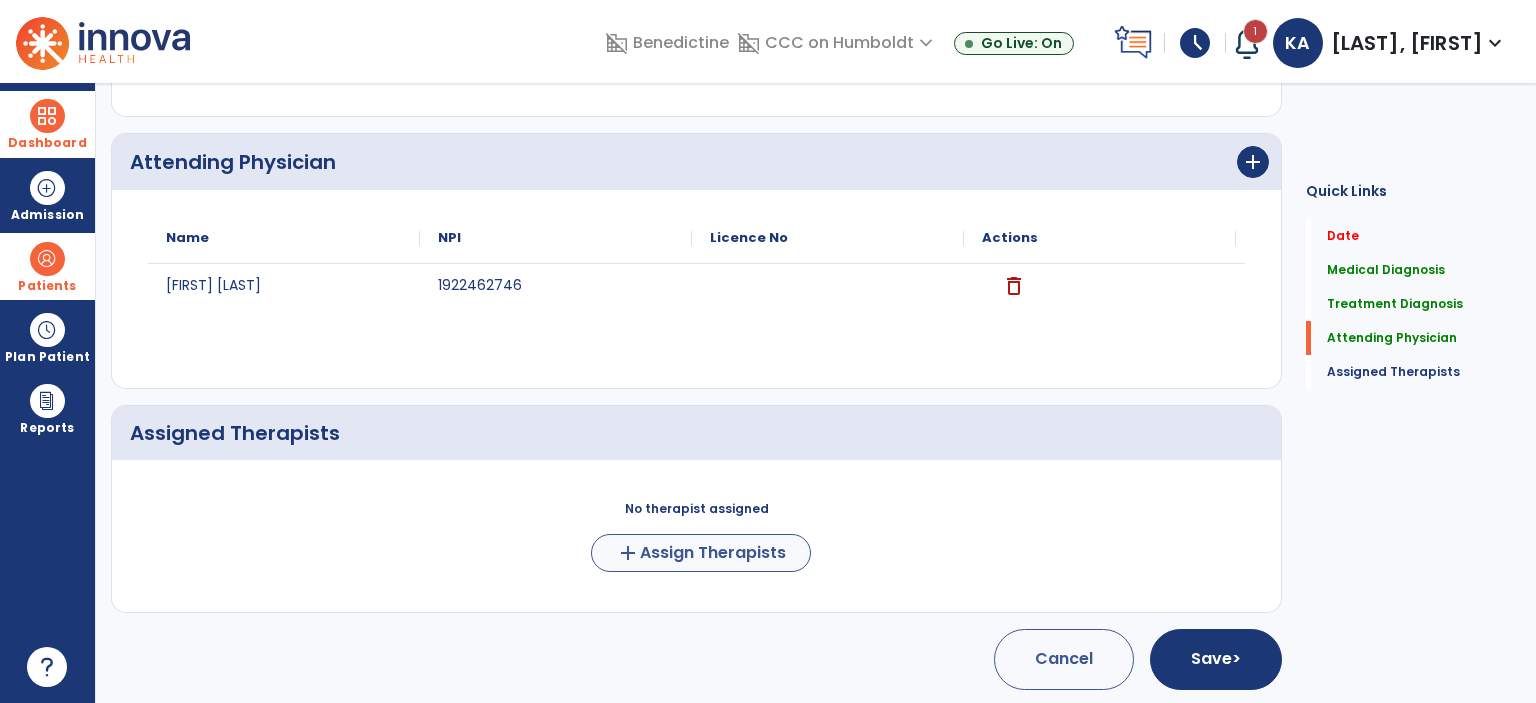 scroll, scrollTop: 1016, scrollLeft: 0, axis: vertical 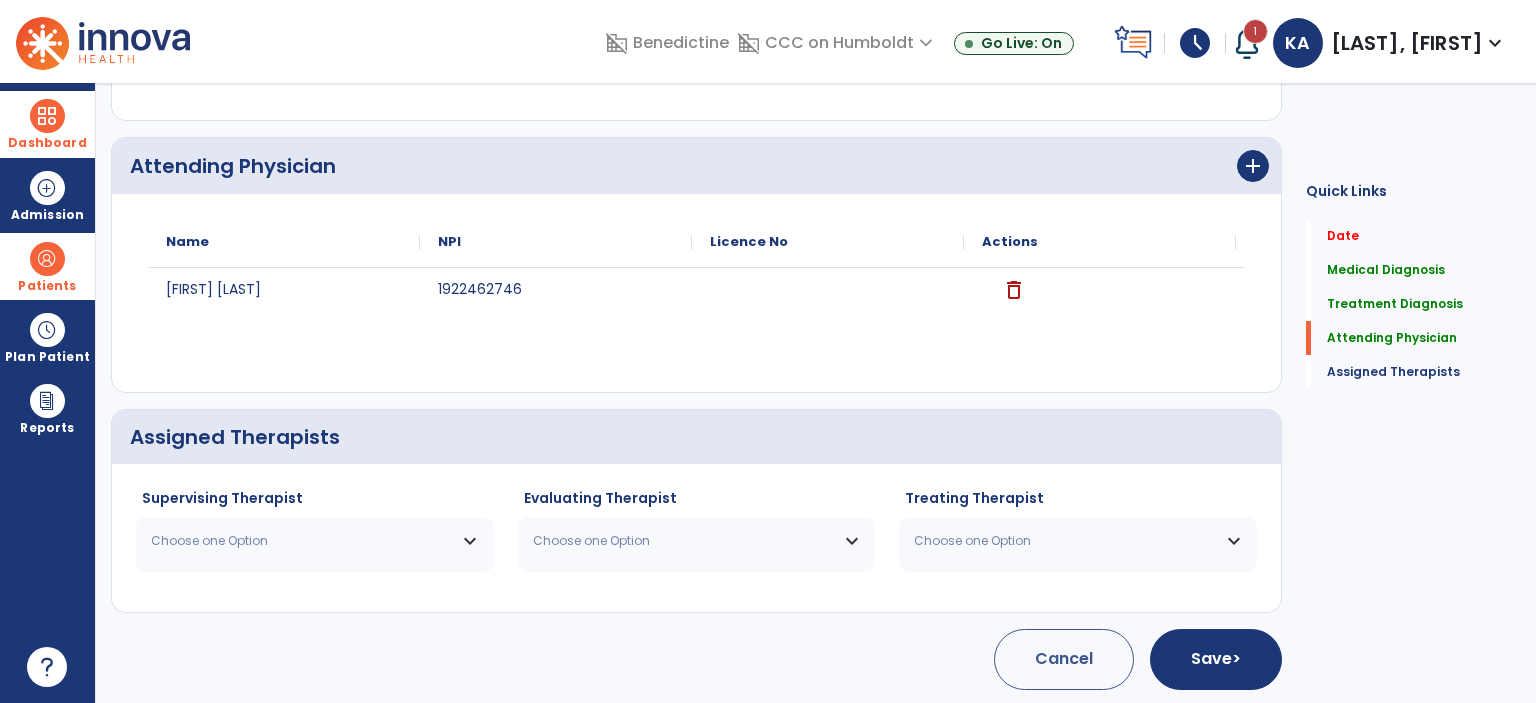 click on "Choose one Option" at bounding box center (302, 541) 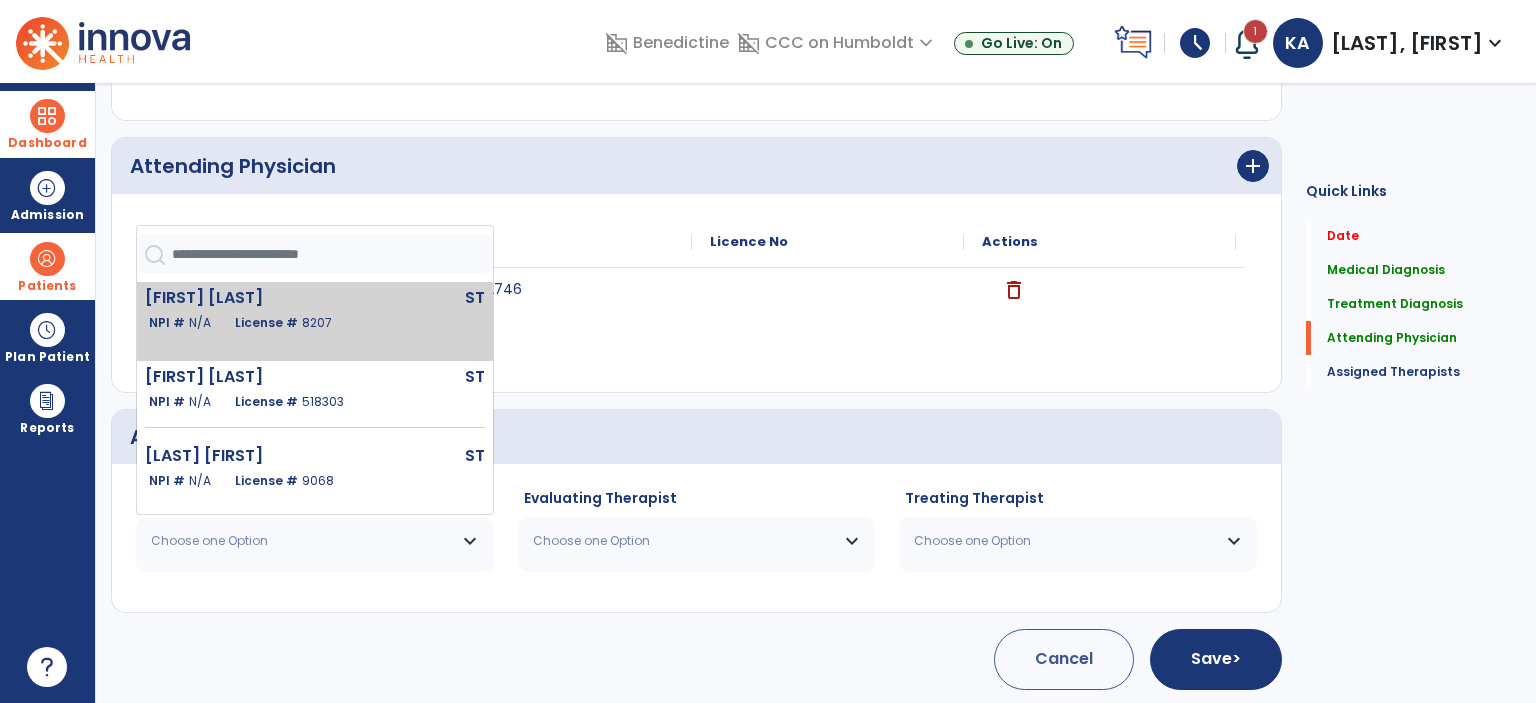 click on "[LAST] [FIRST] ST   NPI #  N/A   License #  [NUMBER]" 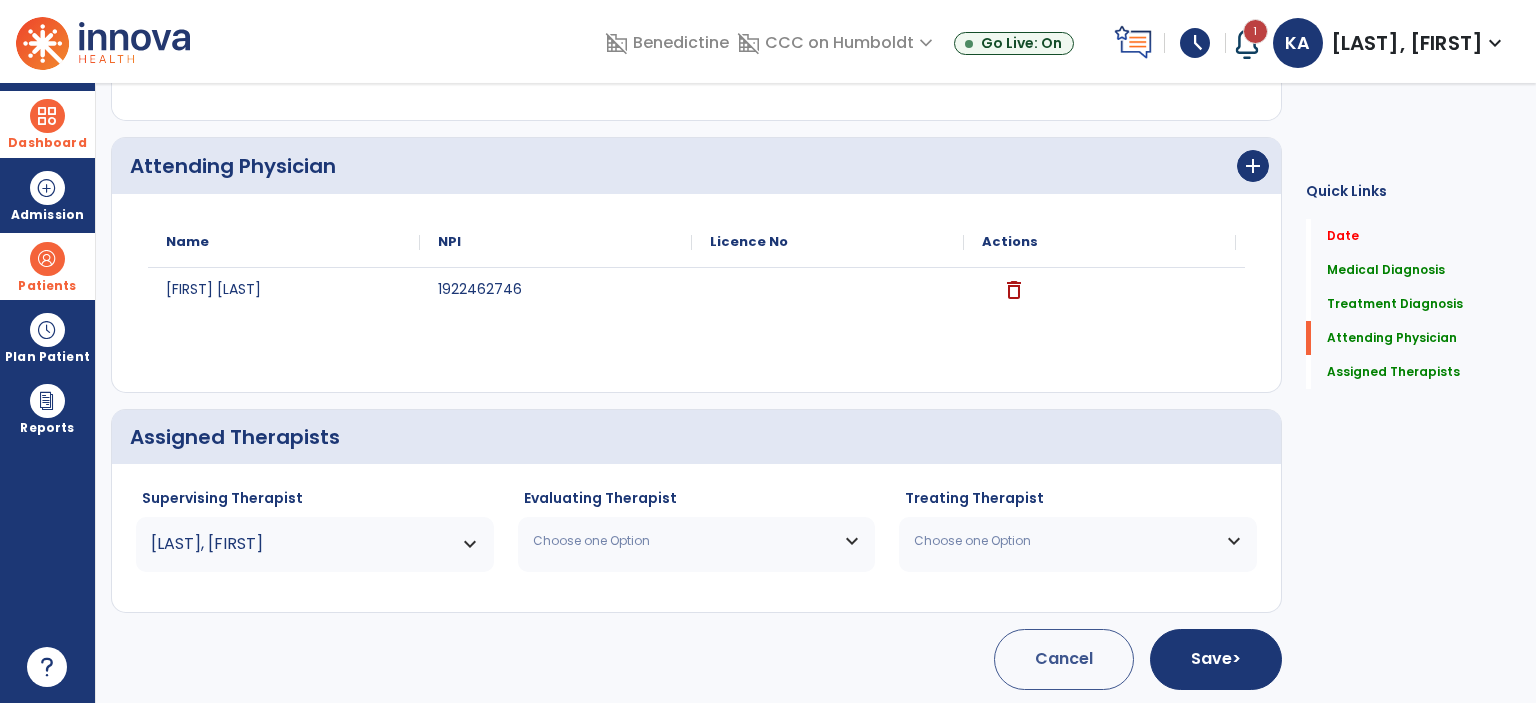 click on "Choose one Option" at bounding box center (697, 541) 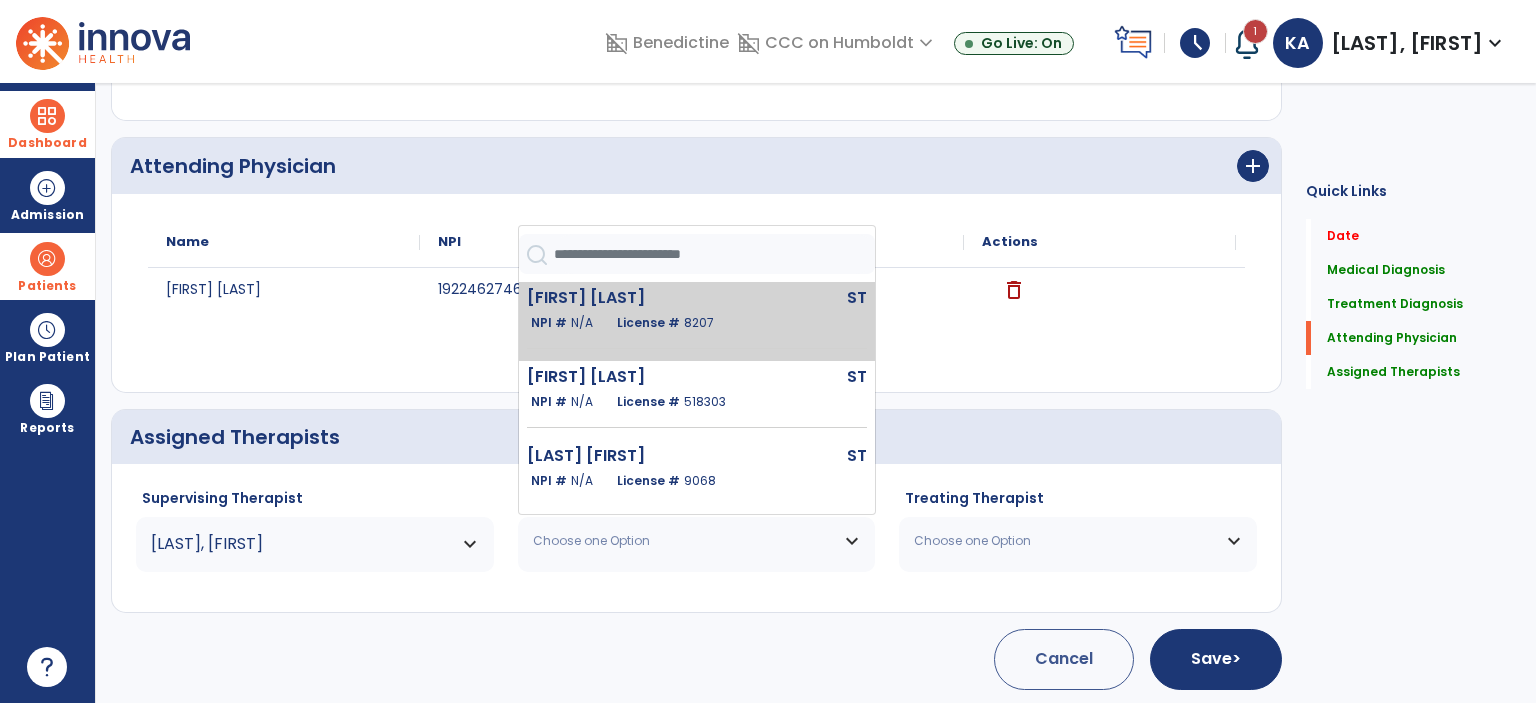 click on "[LAST] [FIRST] ST   NPI #  N/A   License #  [NUMBER]" 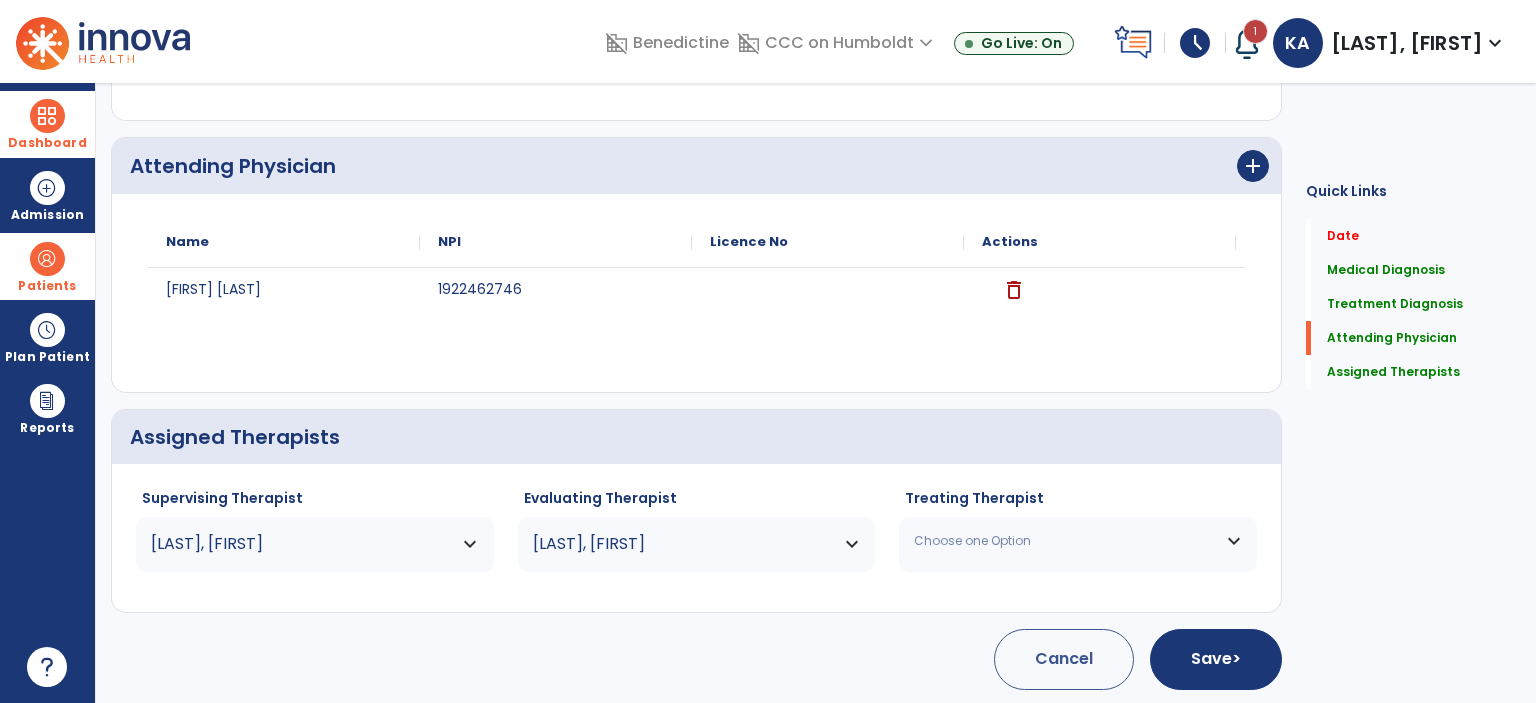 click on "Choose one Option" at bounding box center [1065, 541] 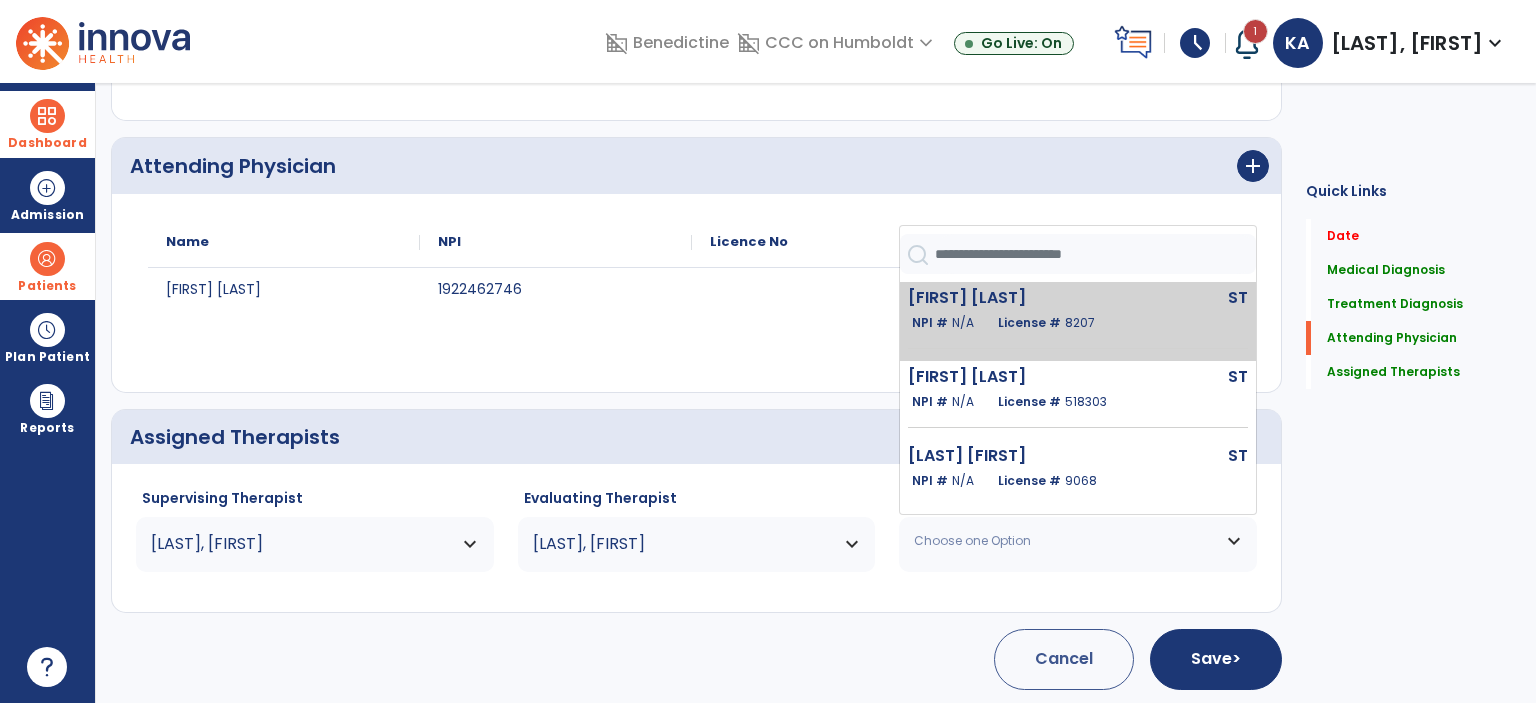 click on "[FIRST] [LAST]" 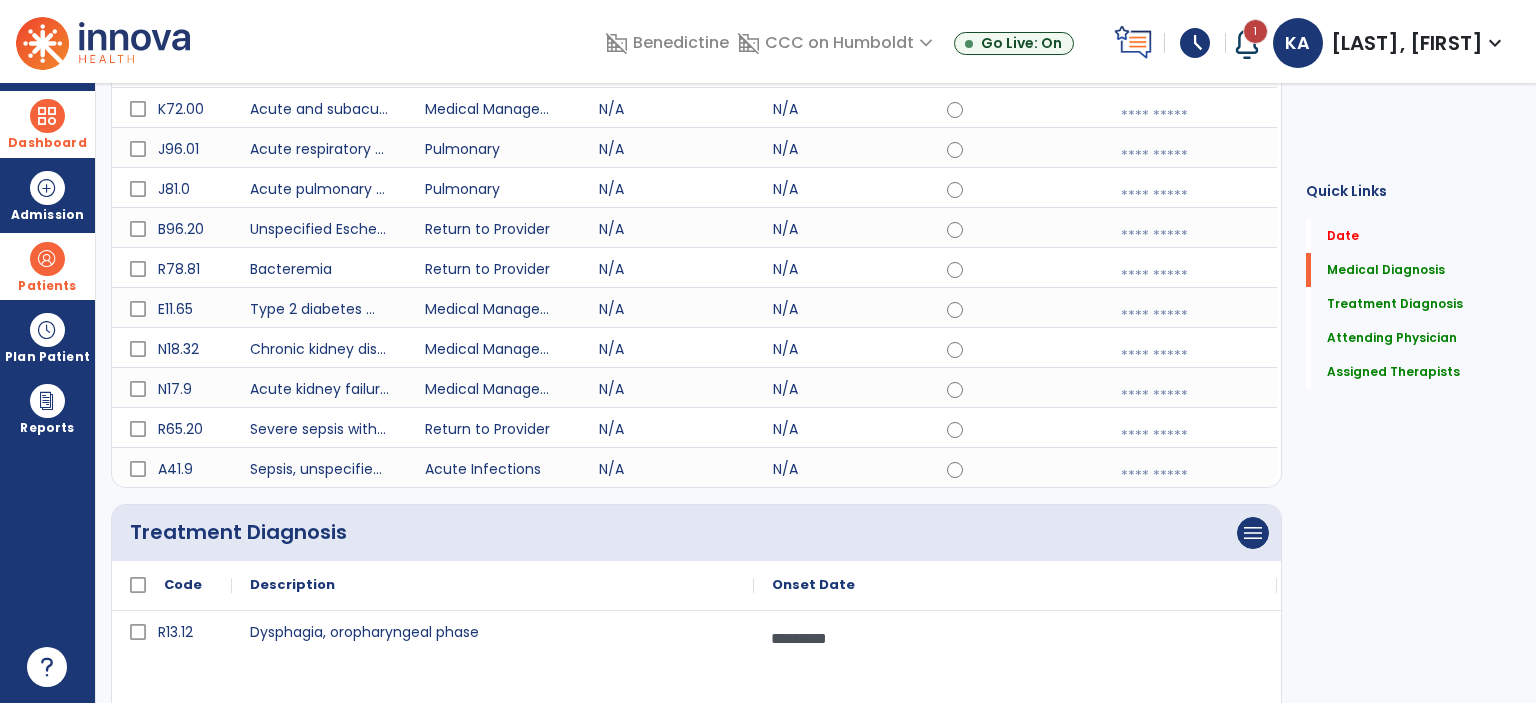 scroll, scrollTop: 0, scrollLeft: 0, axis: both 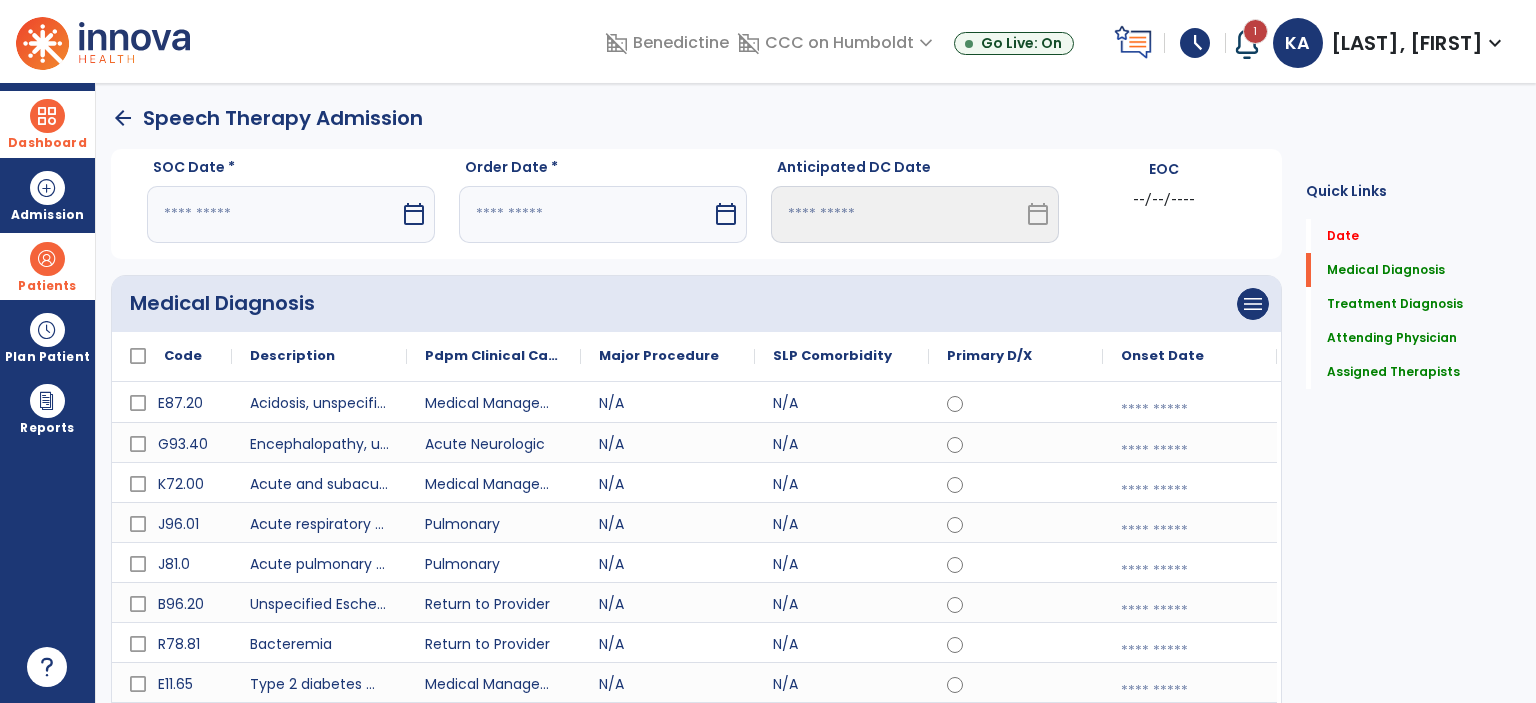 click on "calendar_today" at bounding box center [414, 214] 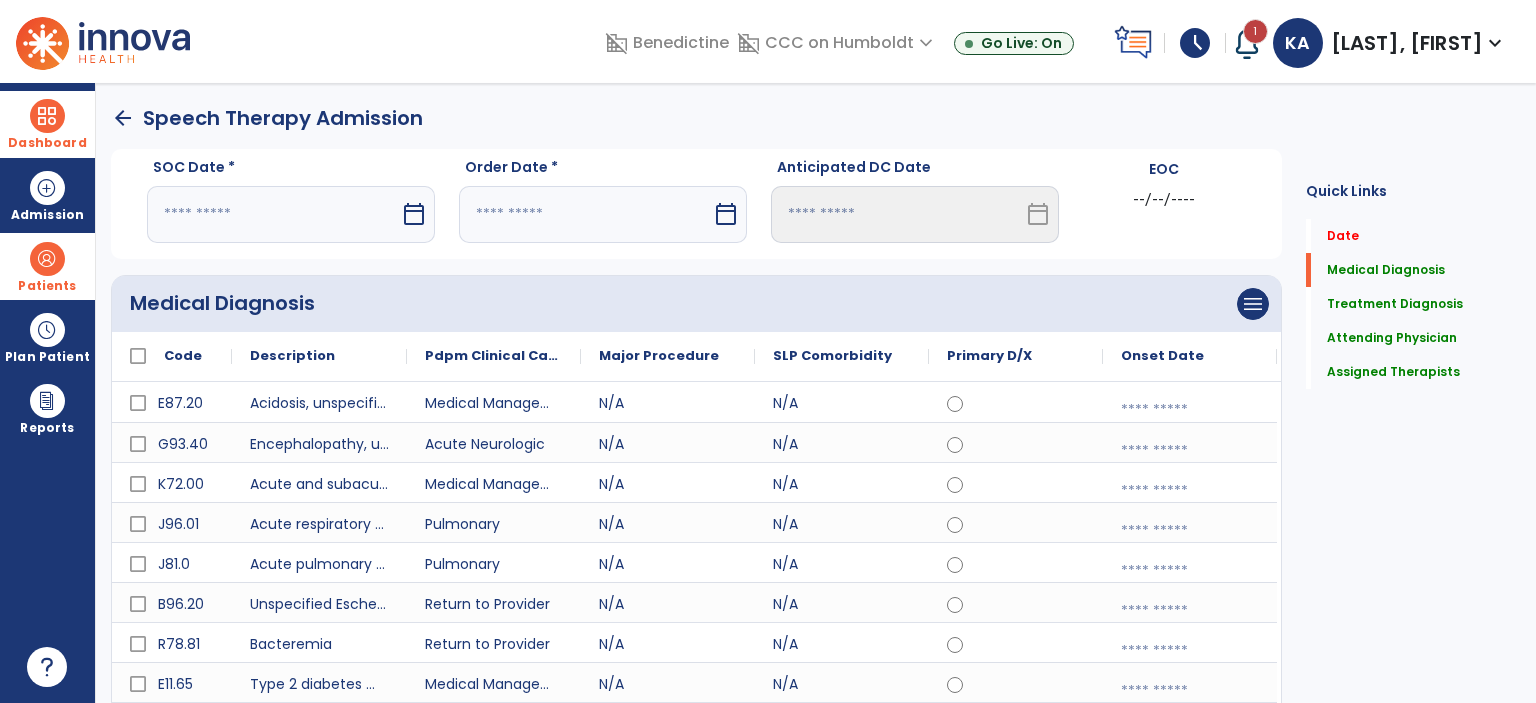 select on "*" 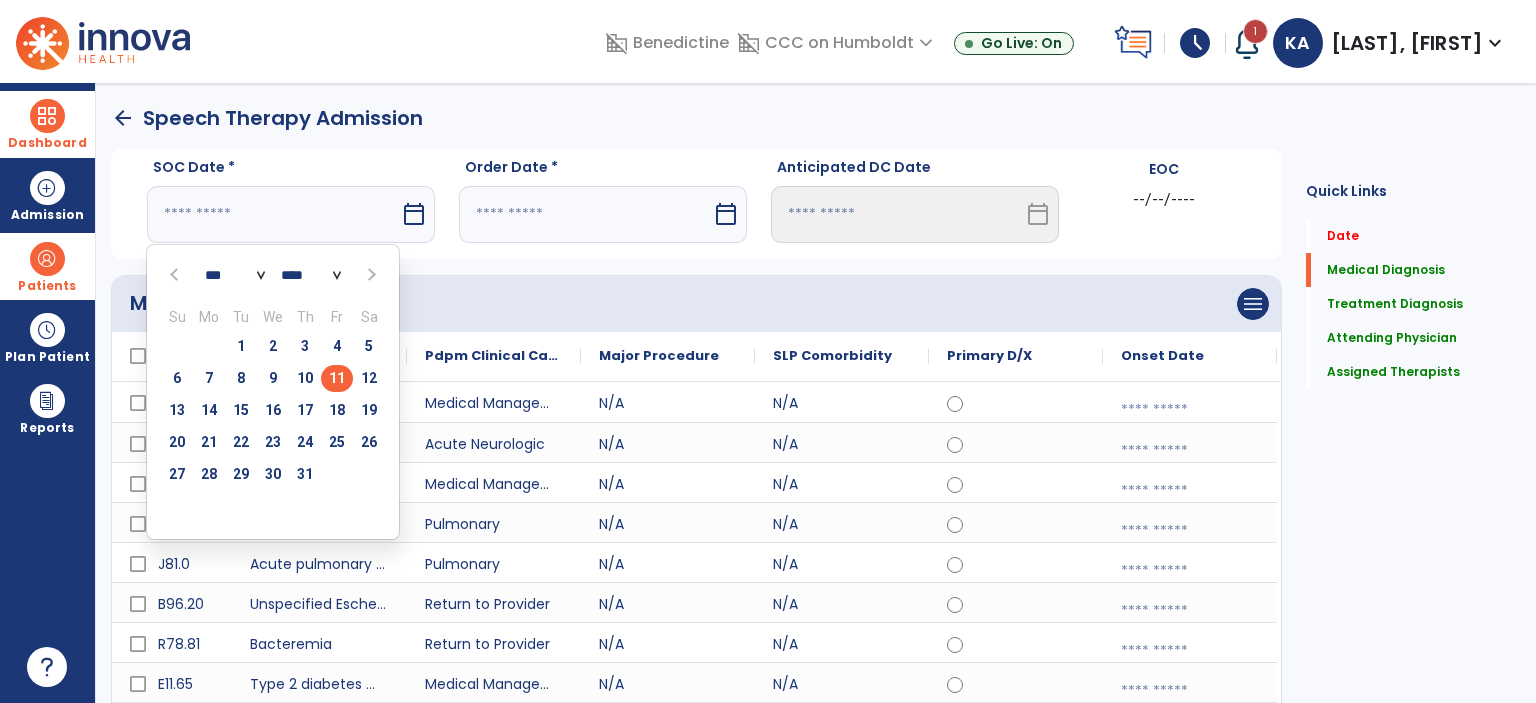 click on "11" at bounding box center [337, 378] 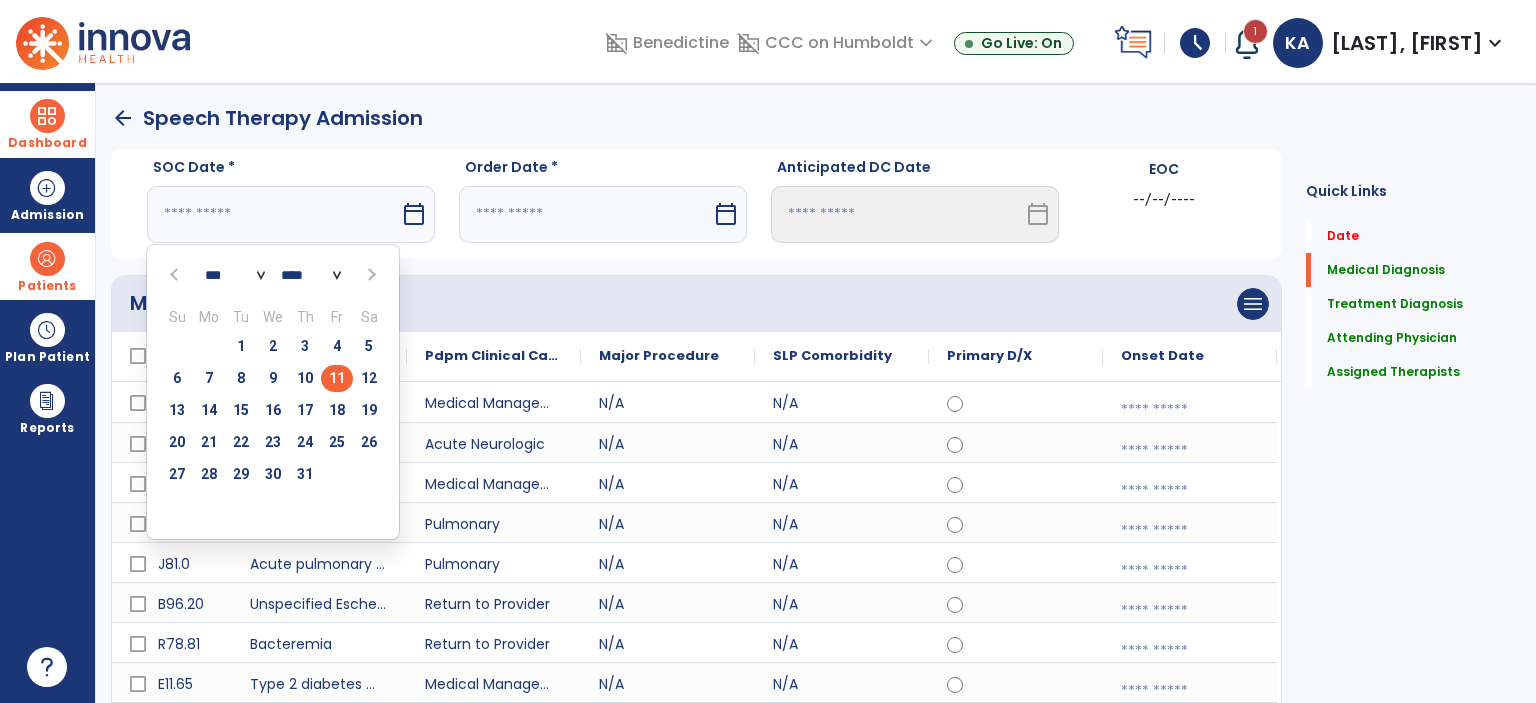 type on "*********" 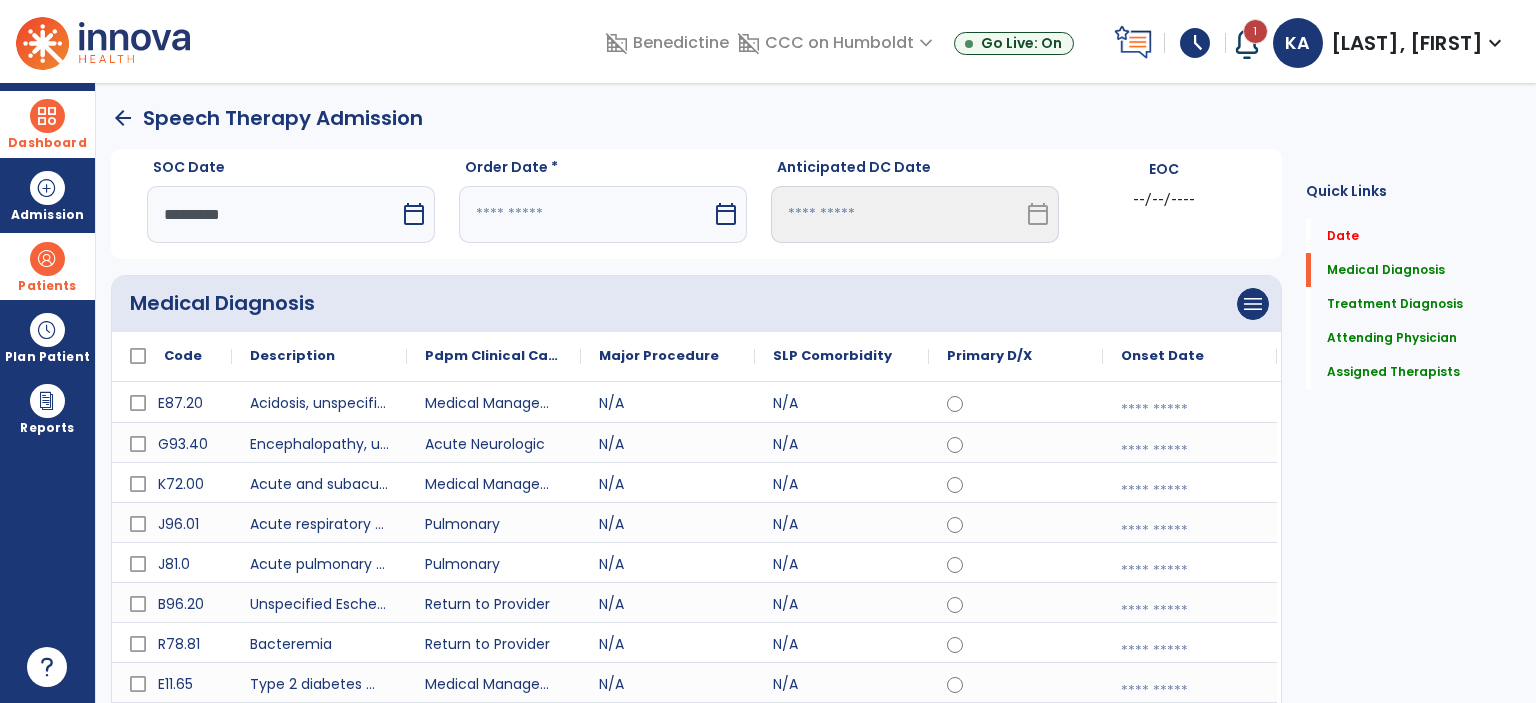 click on "calendar_today" at bounding box center (726, 214) 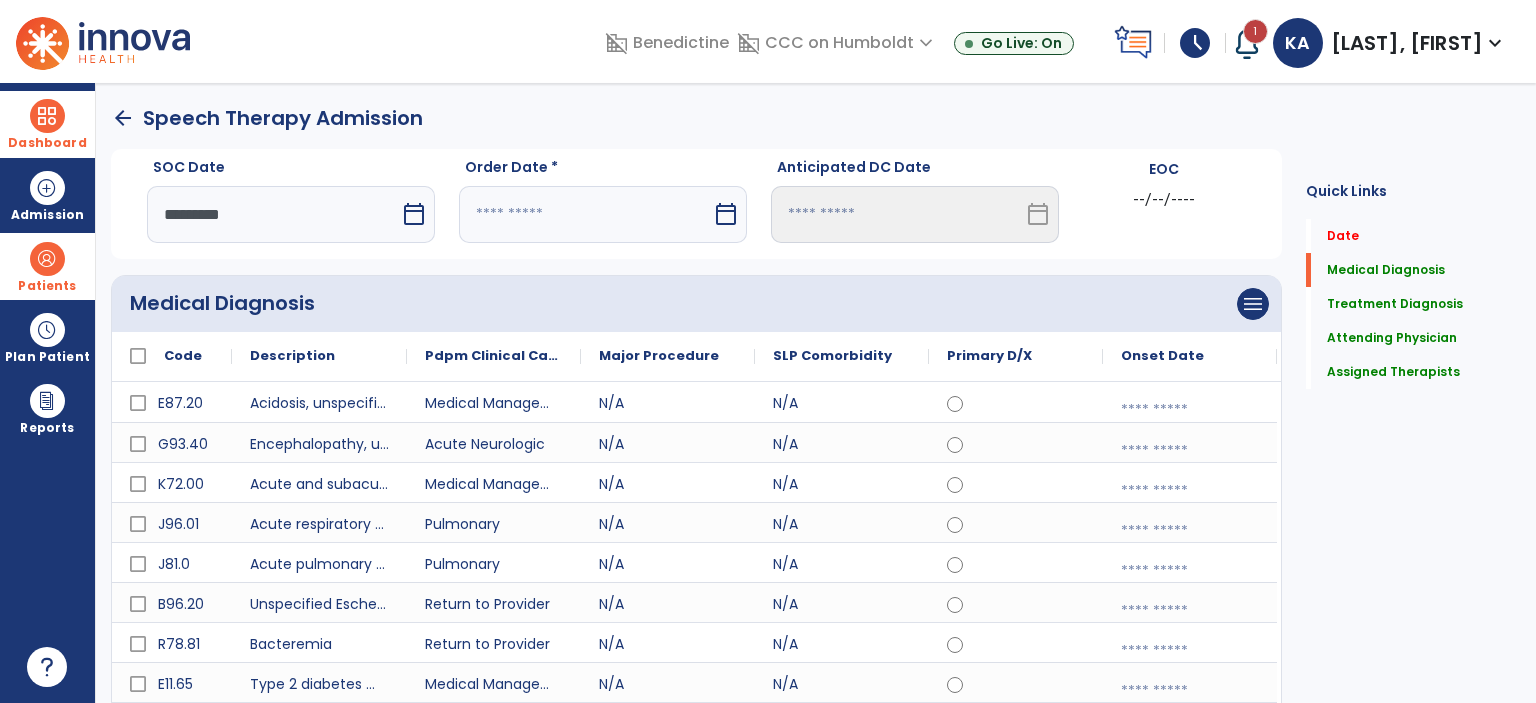 select on "*" 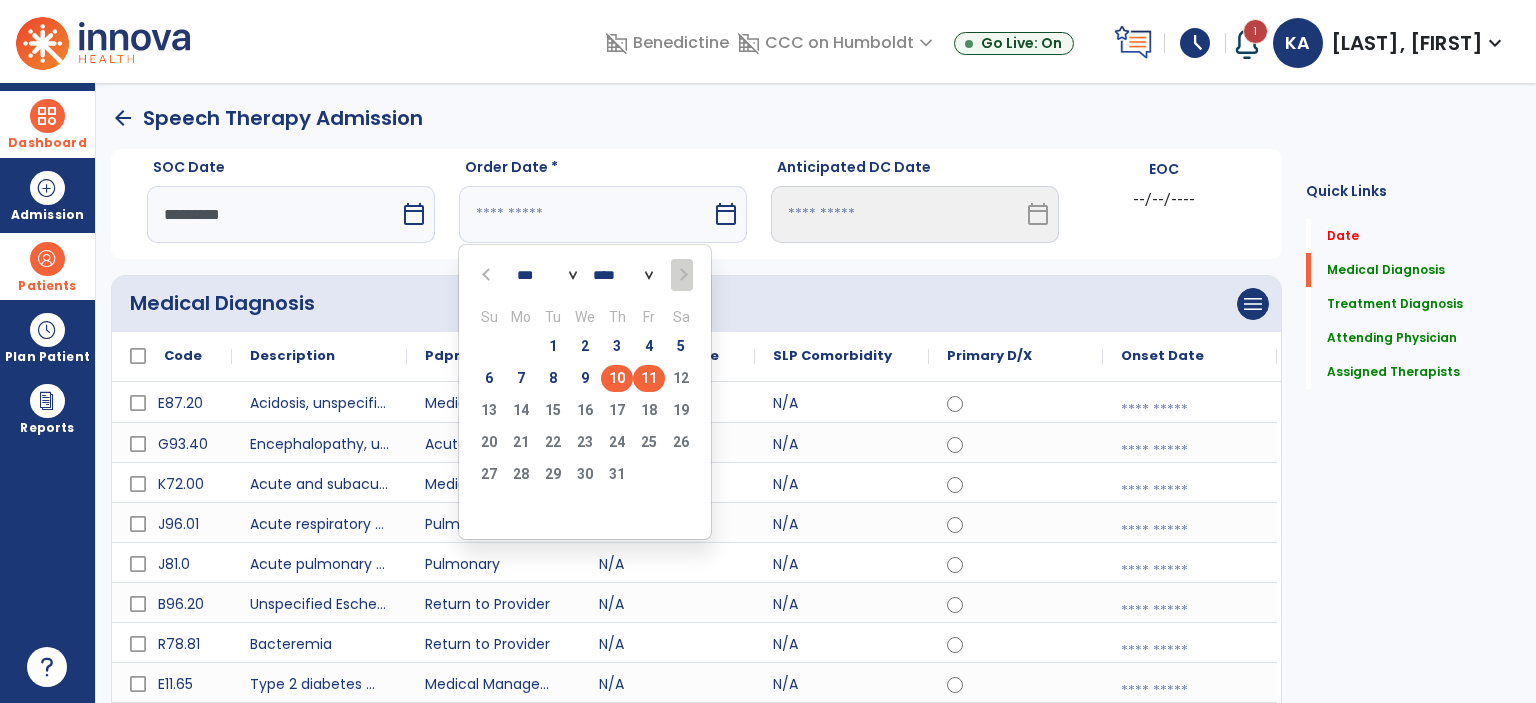 click on "10" at bounding box center [617, 378] 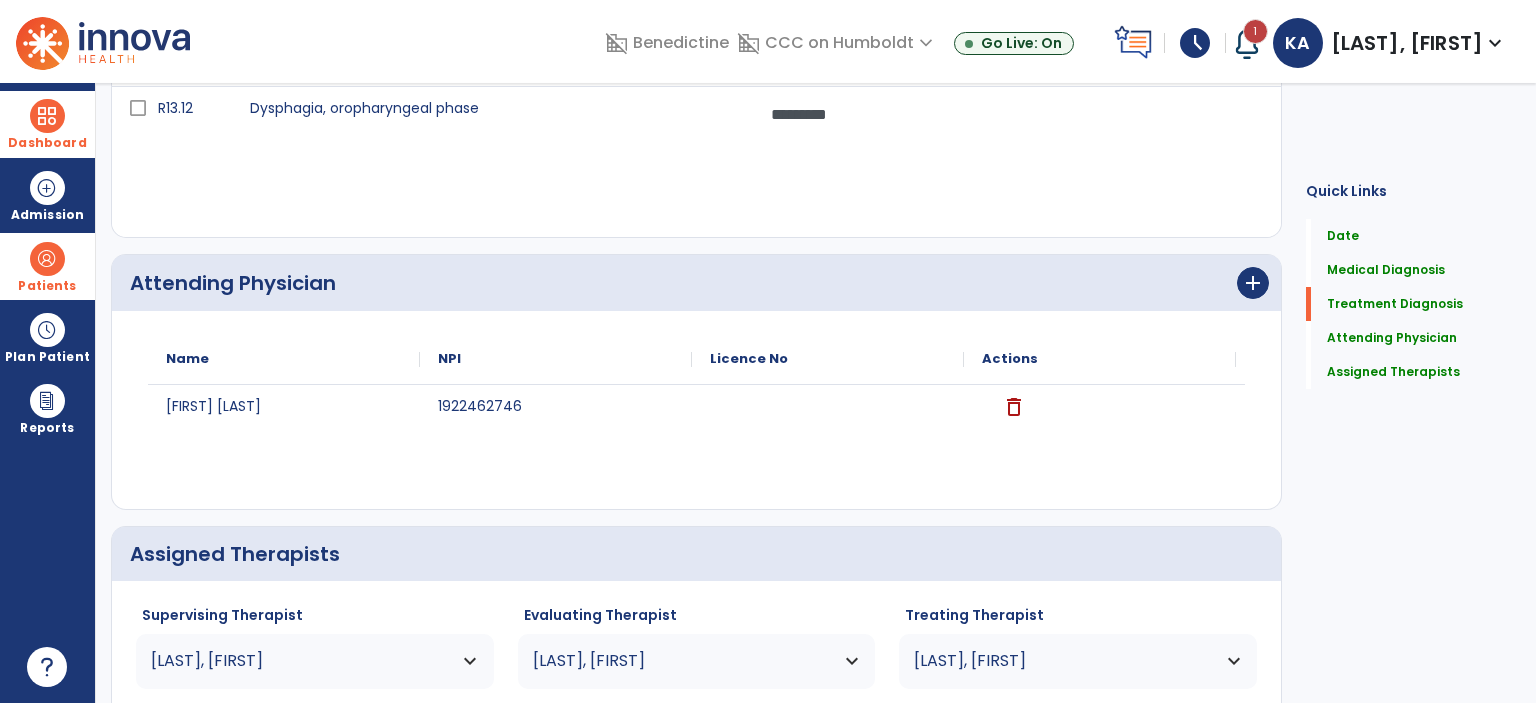 scroll, scrollTop: 1016, scrollLeft: 0, axis: vertical 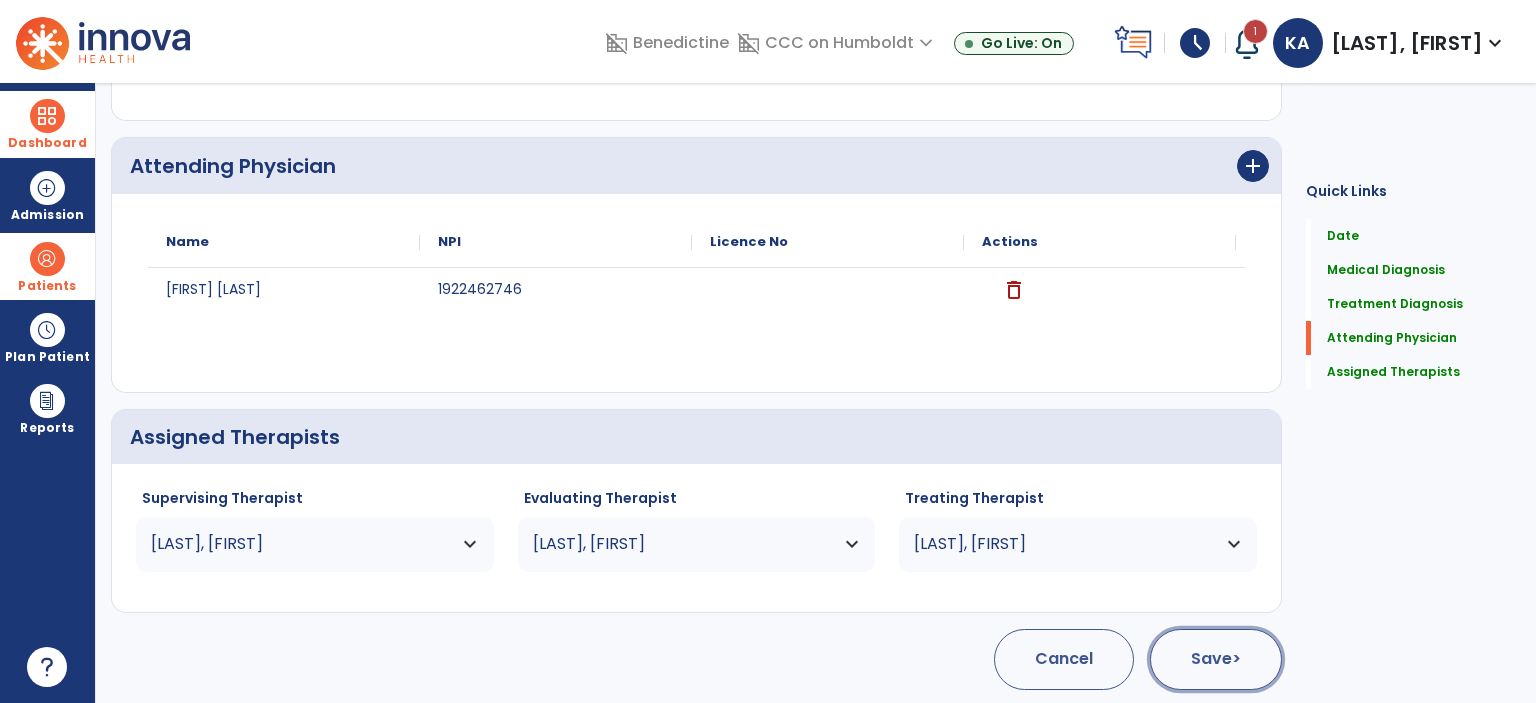 click on "Save  >" 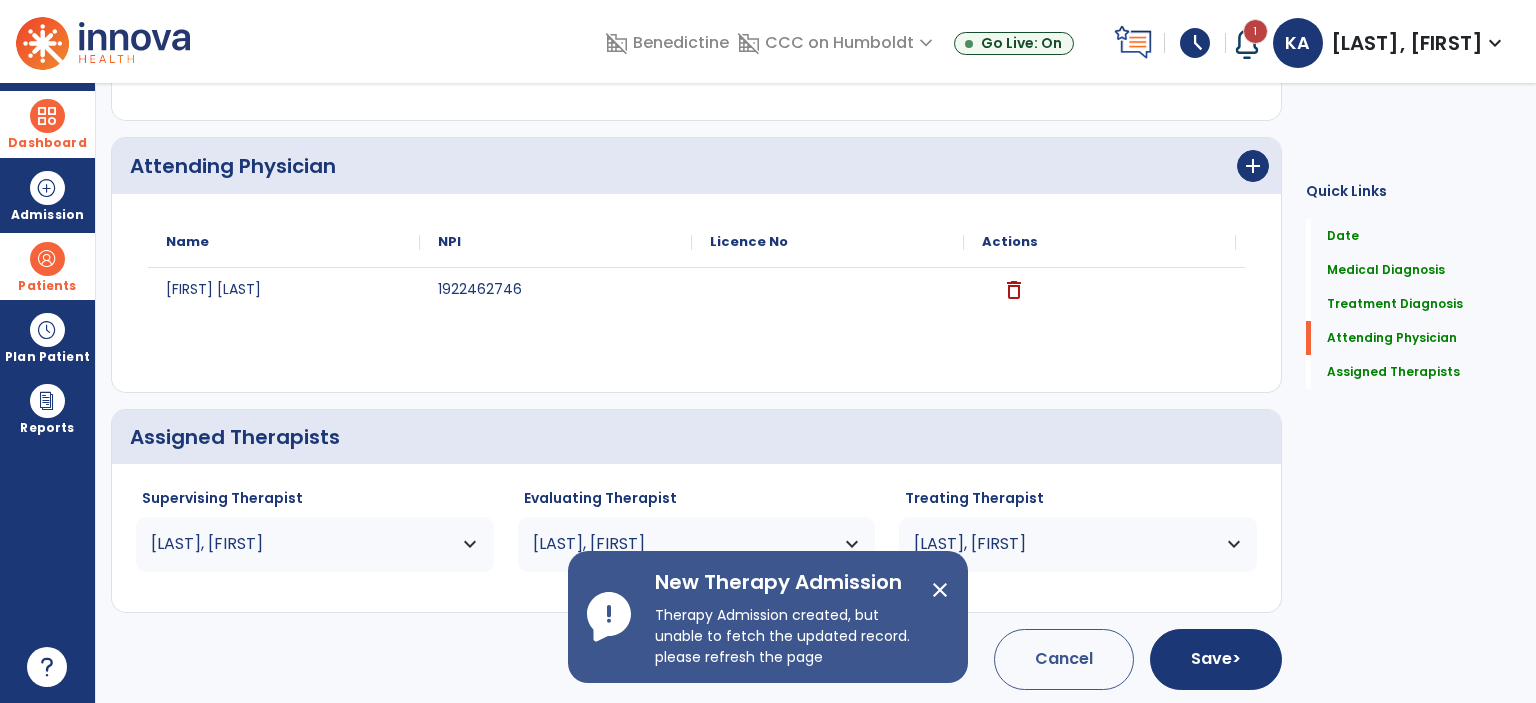 scroll, scrollTop: 0, scrollLeft: 0, axis: both 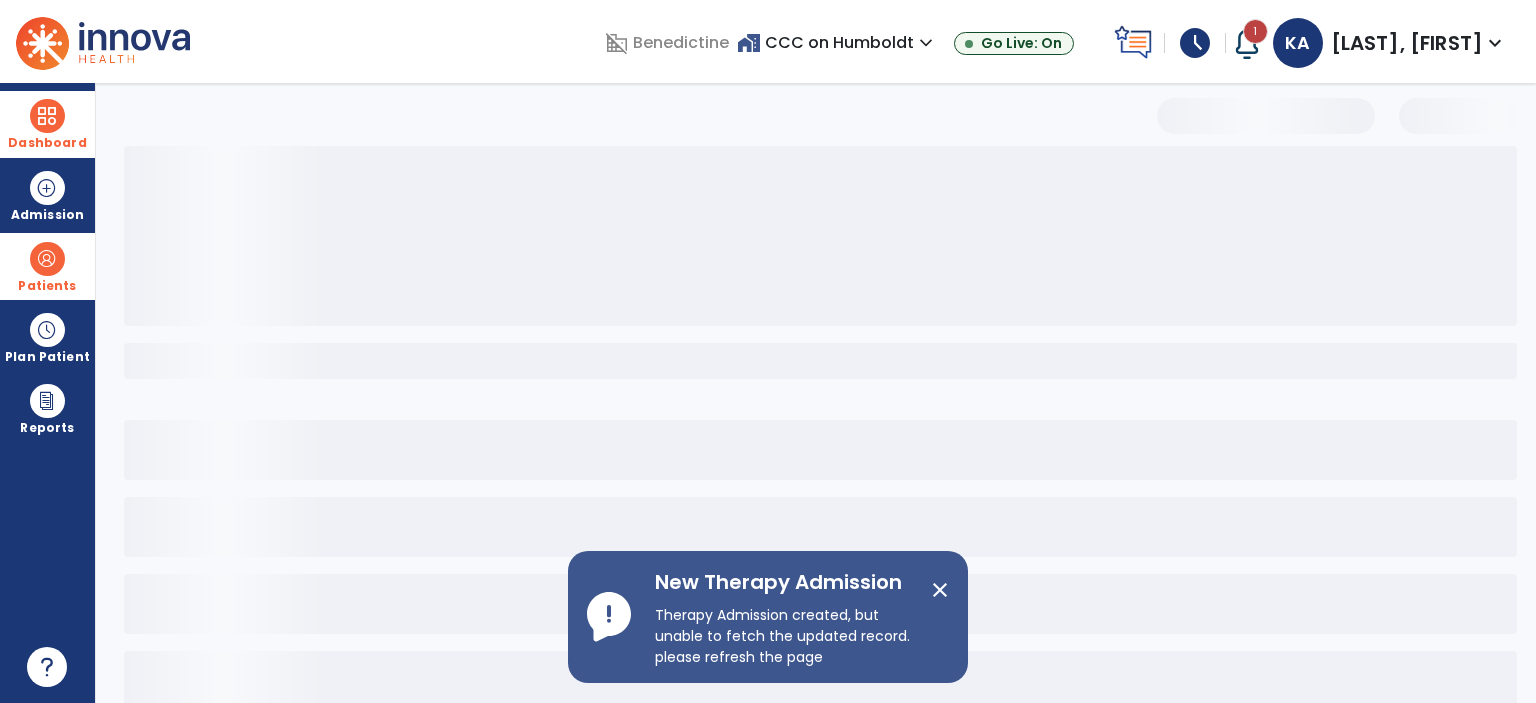 select on "***" 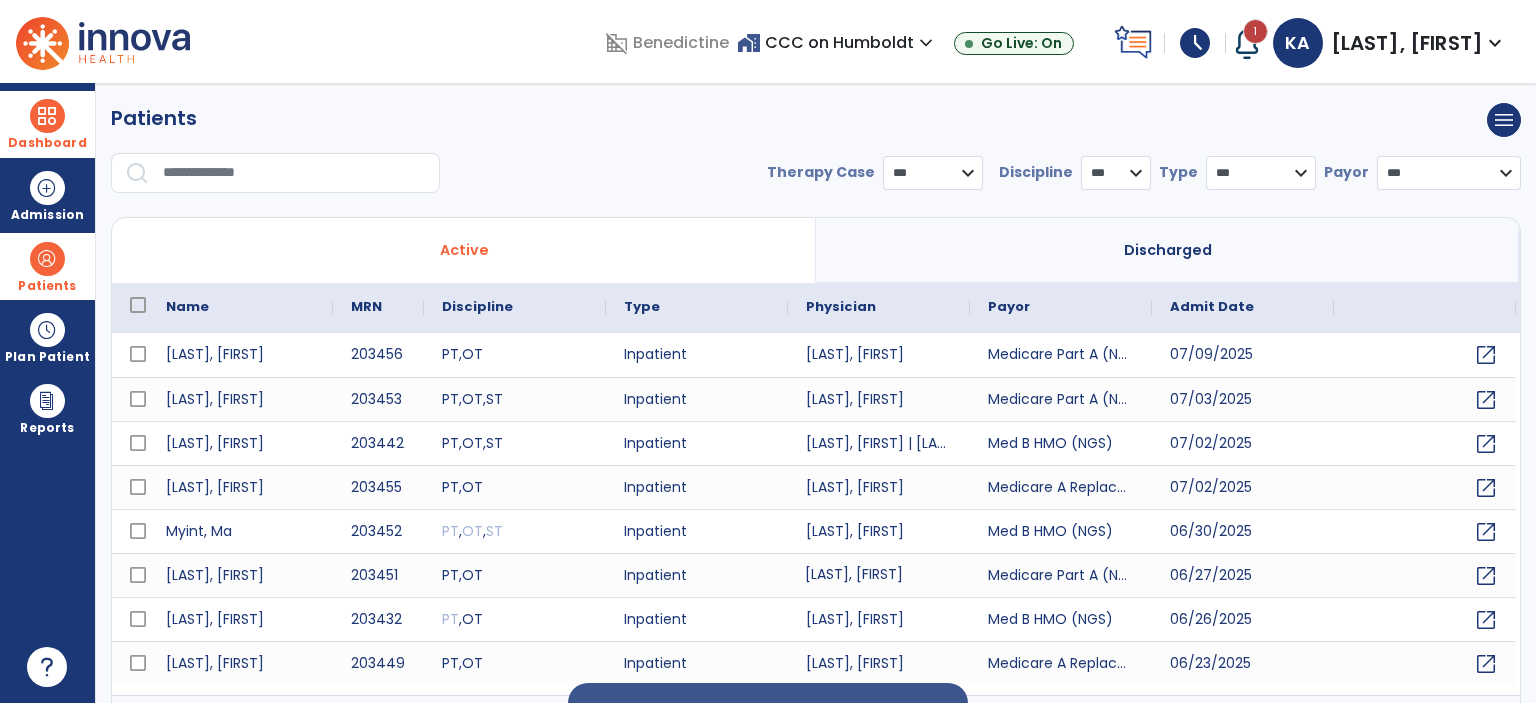 click on "[LAST], [FIRST]" at bounding box center [879, 575] 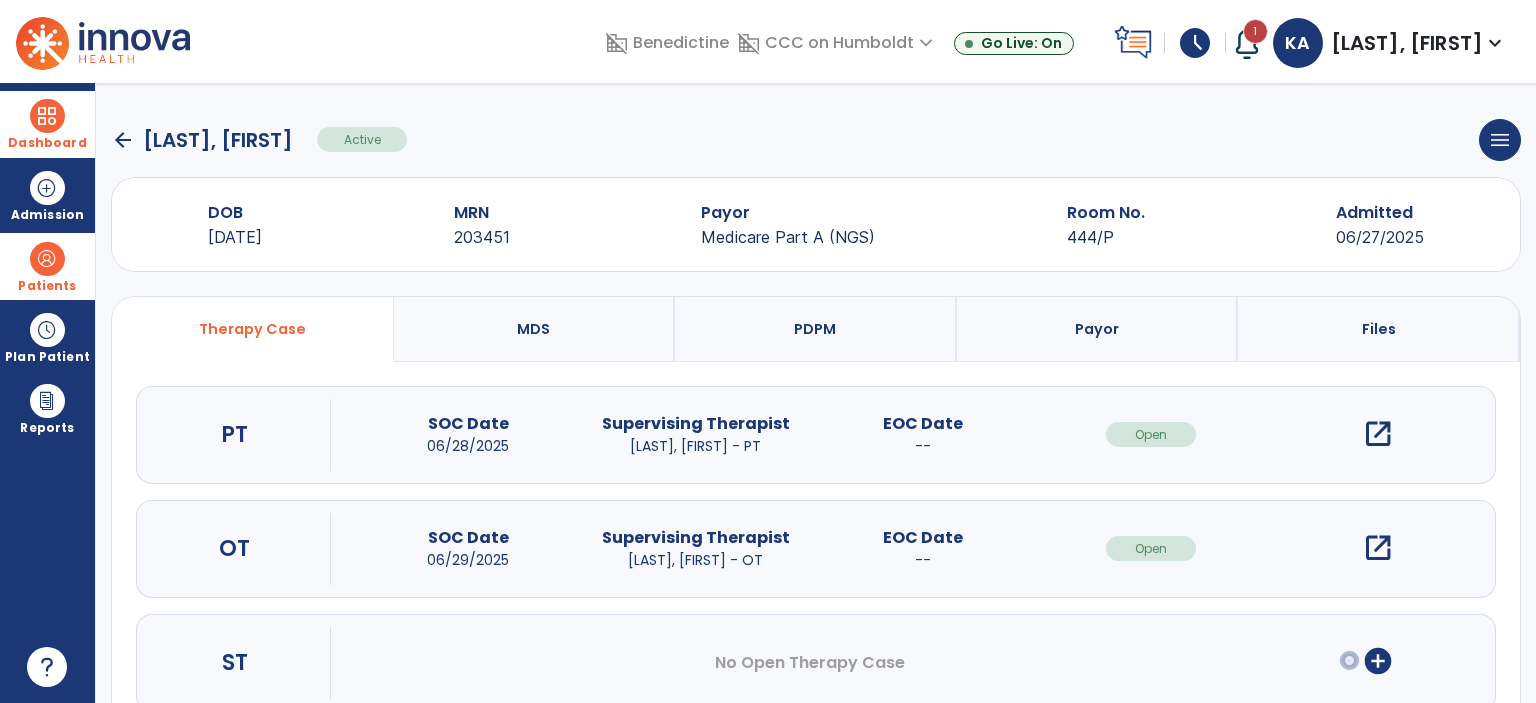 scroll, scrollTop: 54, scrollLeft: 0, axis: vertical 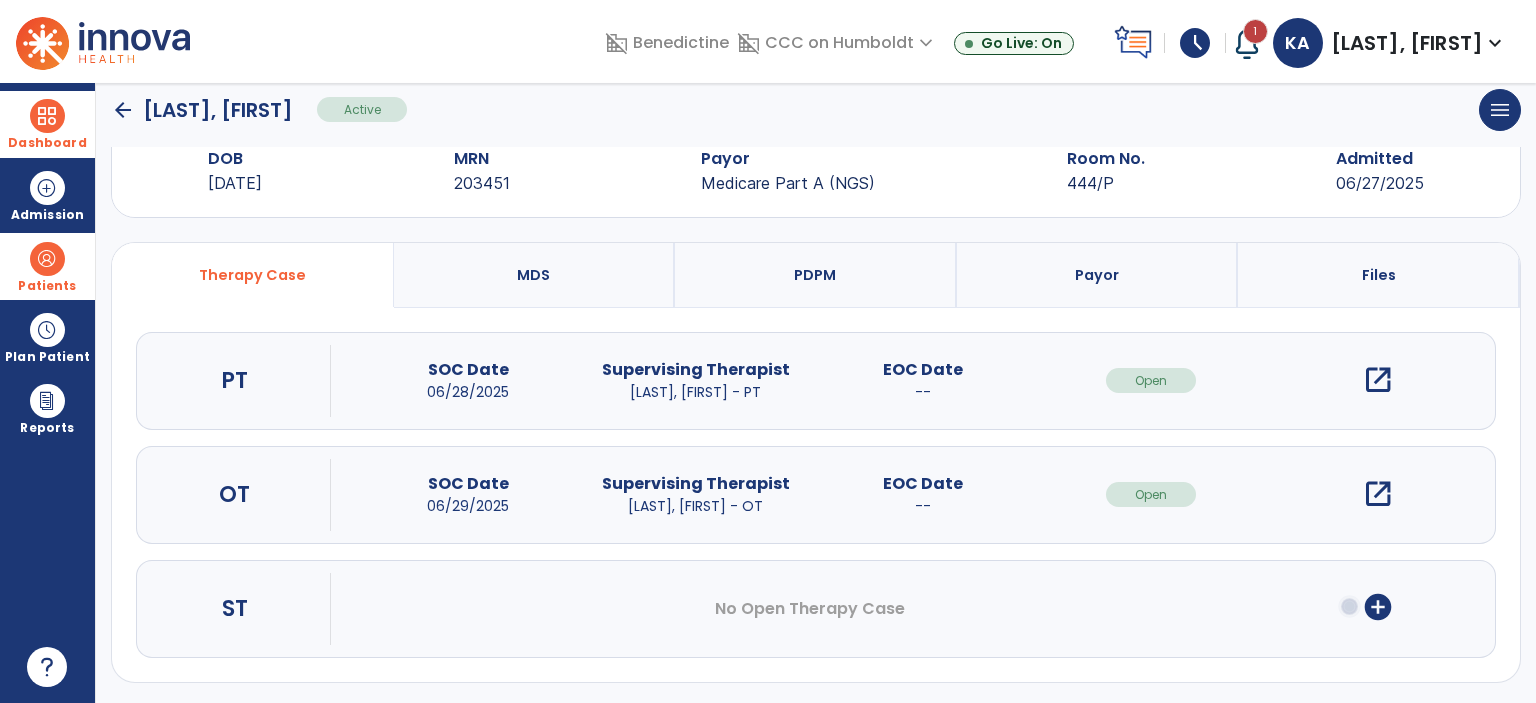 click on "add_circle" at bounding box center (1378, 607) 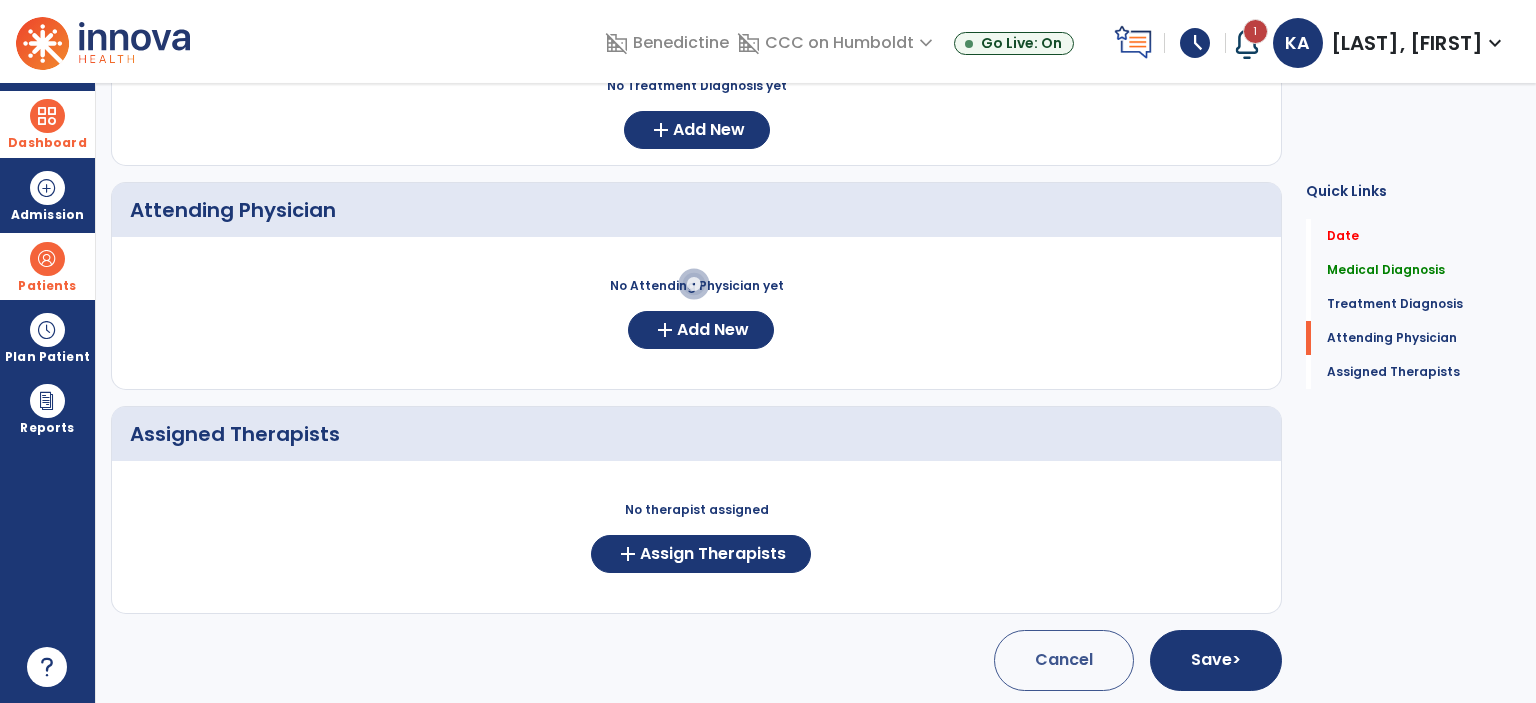 scroll, scrollTop: 0, scrollLeft: 0, axis: both 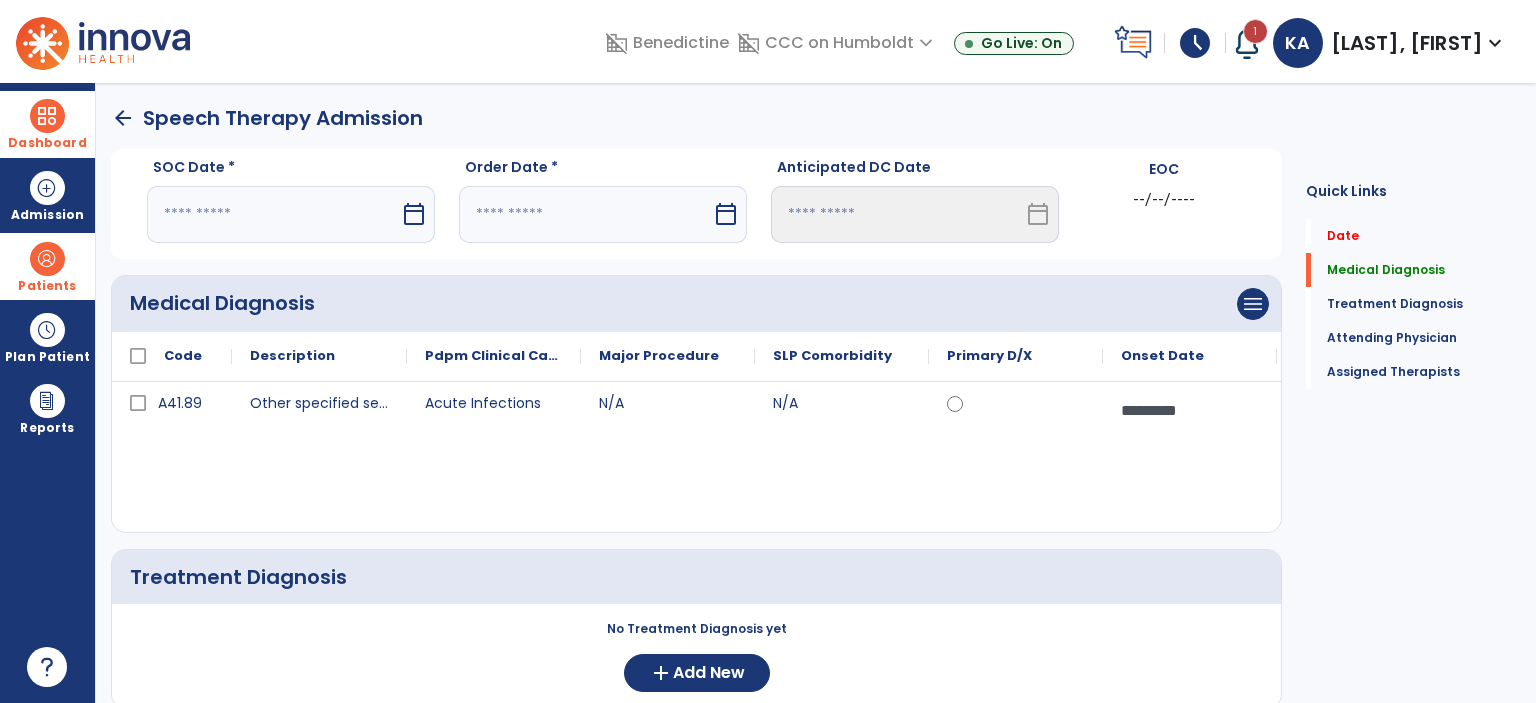 click on "calendar_today" at bounding box center (414, 214) 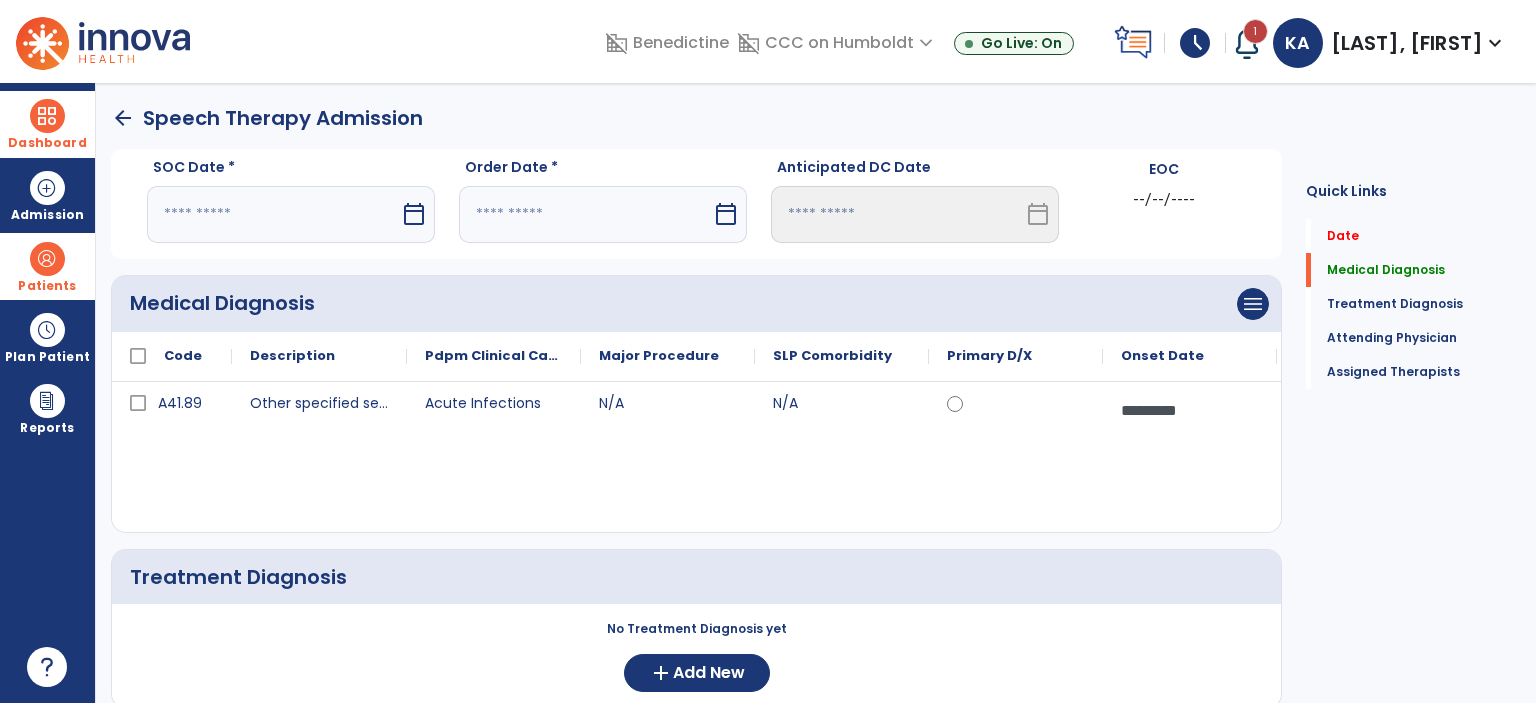 select on "*" 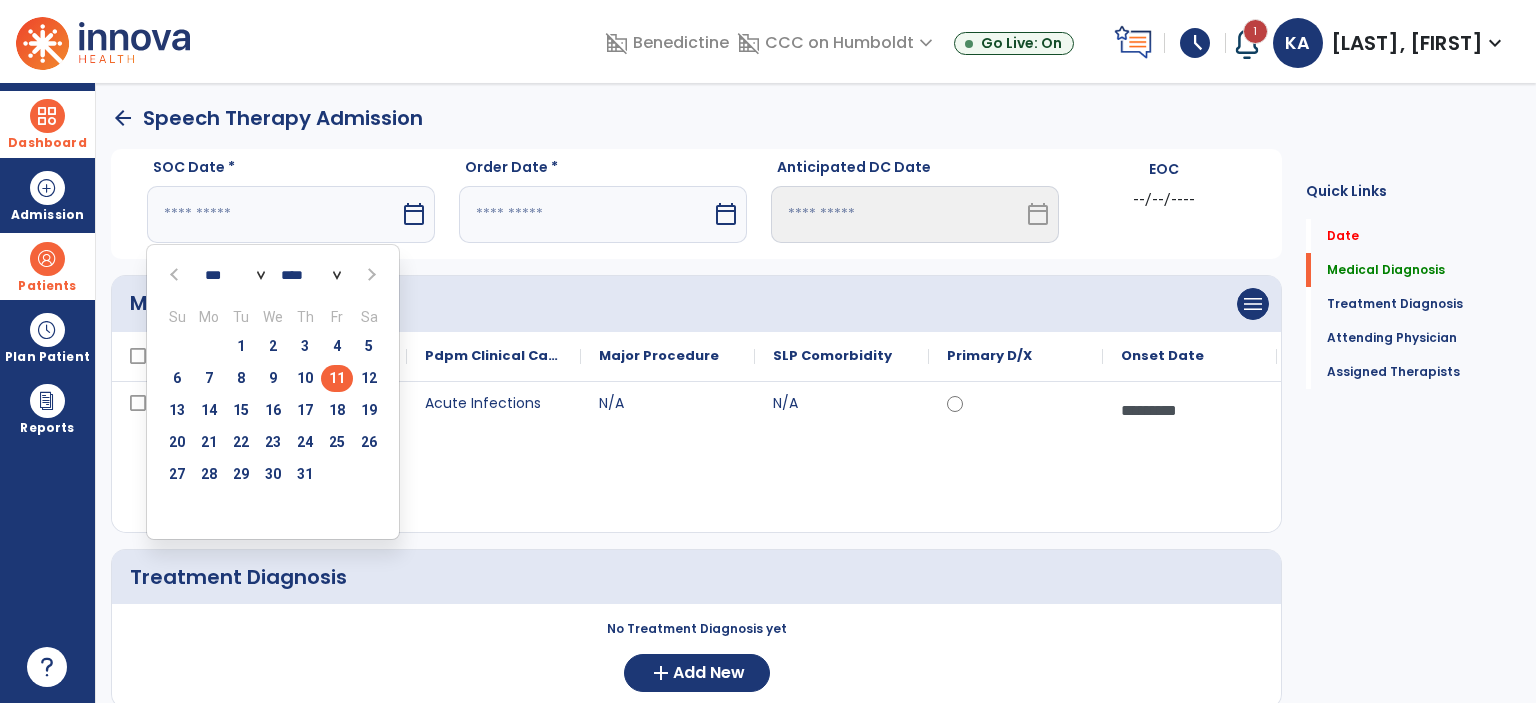 click on "11" at bounding box center [337, 378] 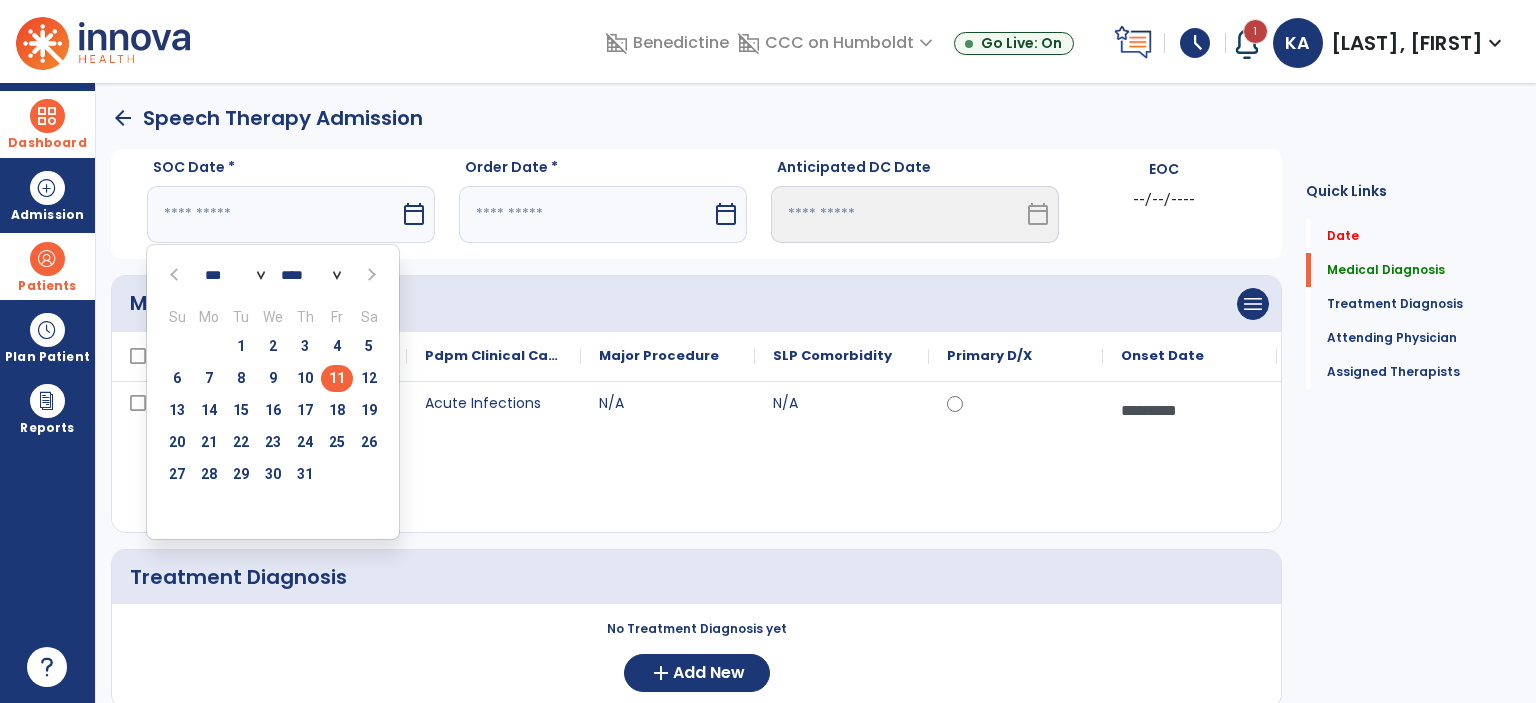 type on "*********" 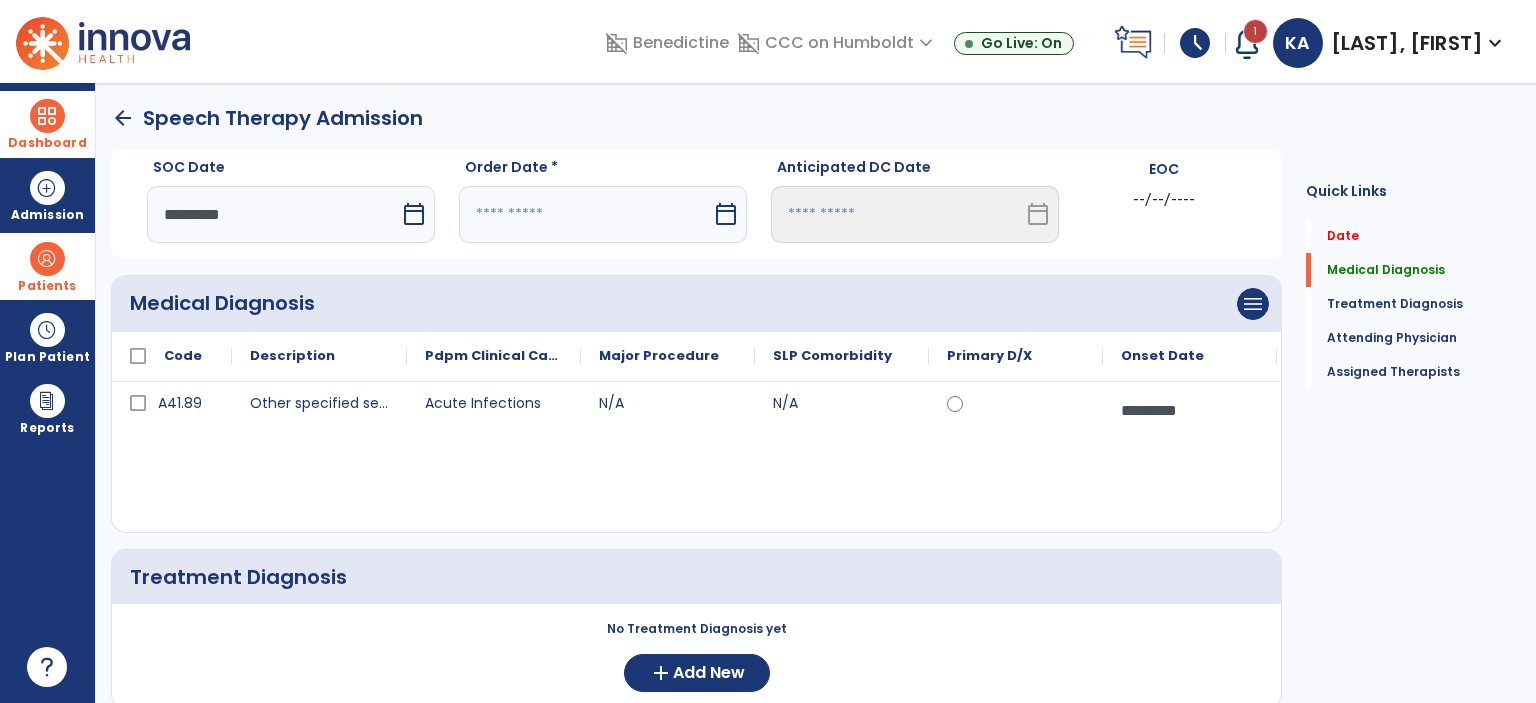 click on "calendar_today" at bounding box center [726, 214] 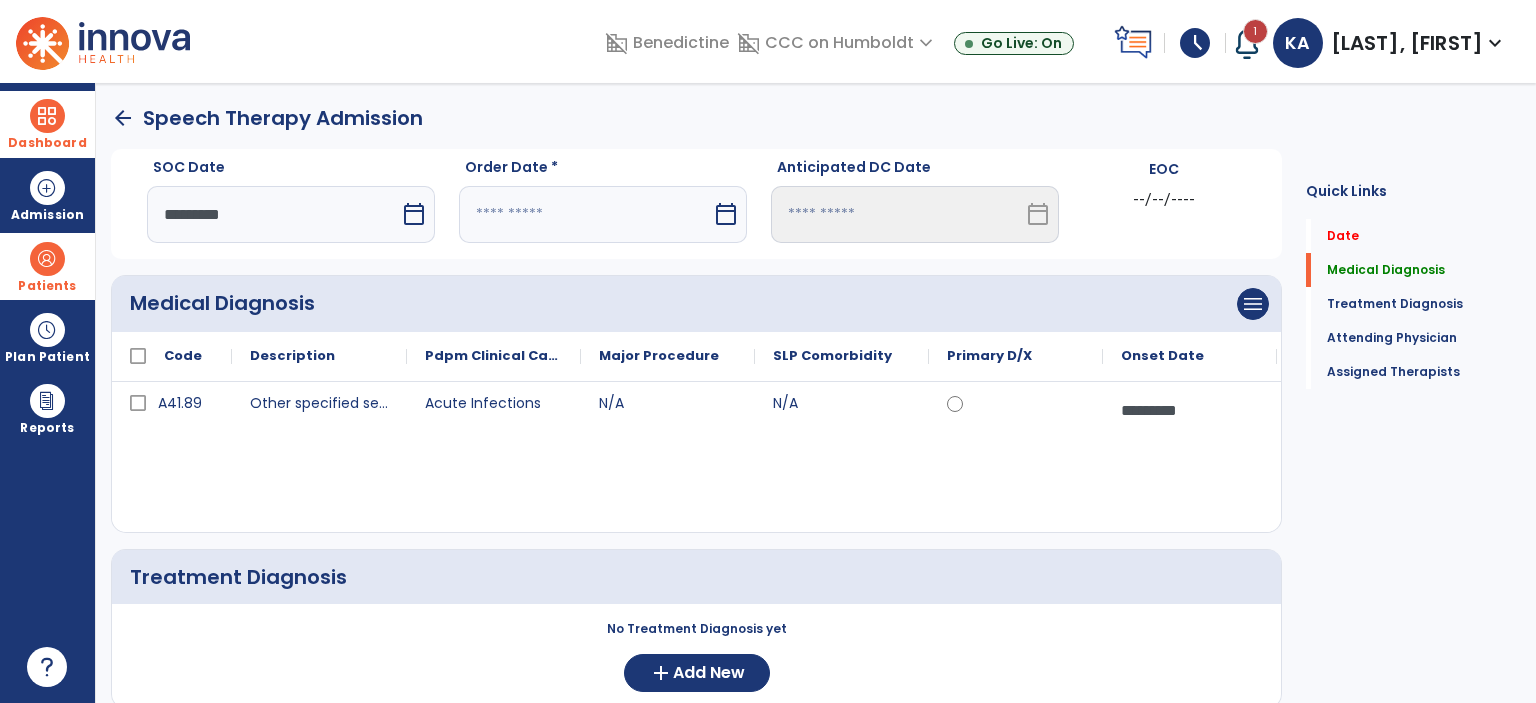 select on "*" 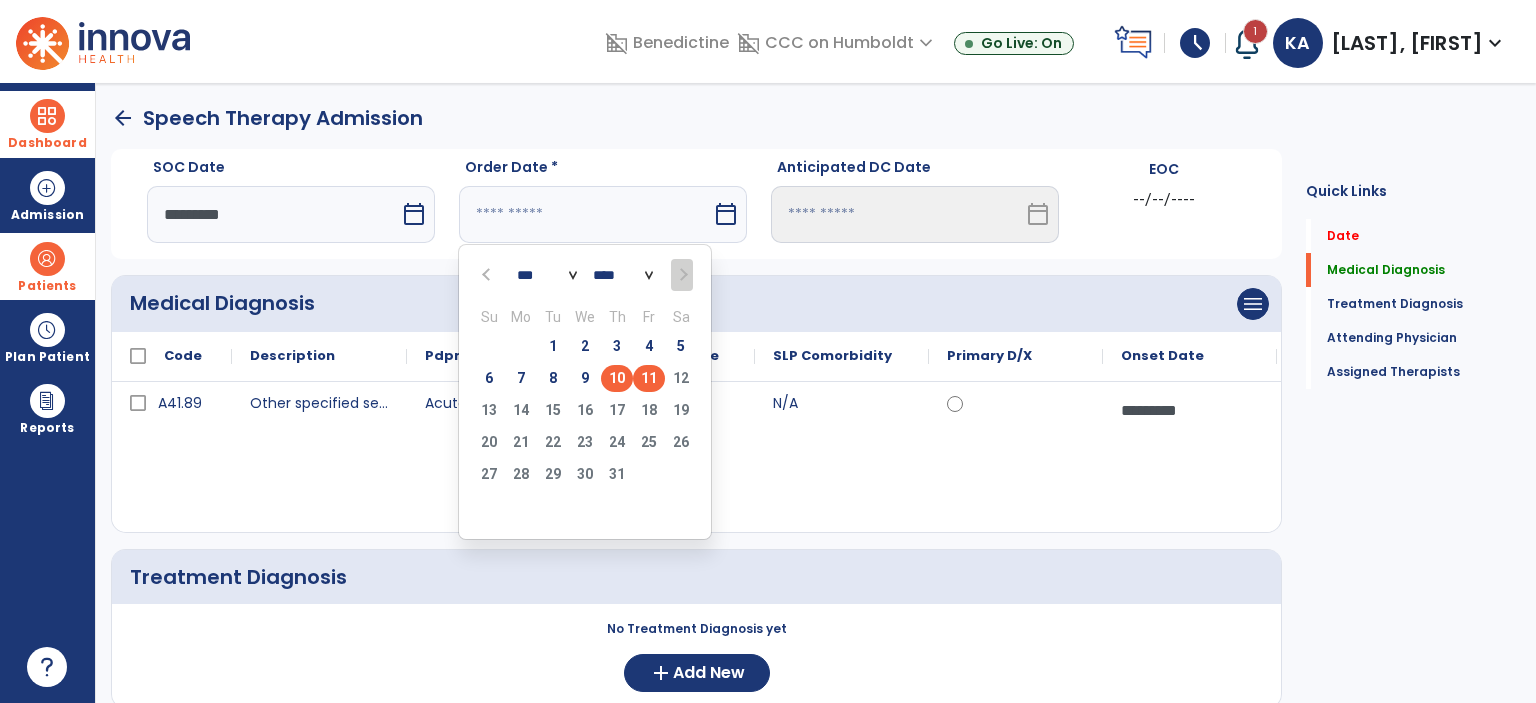 click on "10" at bounding box center [617, 378] 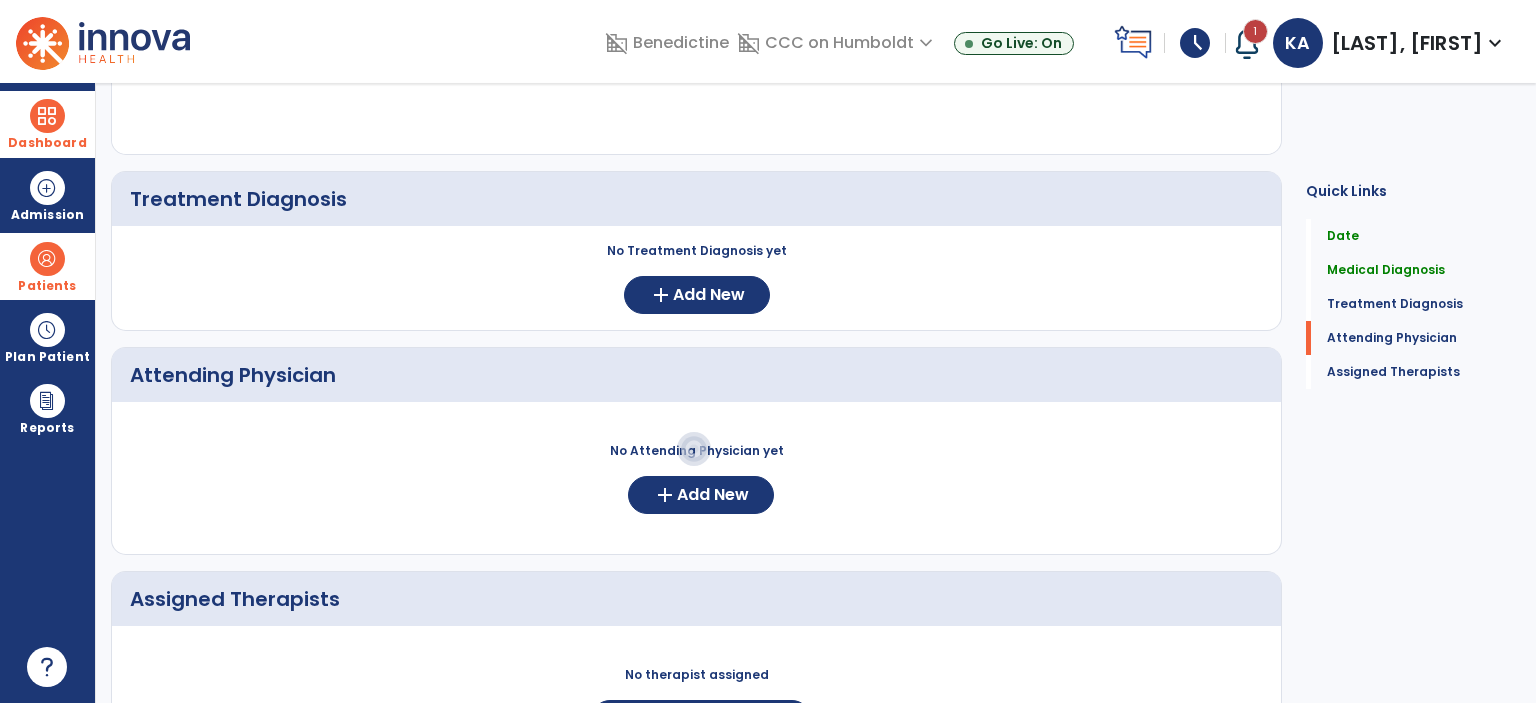 scroll, scrollTop: 543, scrollLeft: 0, axis: vertical 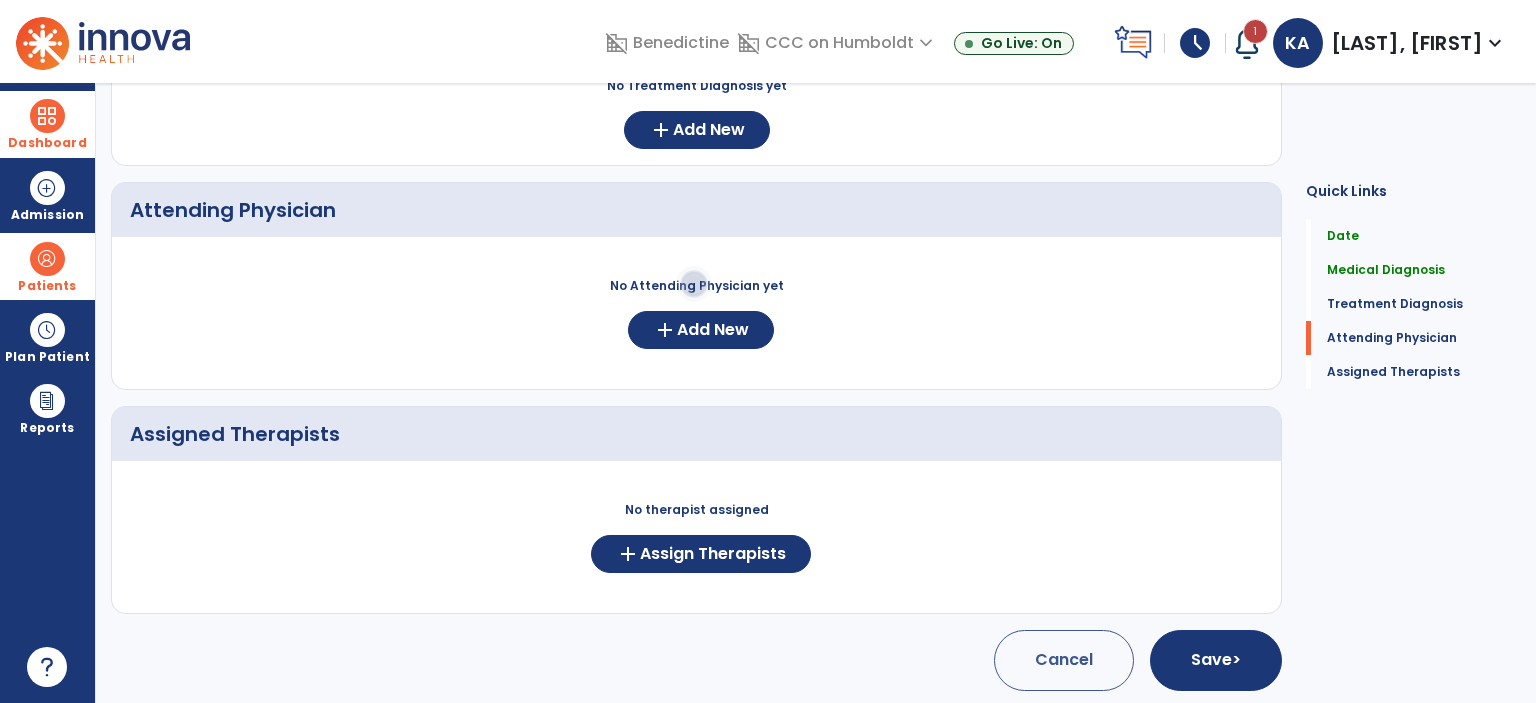 drag, startPoint x: 539, startPoint y: 551, endPoint x: 364, endPoint y: 616, distance: 186.68155 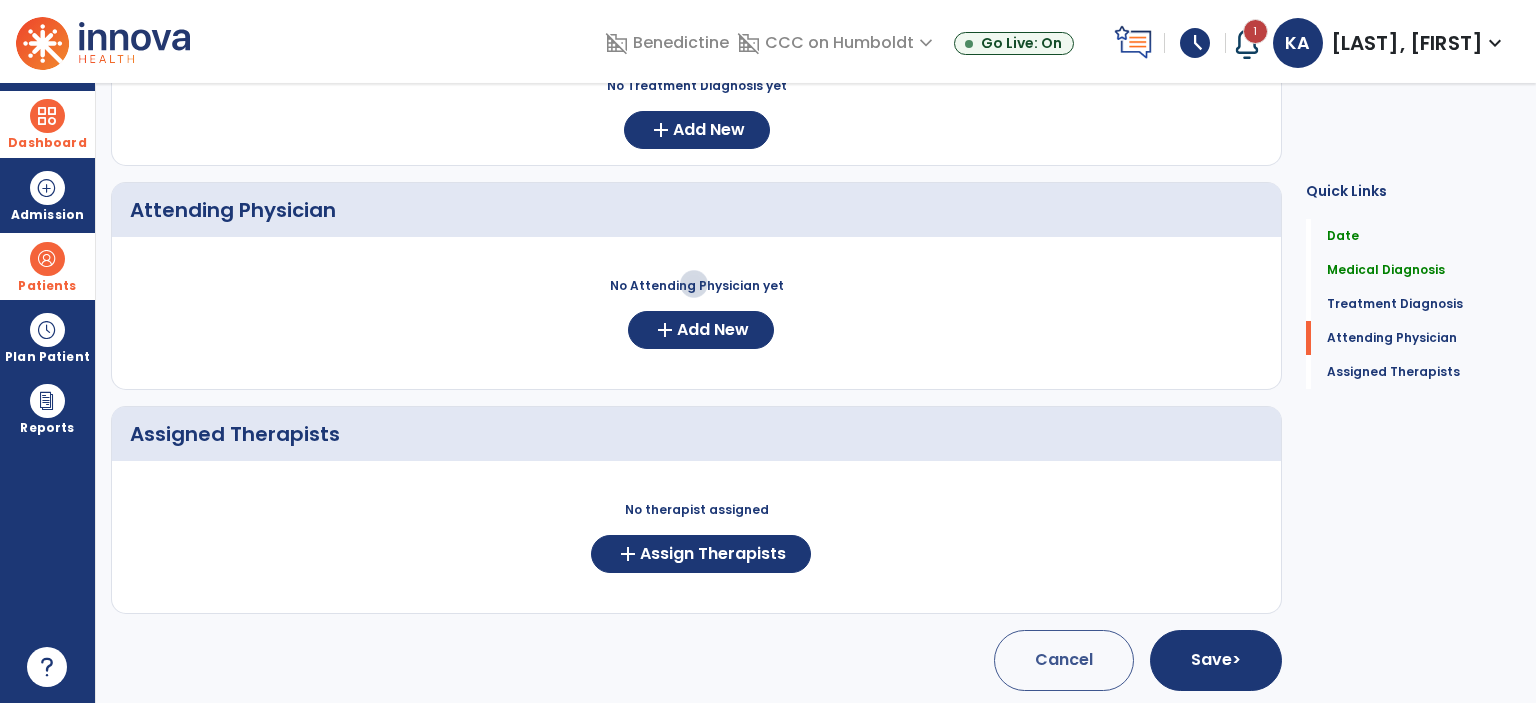 click on "Medical Diagnosis      menu   Add Medical Diagnosis   Delete Medical Diagnosis
Code
Description
Pdpm Clinical Category" 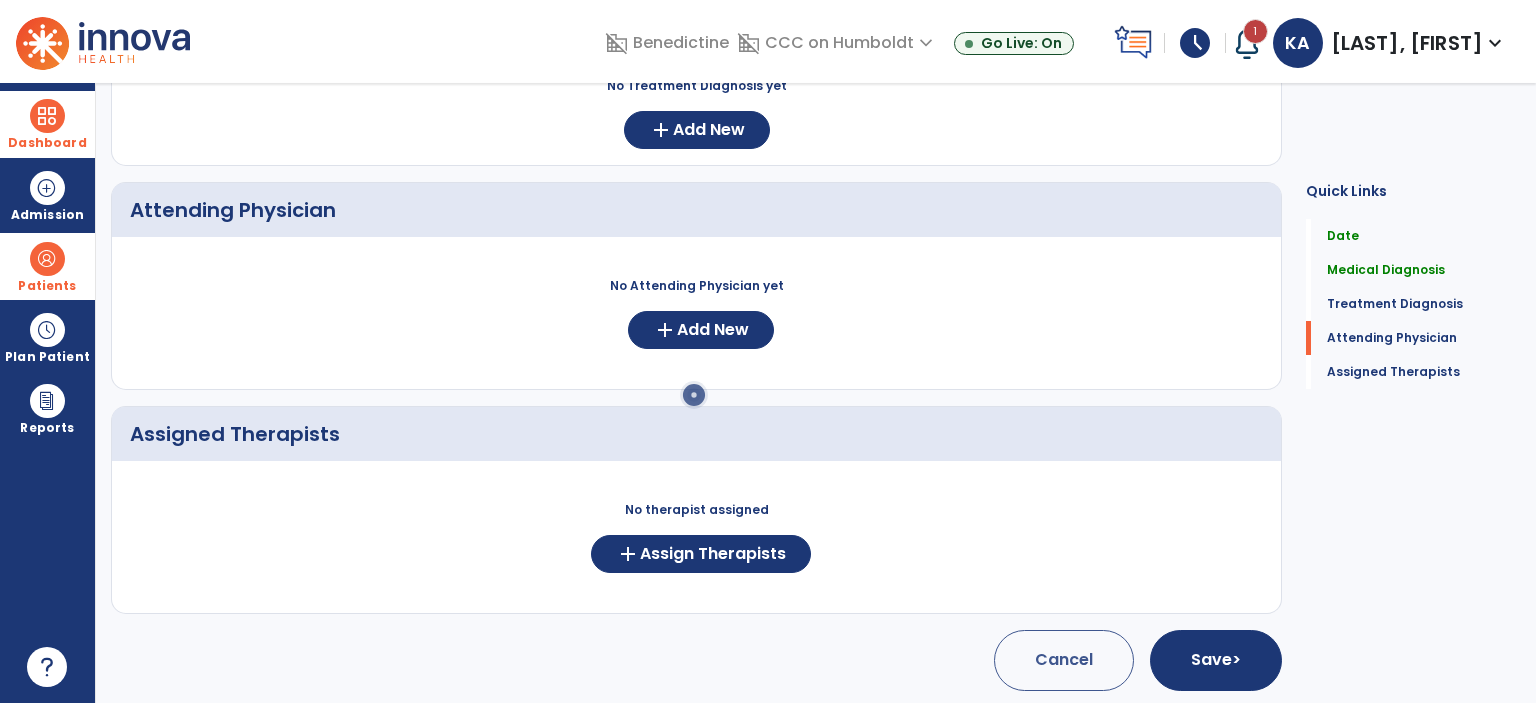 scroll, scrollTop: 355, scrollLeft: 0, axis: vertical 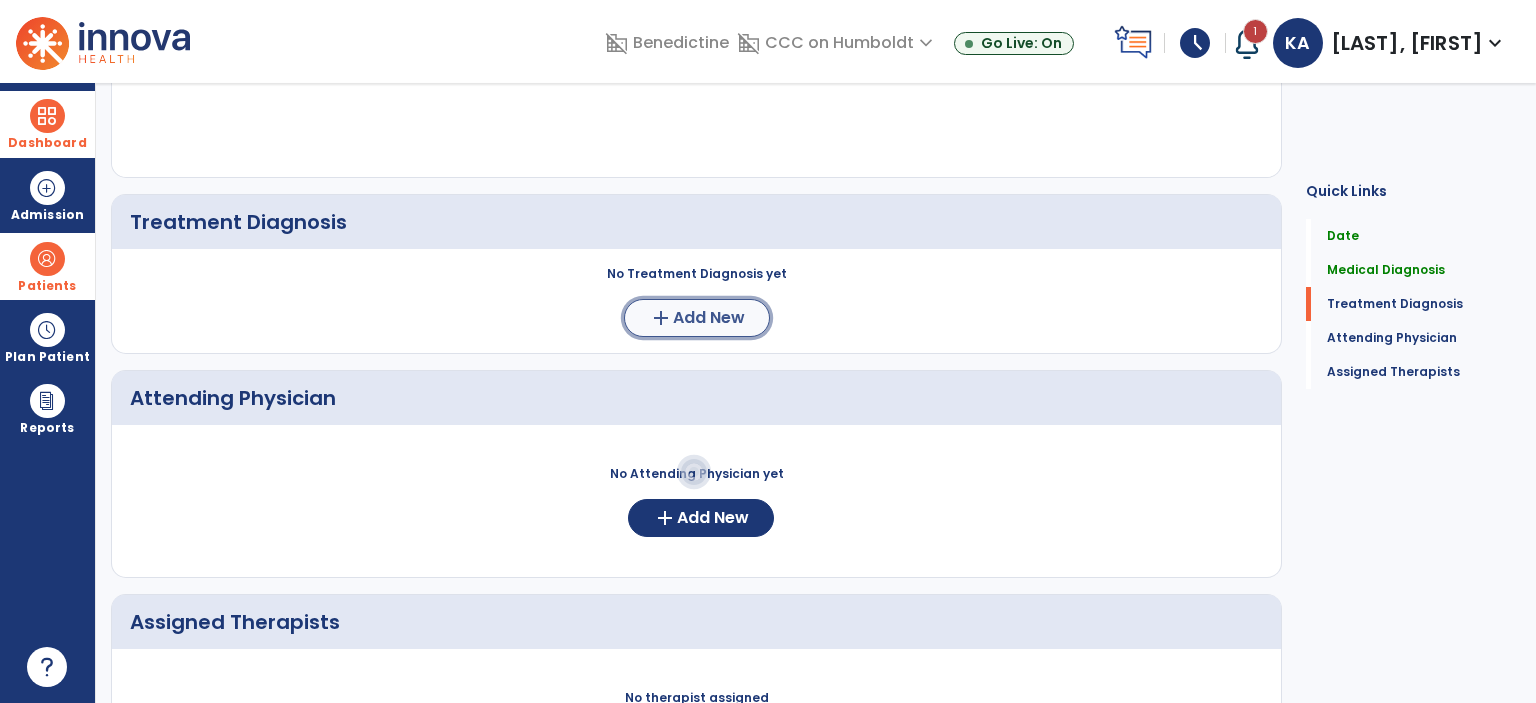 click on "add  Add New" 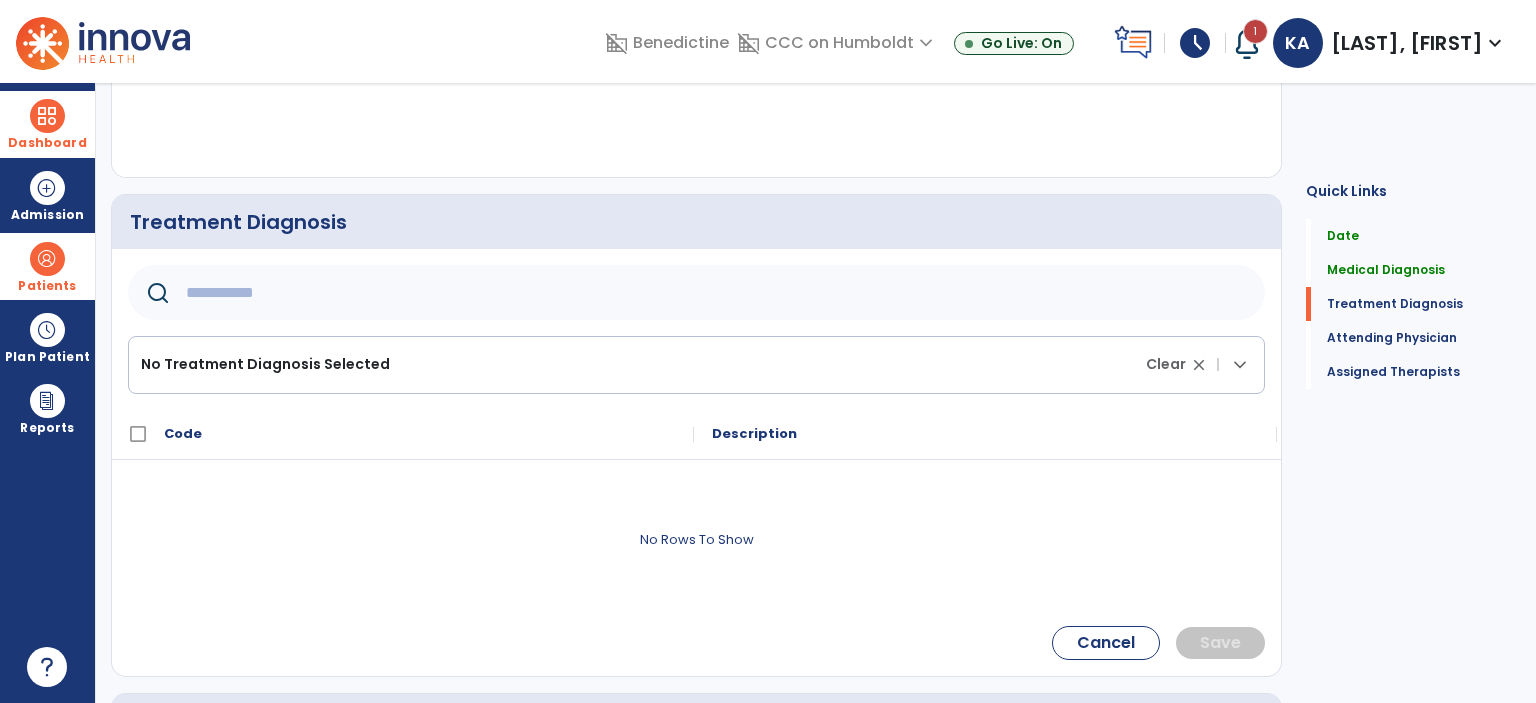 click 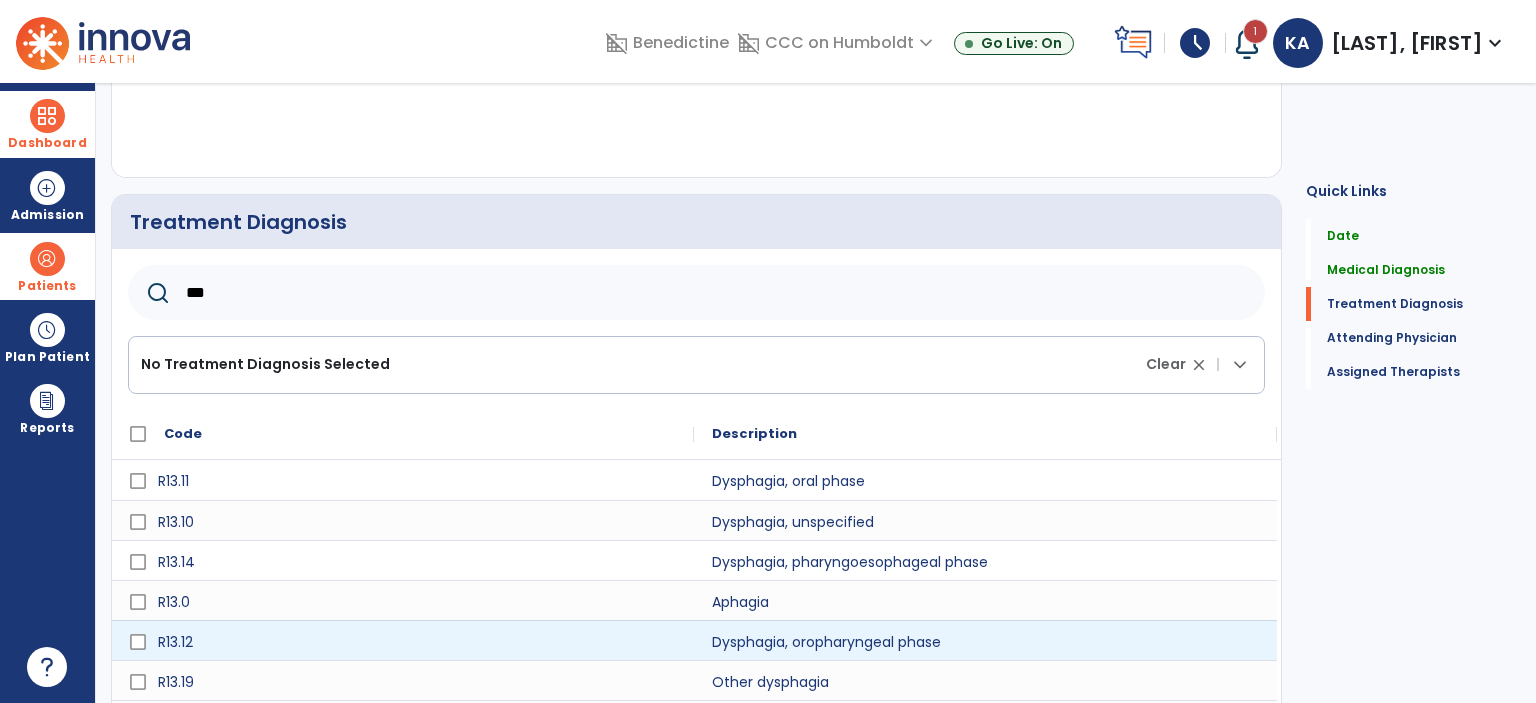 type on "***" 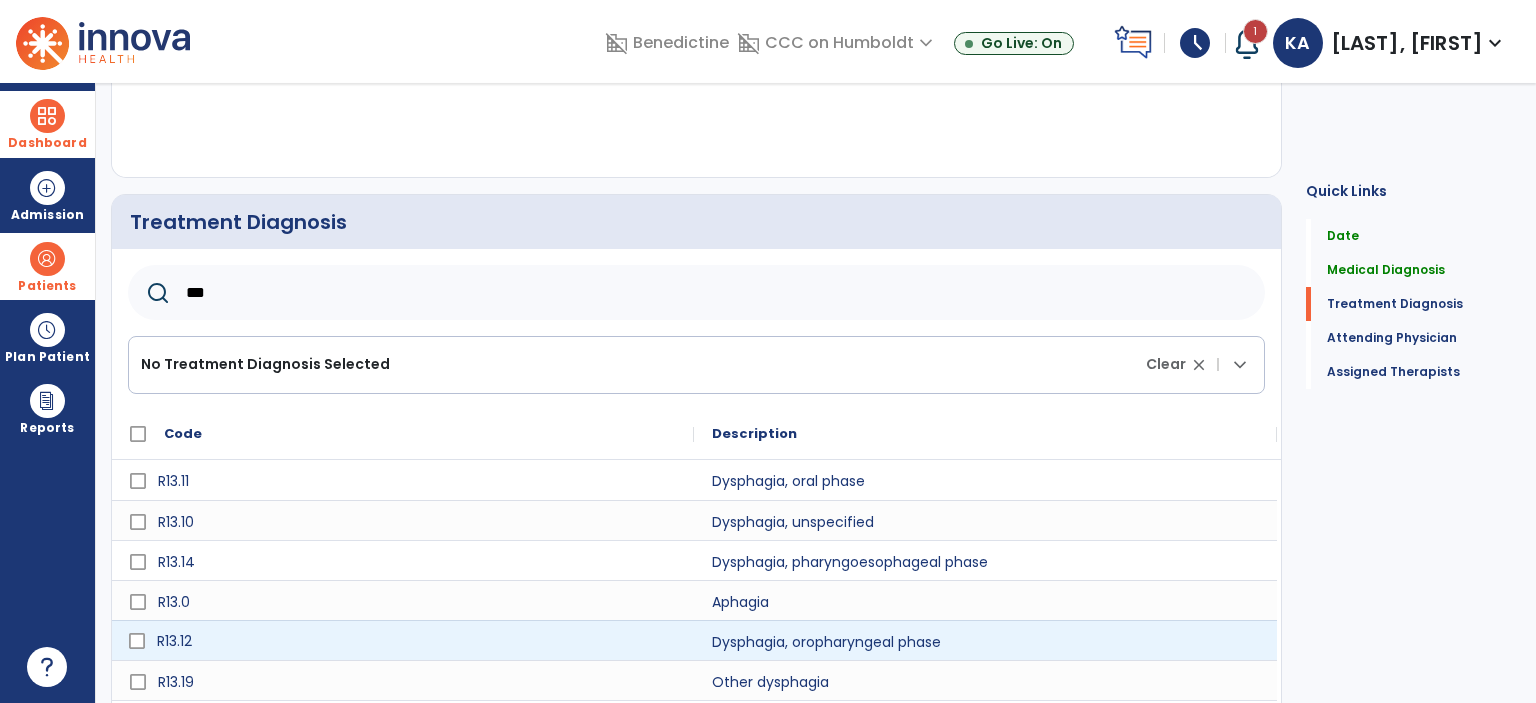 click on "R13.12" at bounding box center (417, 641) 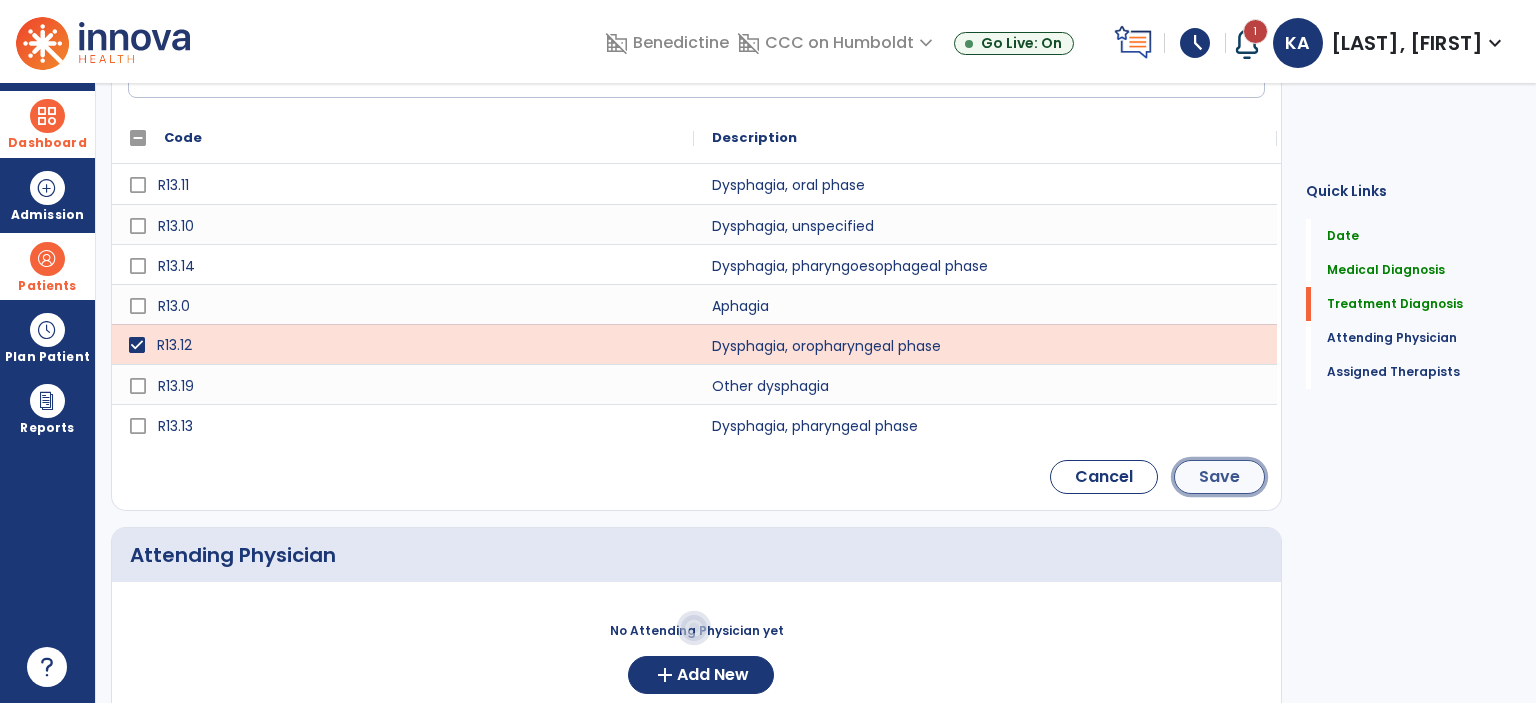 click on "Save" 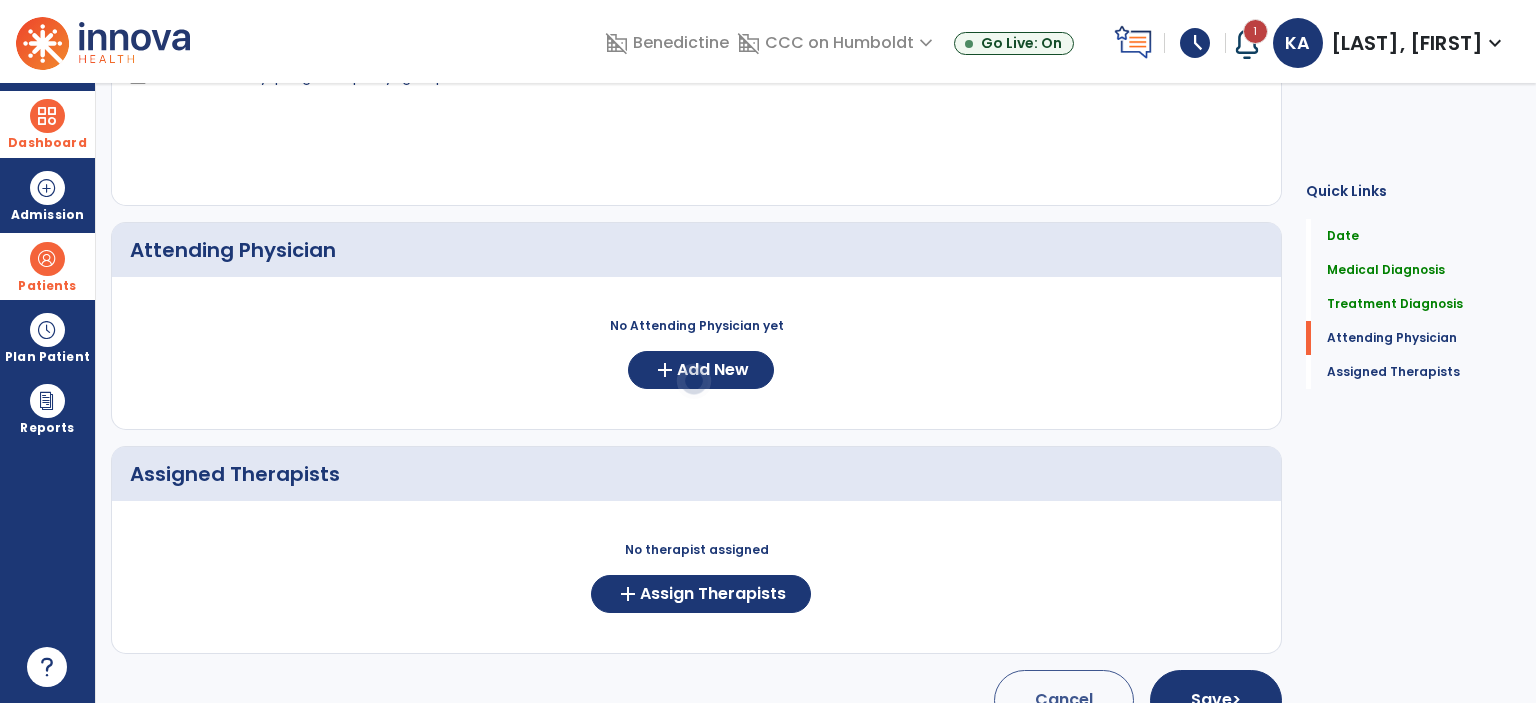 scroll, scrollTop: 604, scrollLeft: 0, axis: vertical 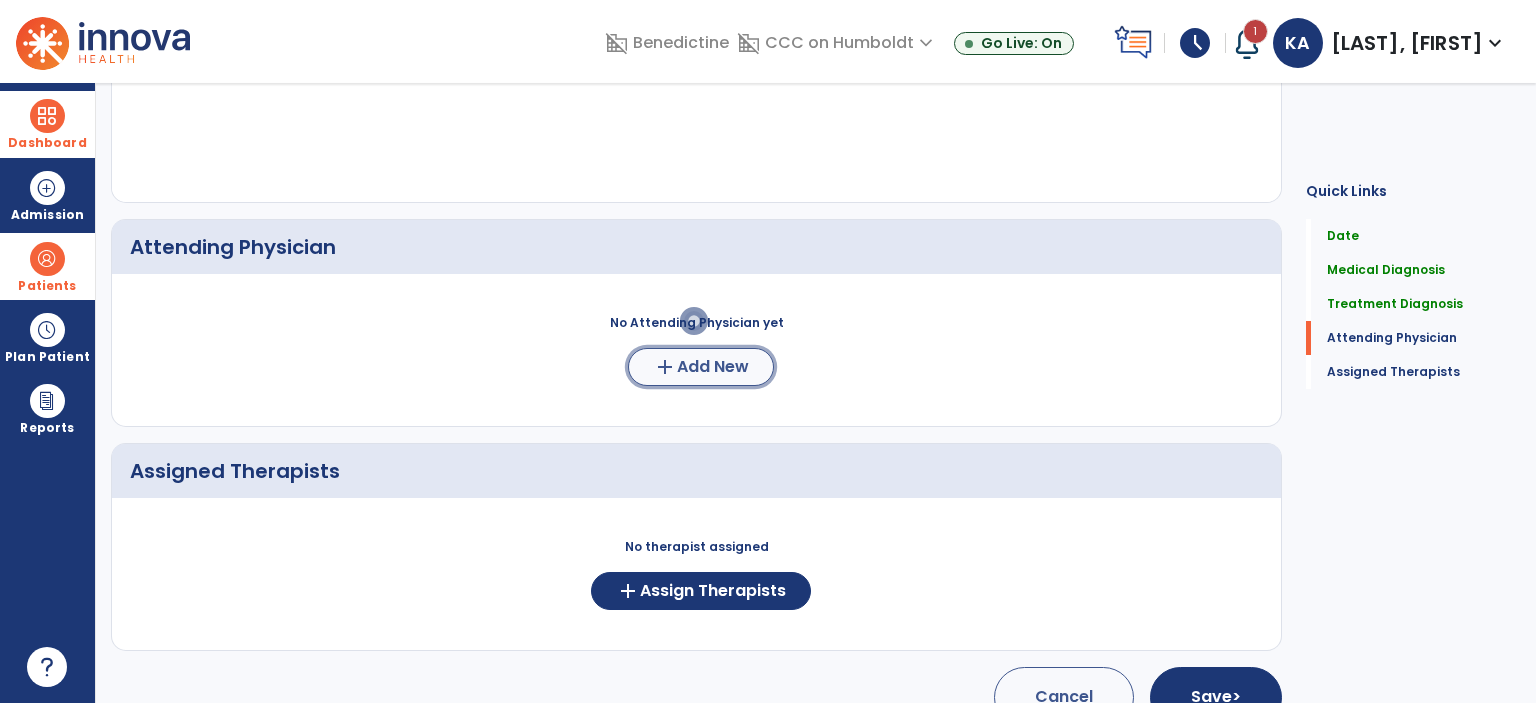 click on "Add New" 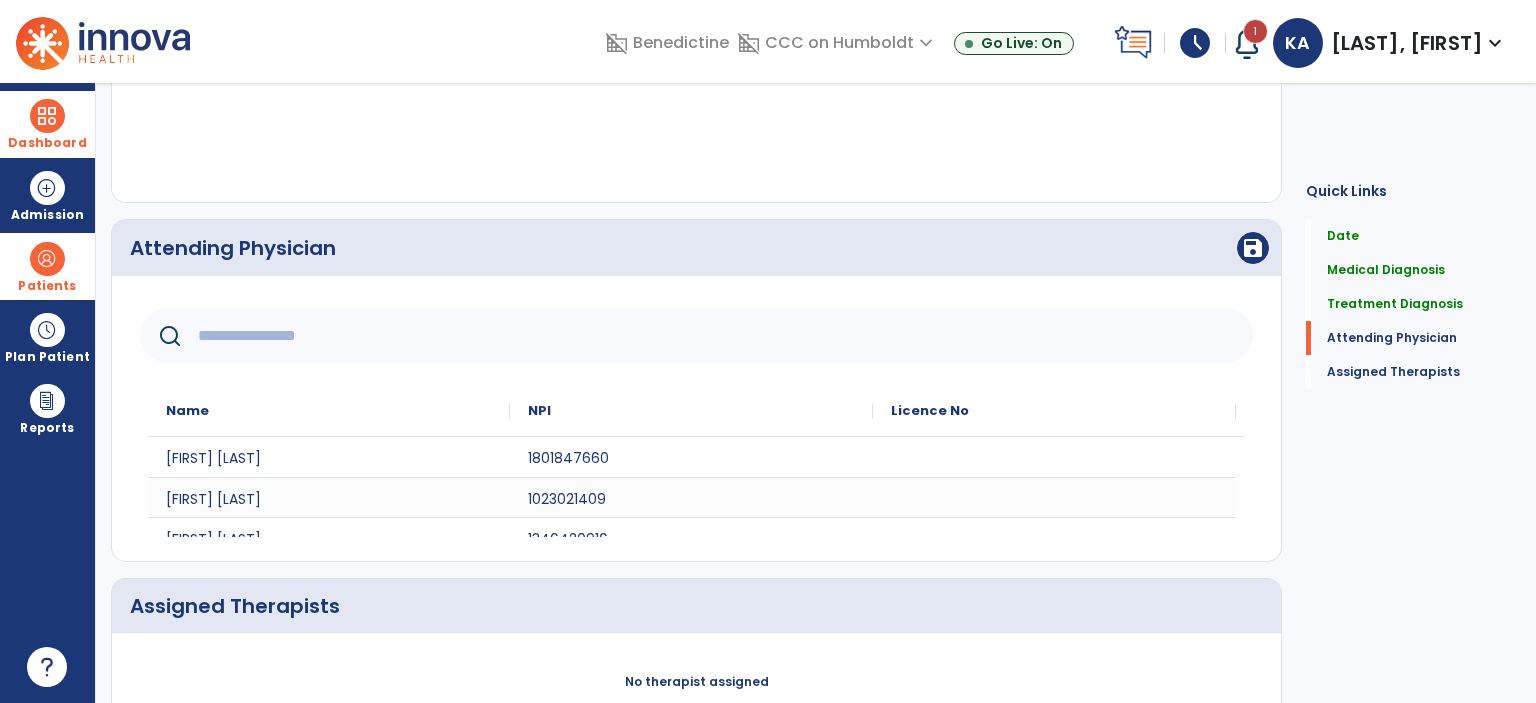 click 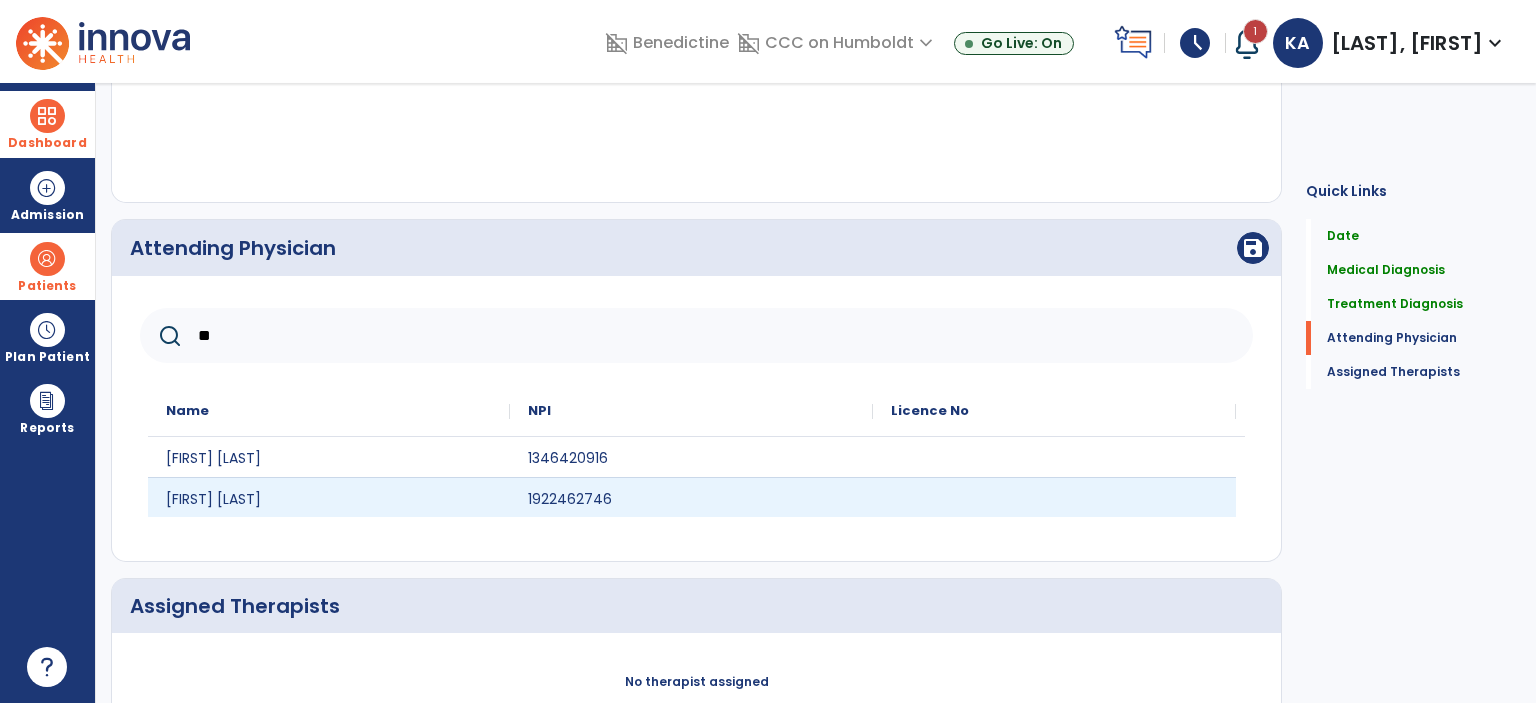 type on "**" 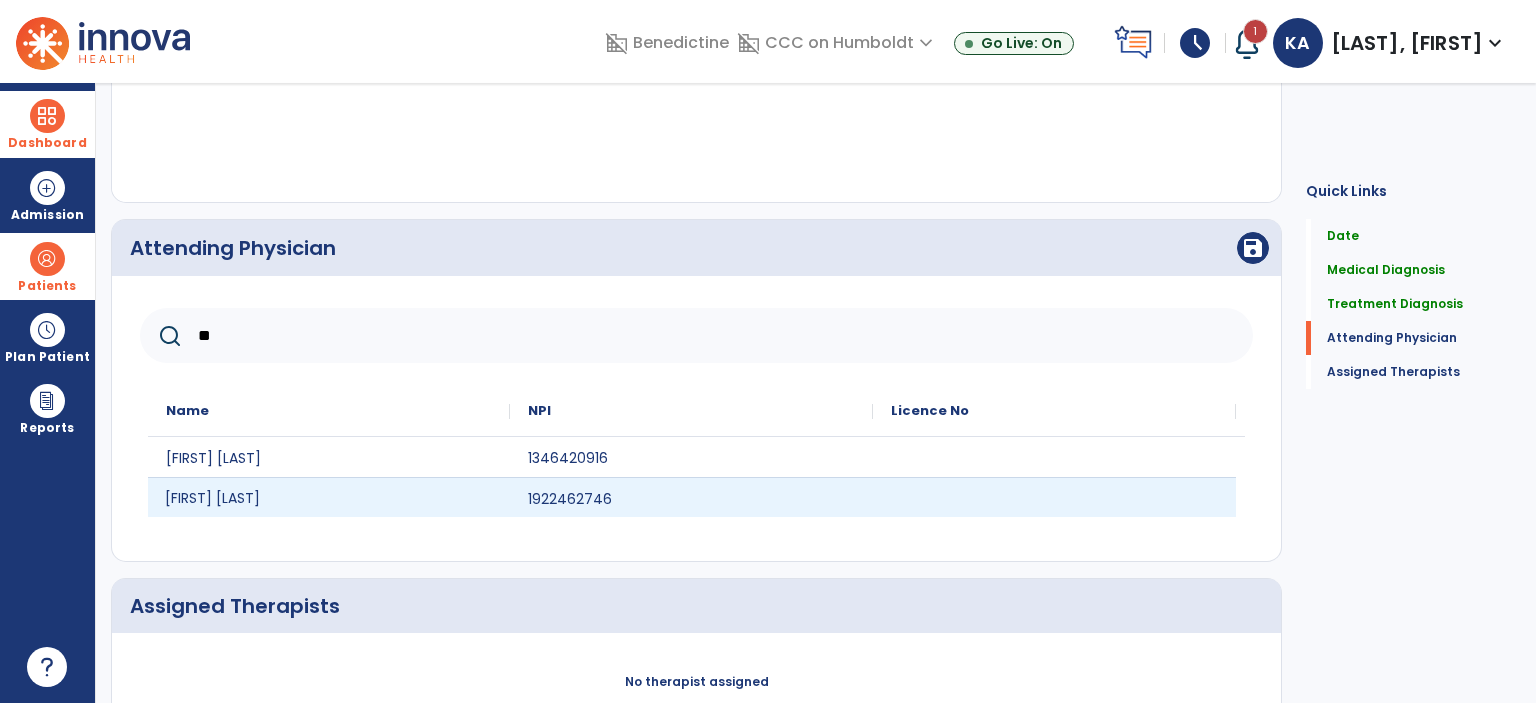 click on "[FIRST] [LAST]" 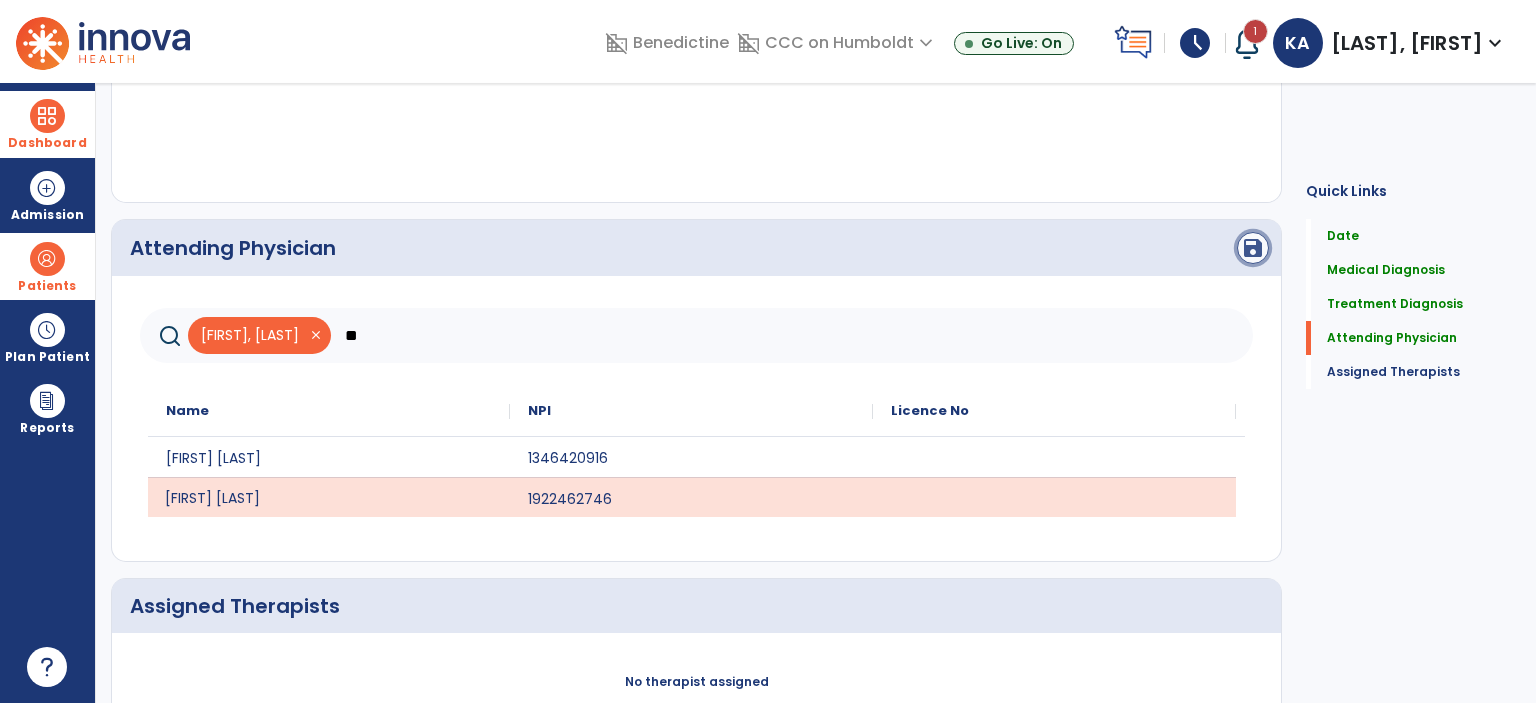 click on "save" 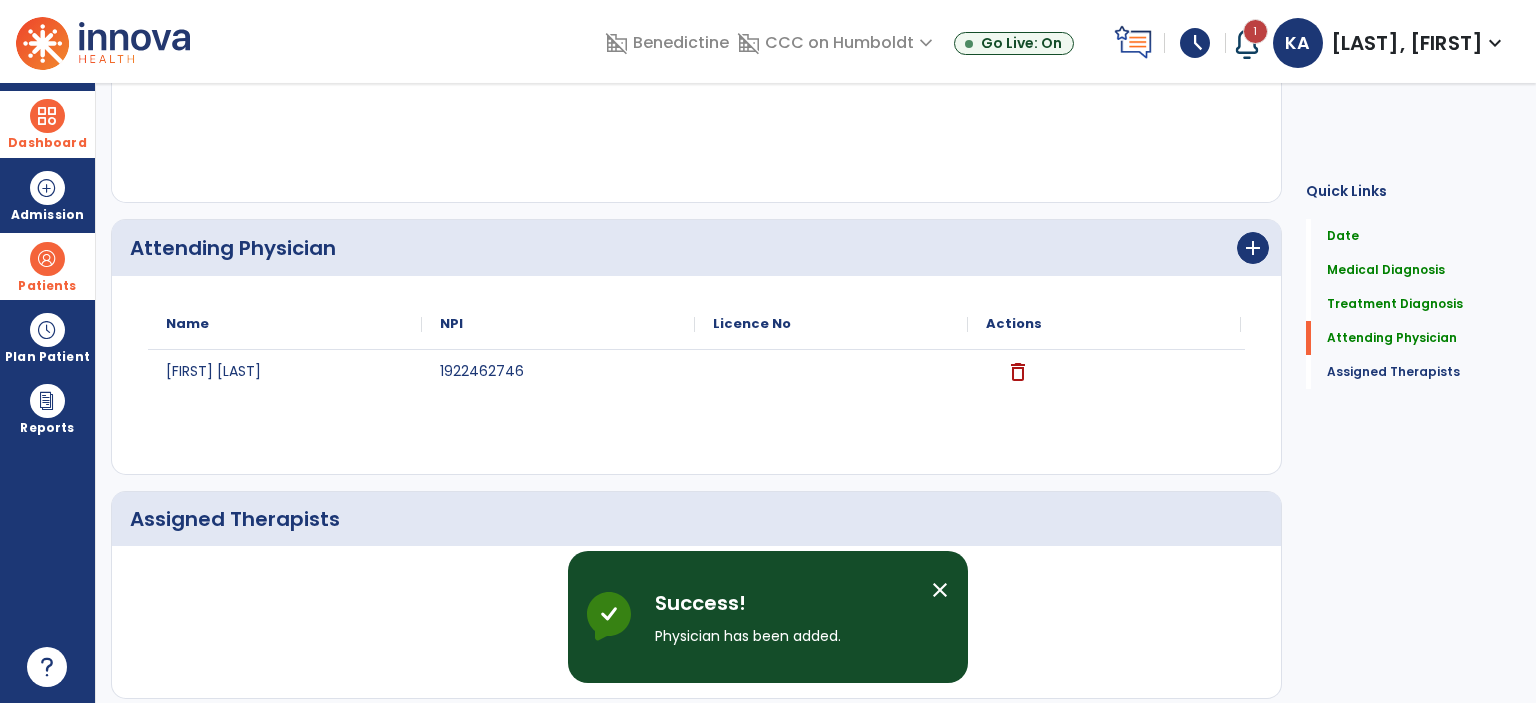 scroll, scrollTop: 689, scrollLeft: 0, axis: vertical 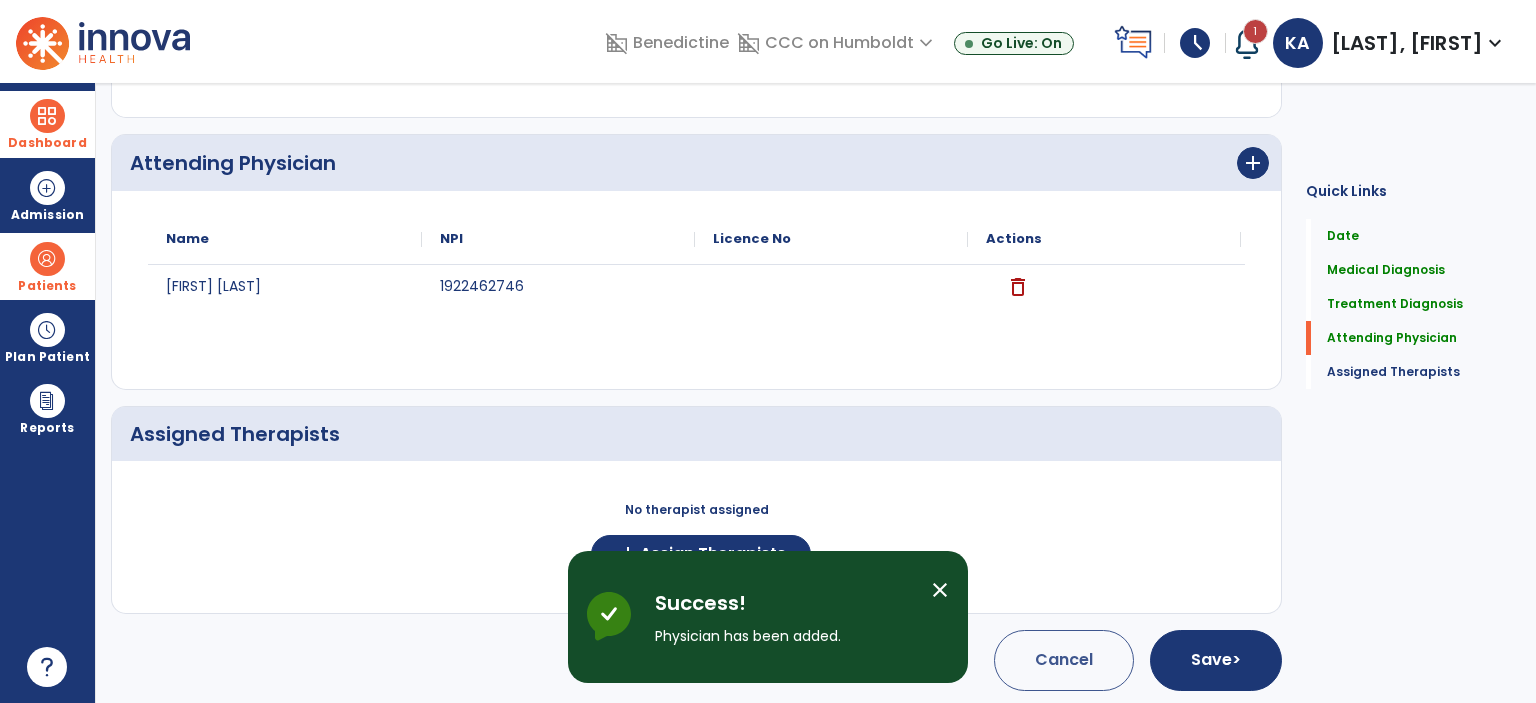 click on "close" at bounding box center (940, 590) 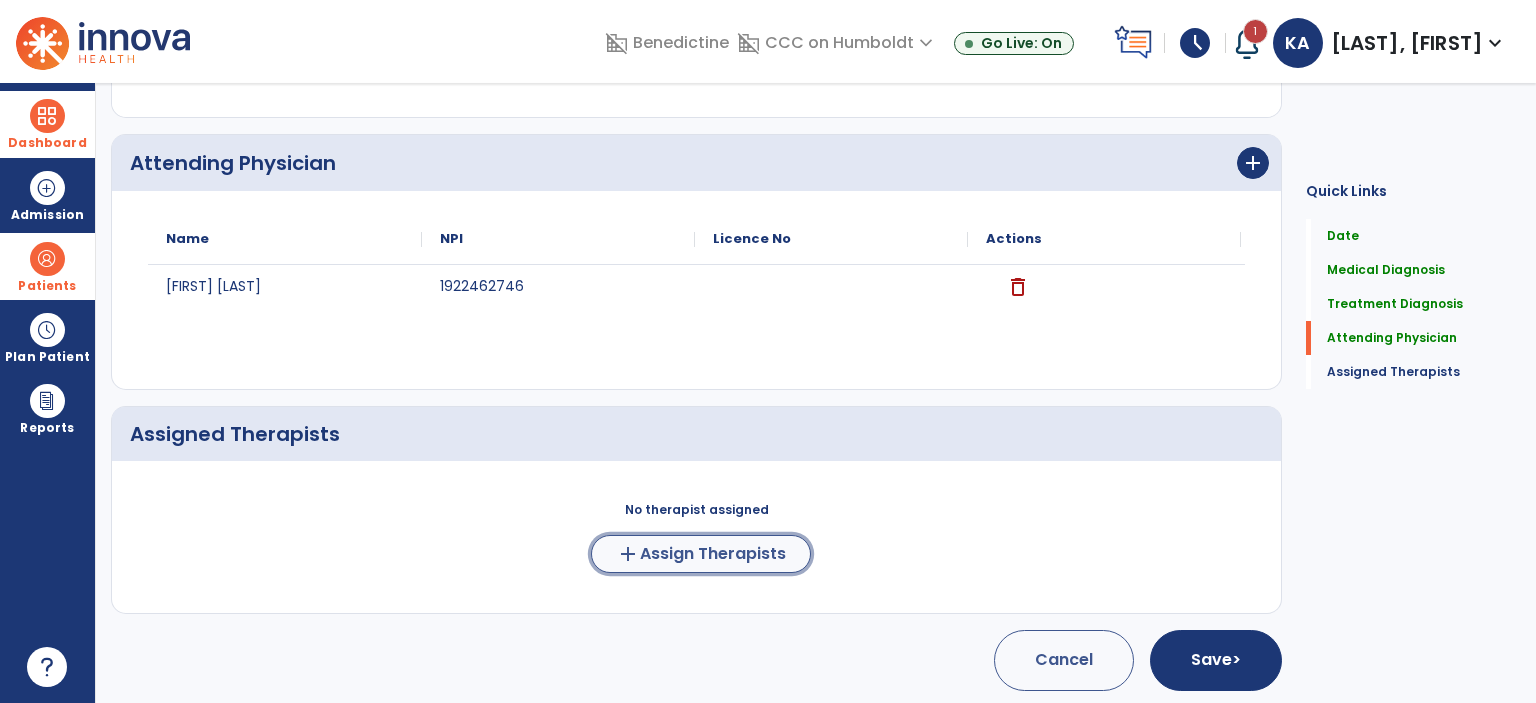 click on "Assign Therapists" 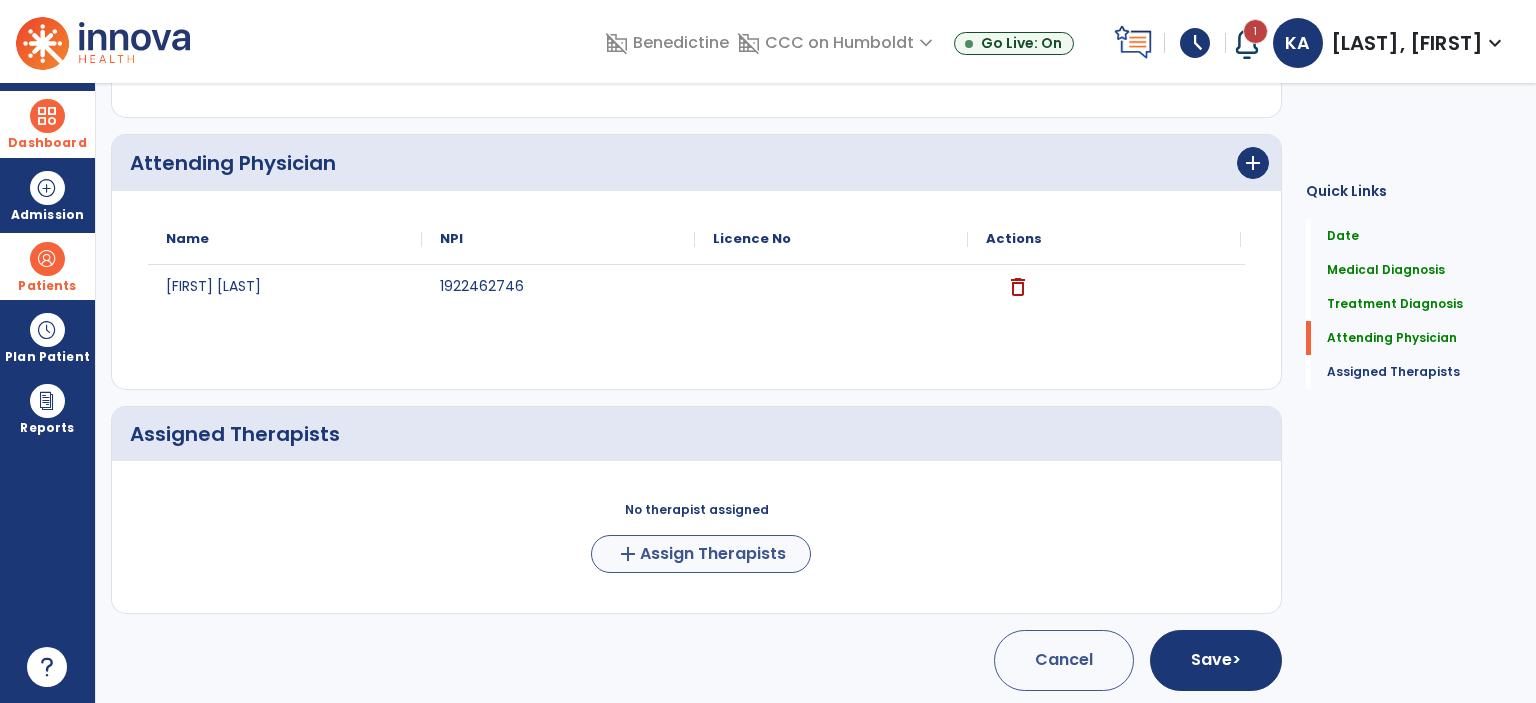 scroll, scrollTop: 686, scrollLeft: 0, axis: vertical 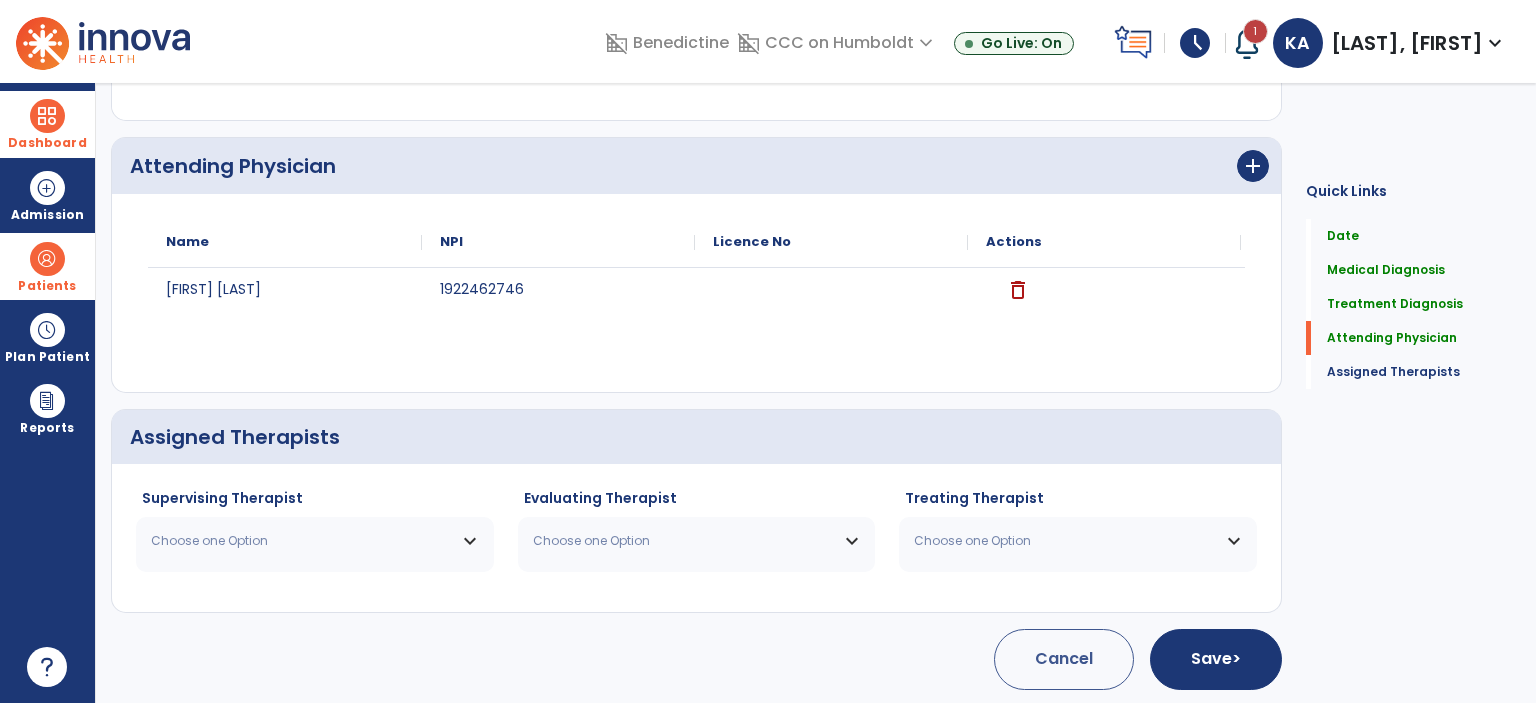 click on "Choose one Option" at bounding box center [302, 541] 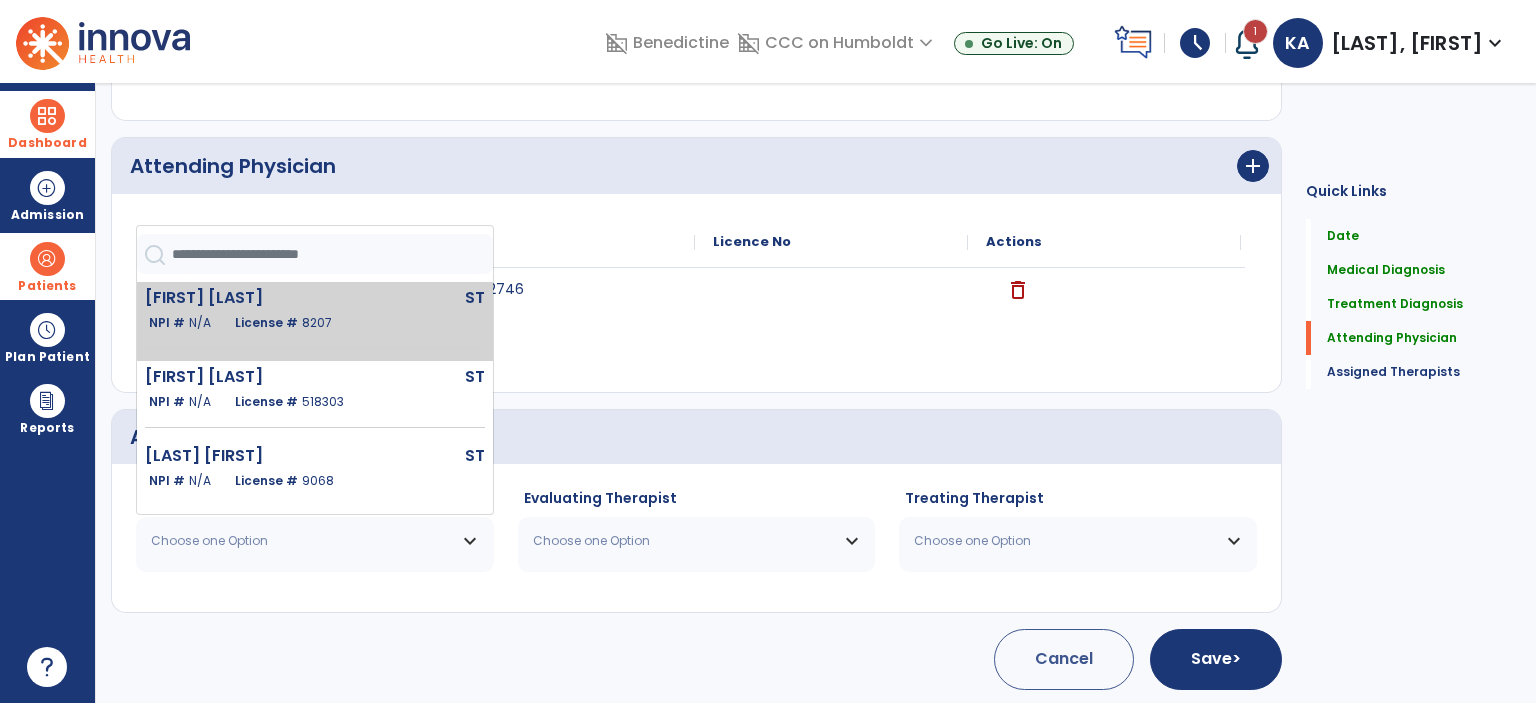 click on "NPI #  N/A   License #  [NUMBER]" 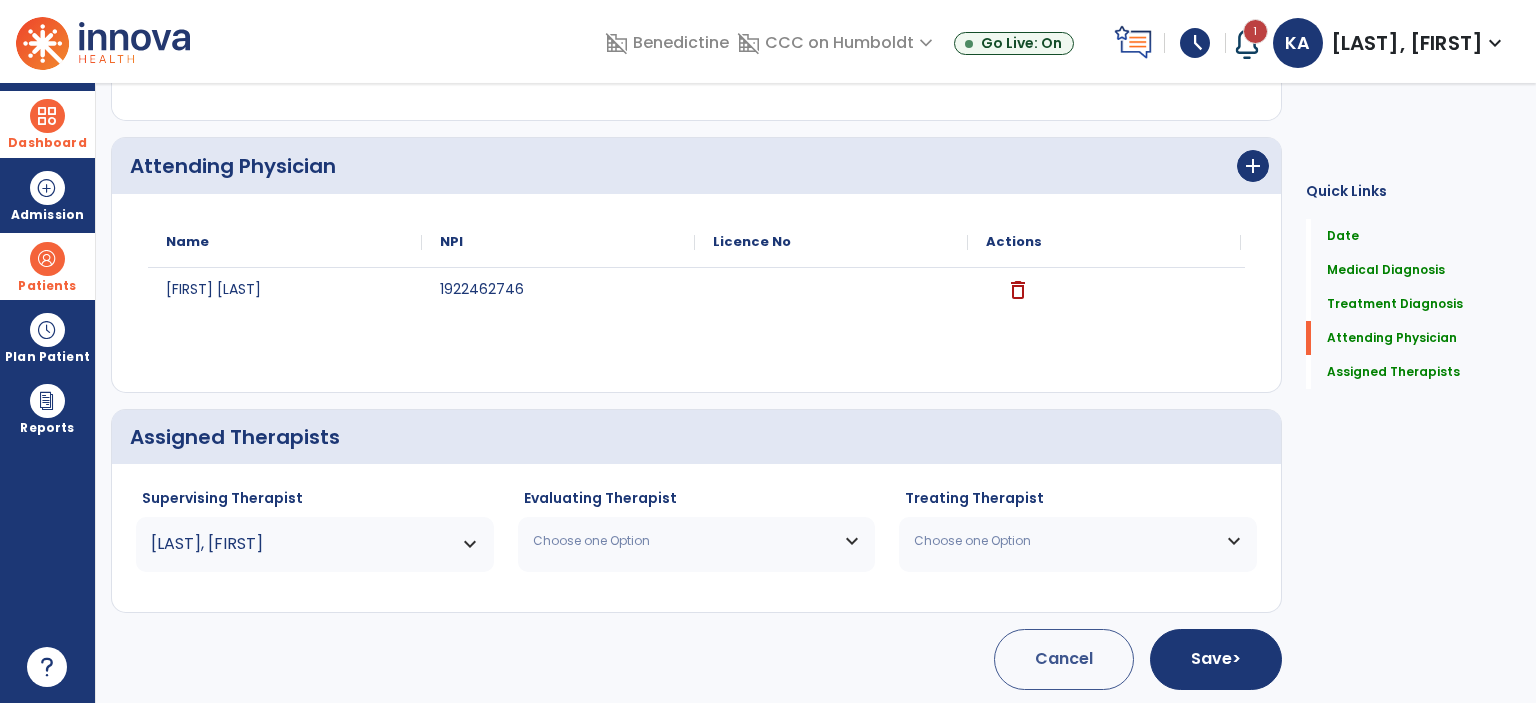 click on "Choose one Option" at bounding box center (697, 541) 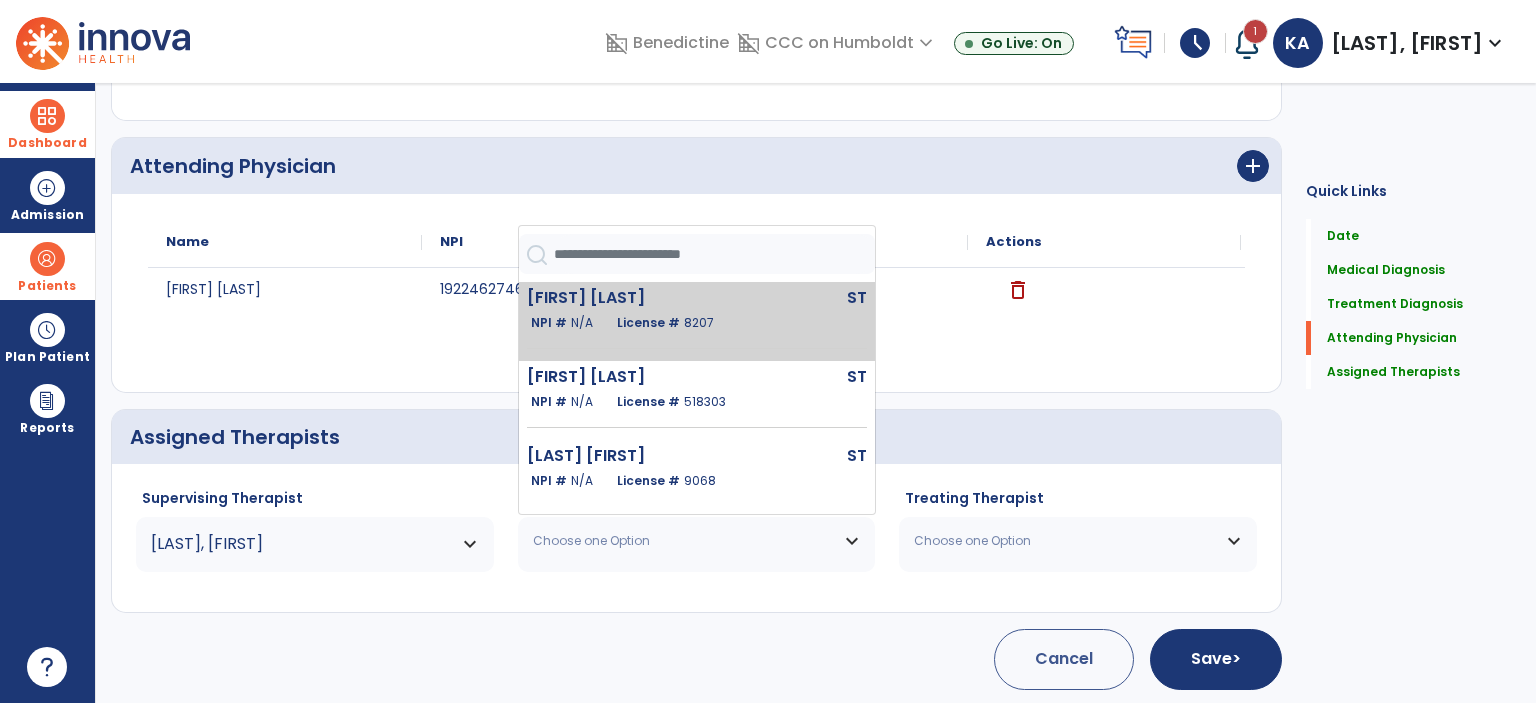 click 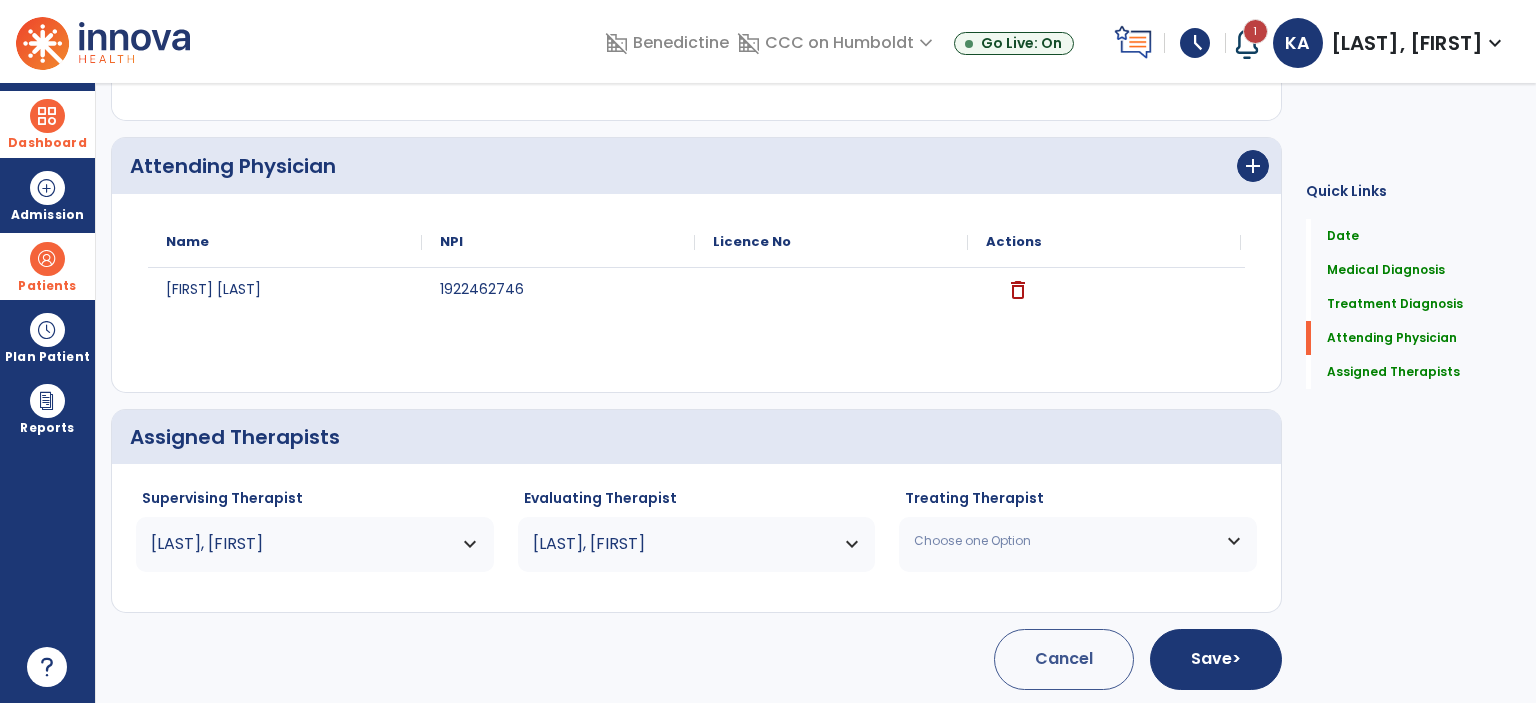 click on "Choose one Option" at bounding box center [1065, 541] 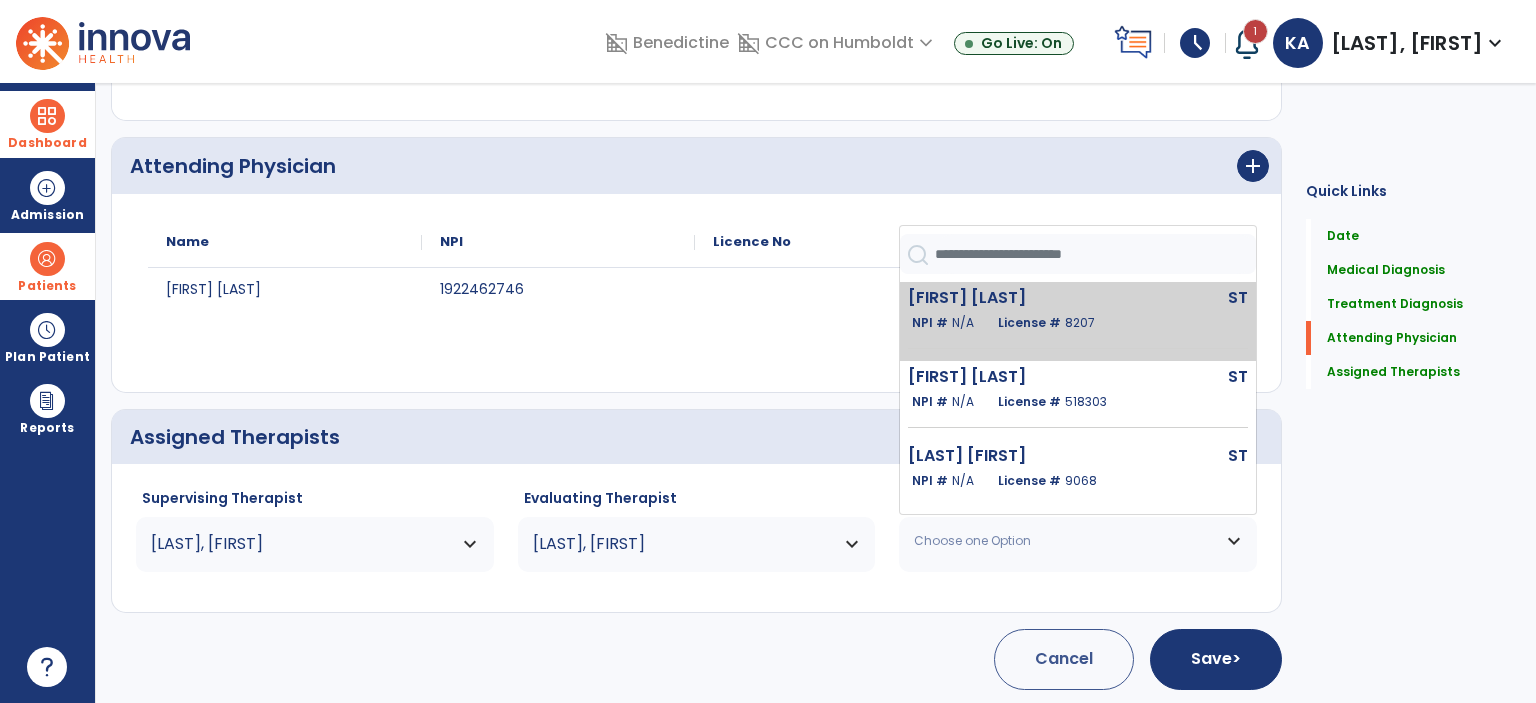 click on "License #  [NUMBER]" 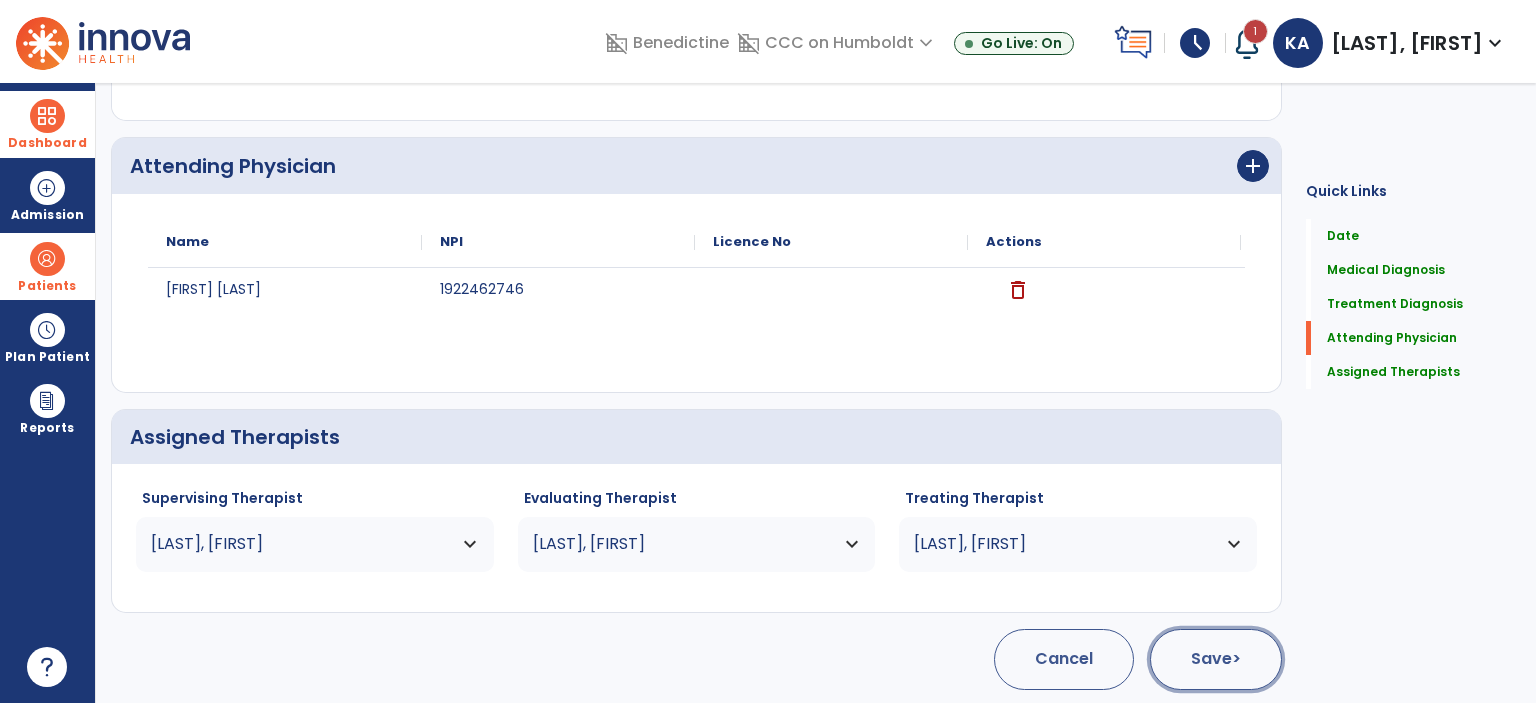 click on "Save  >" 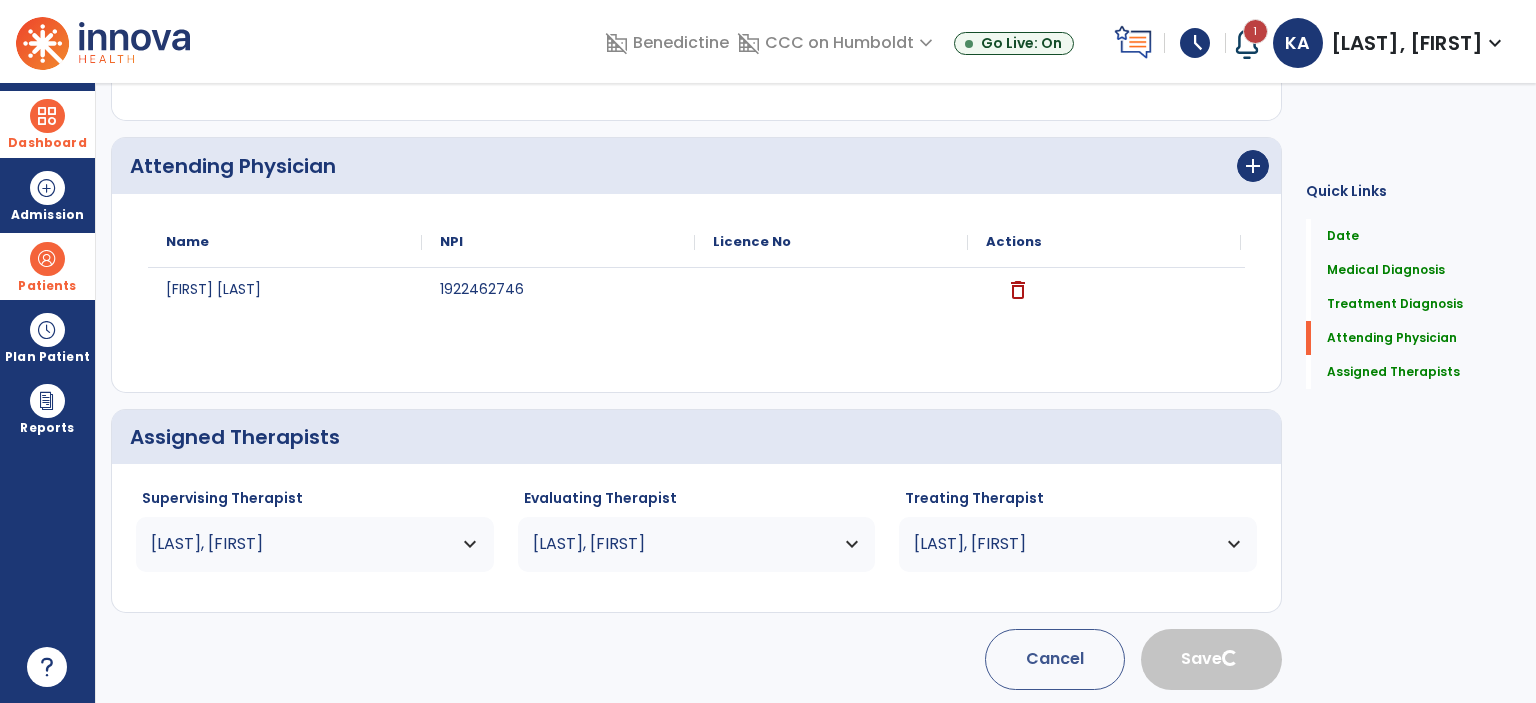 type 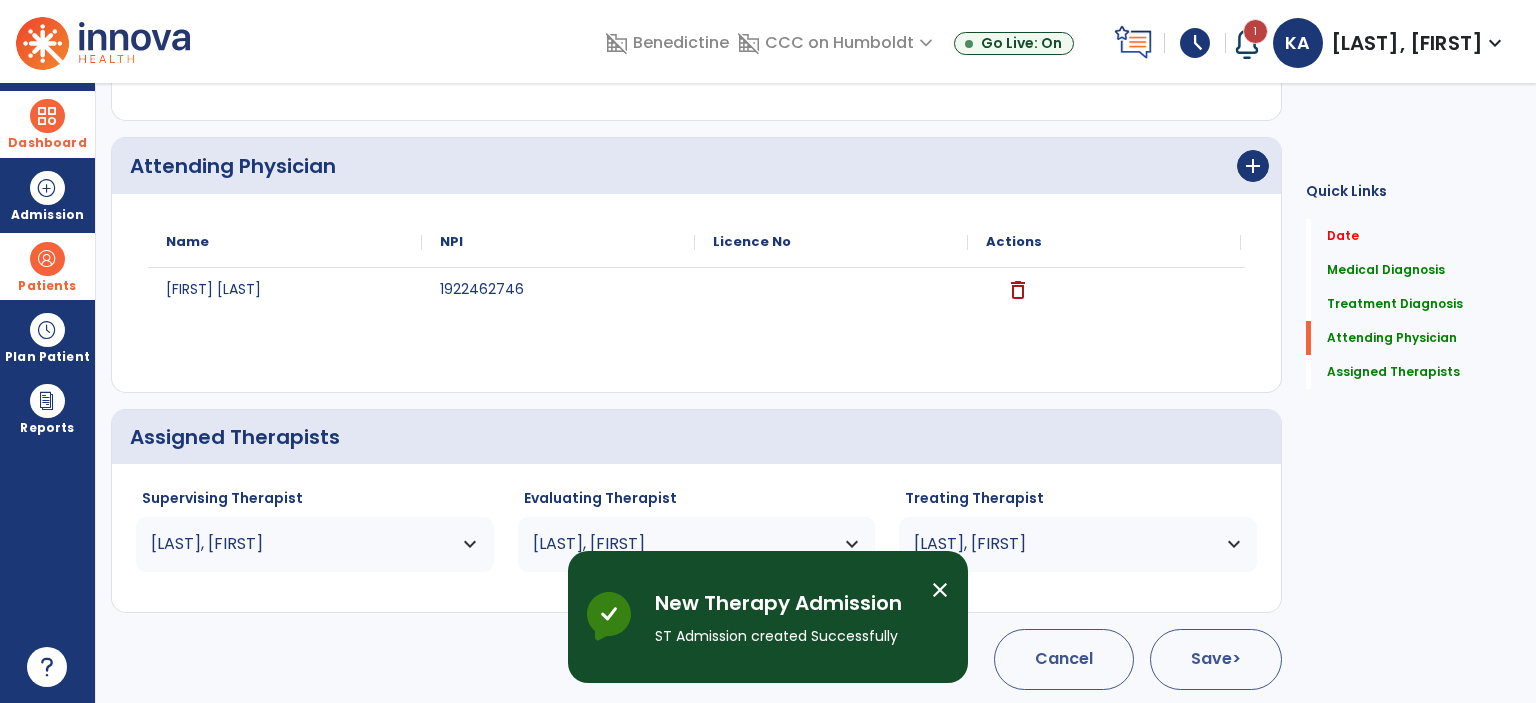 scroll, scrollTop: 54, scrollLeft: 0, axis: vertical 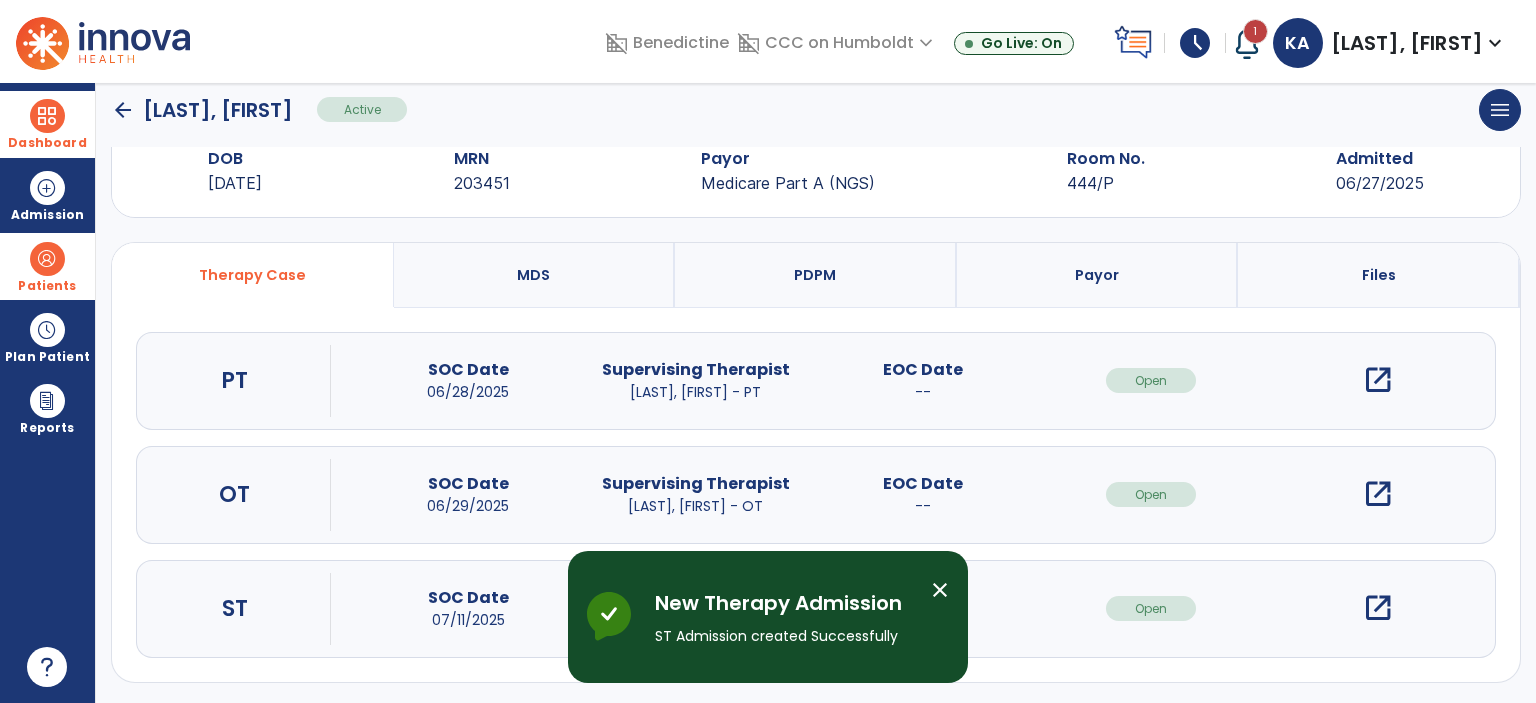click on "open_in_new" at bounding box center [1378, 608] 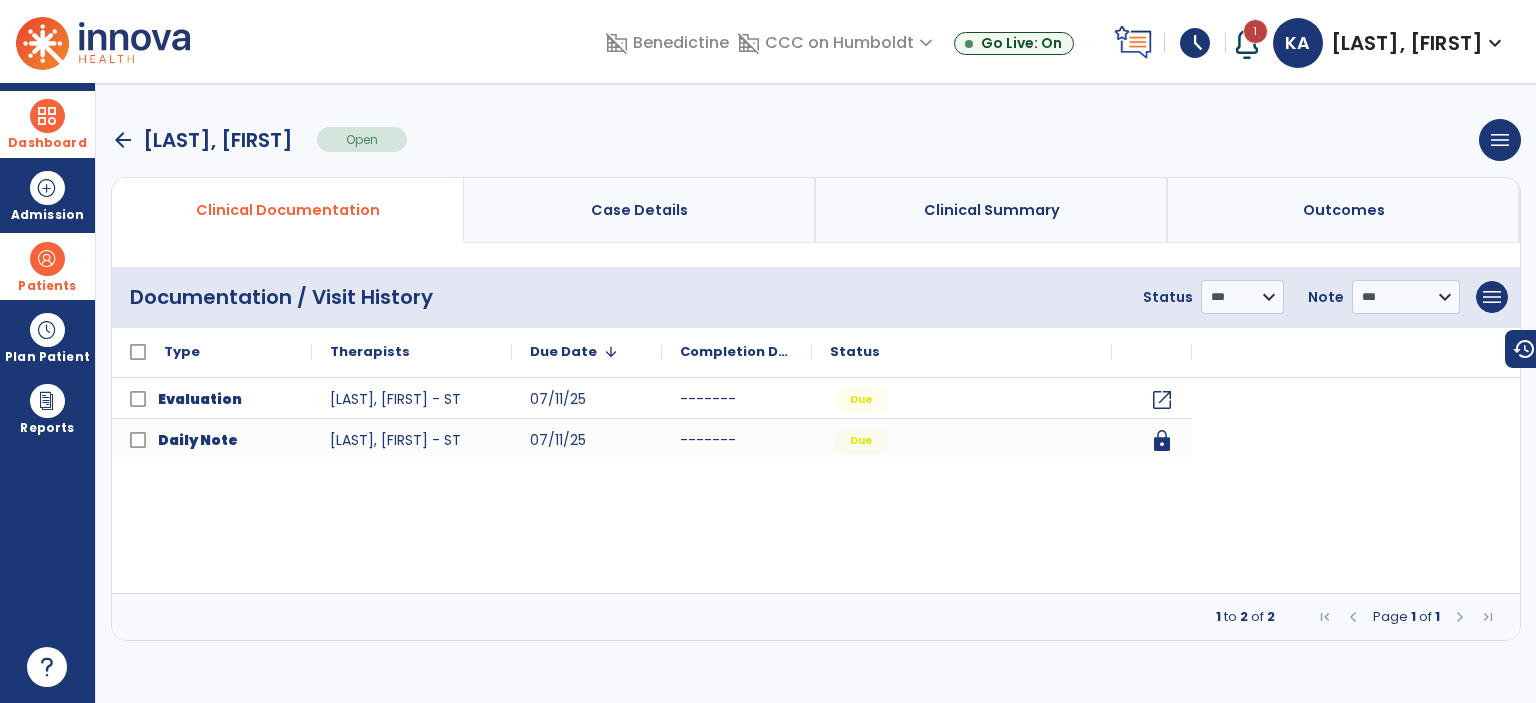 scroll, scrollTop: 0, scrollLeft: 0, axis: both 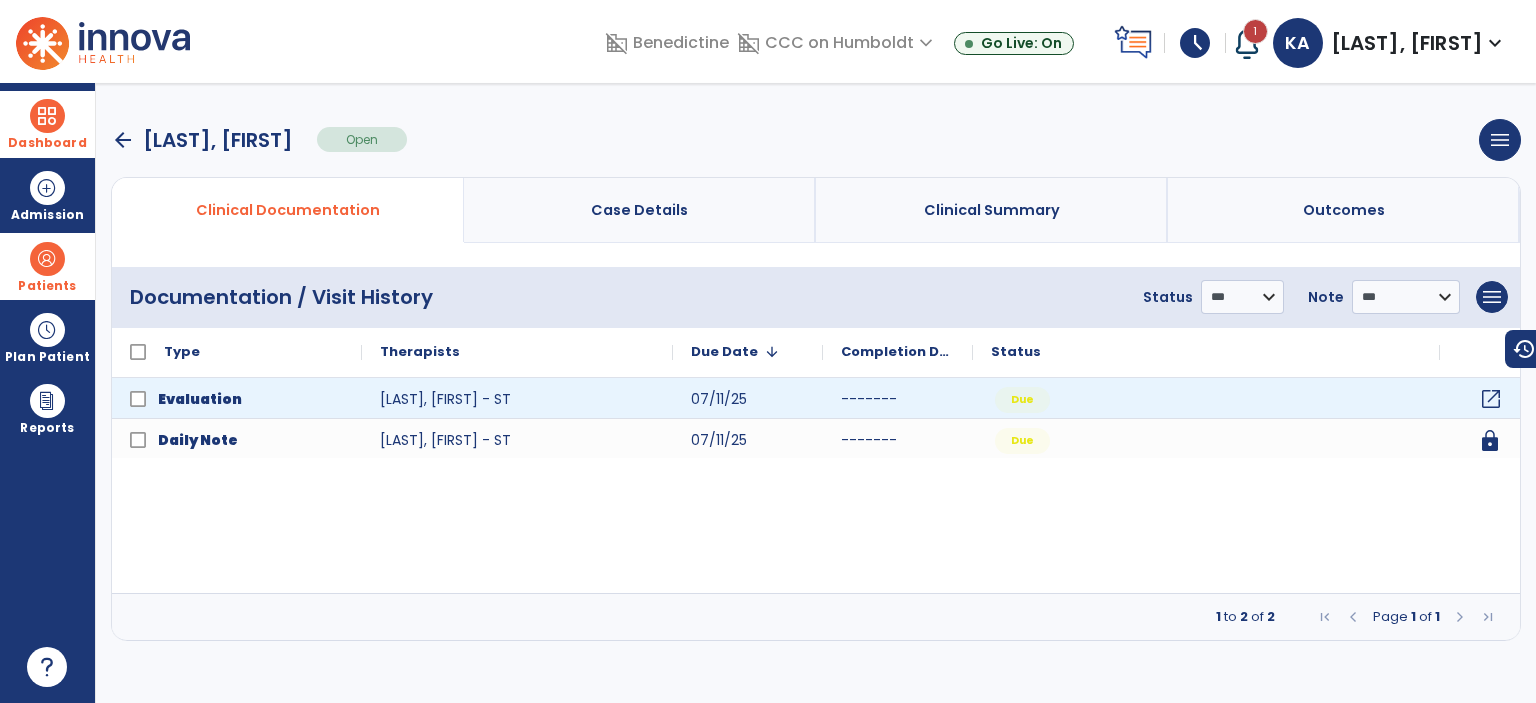 click on "open_in_new" 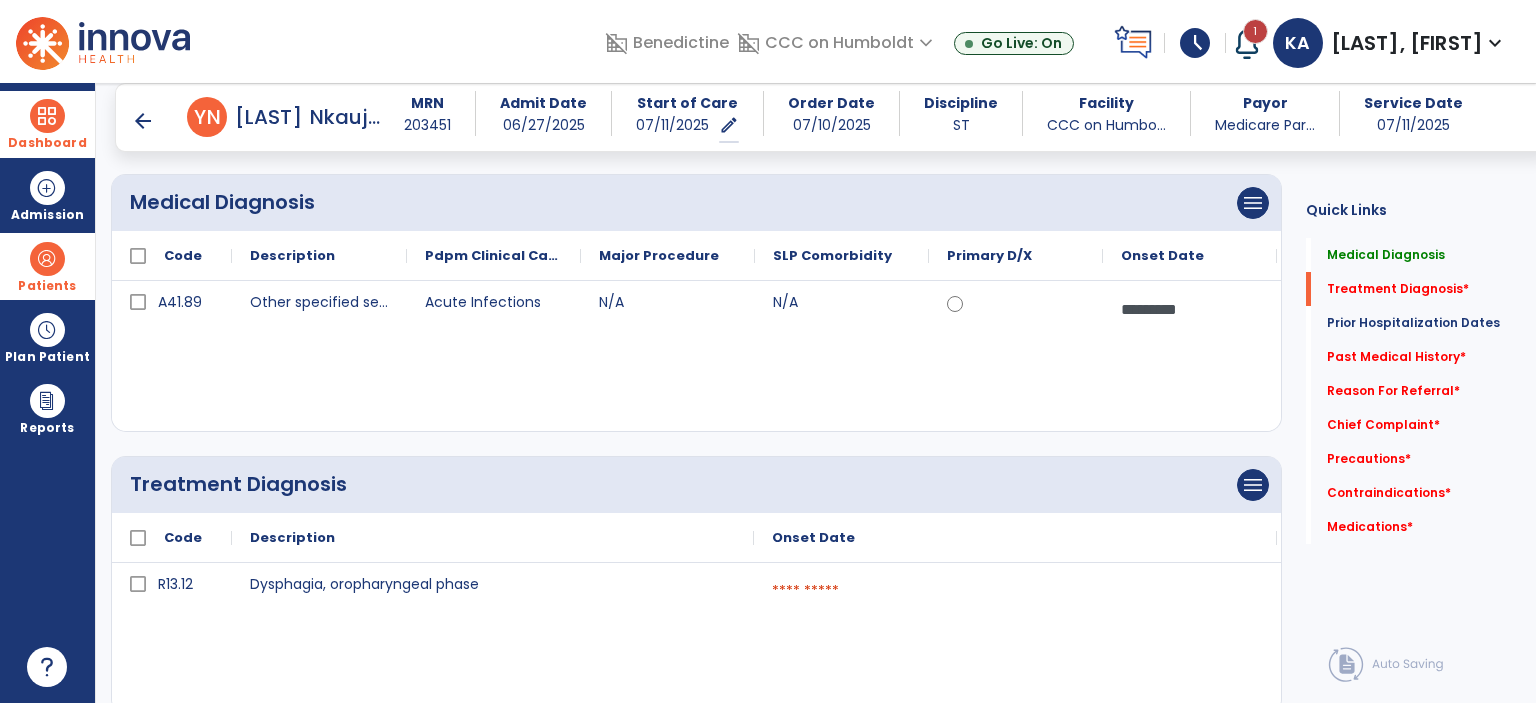 scroll, scrollTop: 436, scrollLeft: 0, axis: vertical 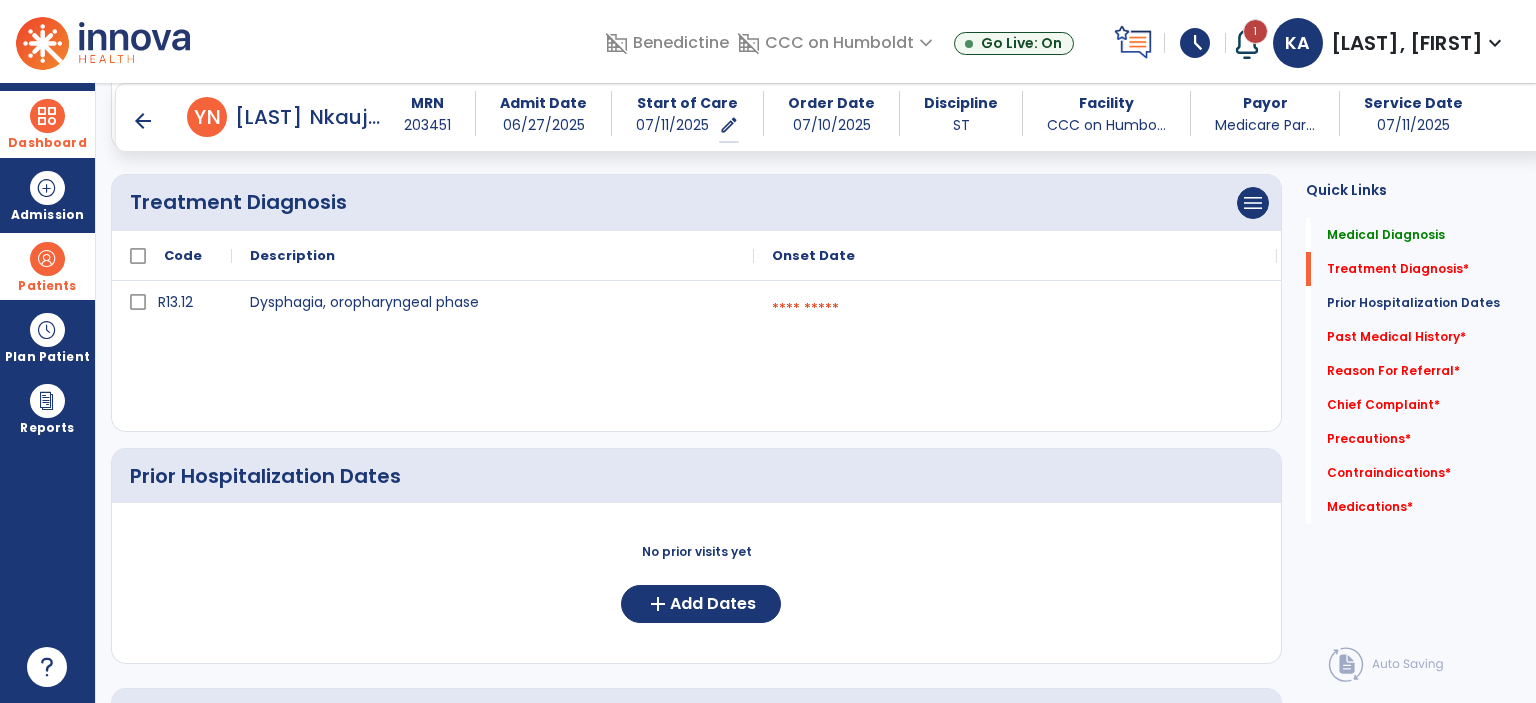 drag, startPoint x: 691, startPoint y: 523, endPoint x: 1132, endPoint y: 407, distance: 456.0011 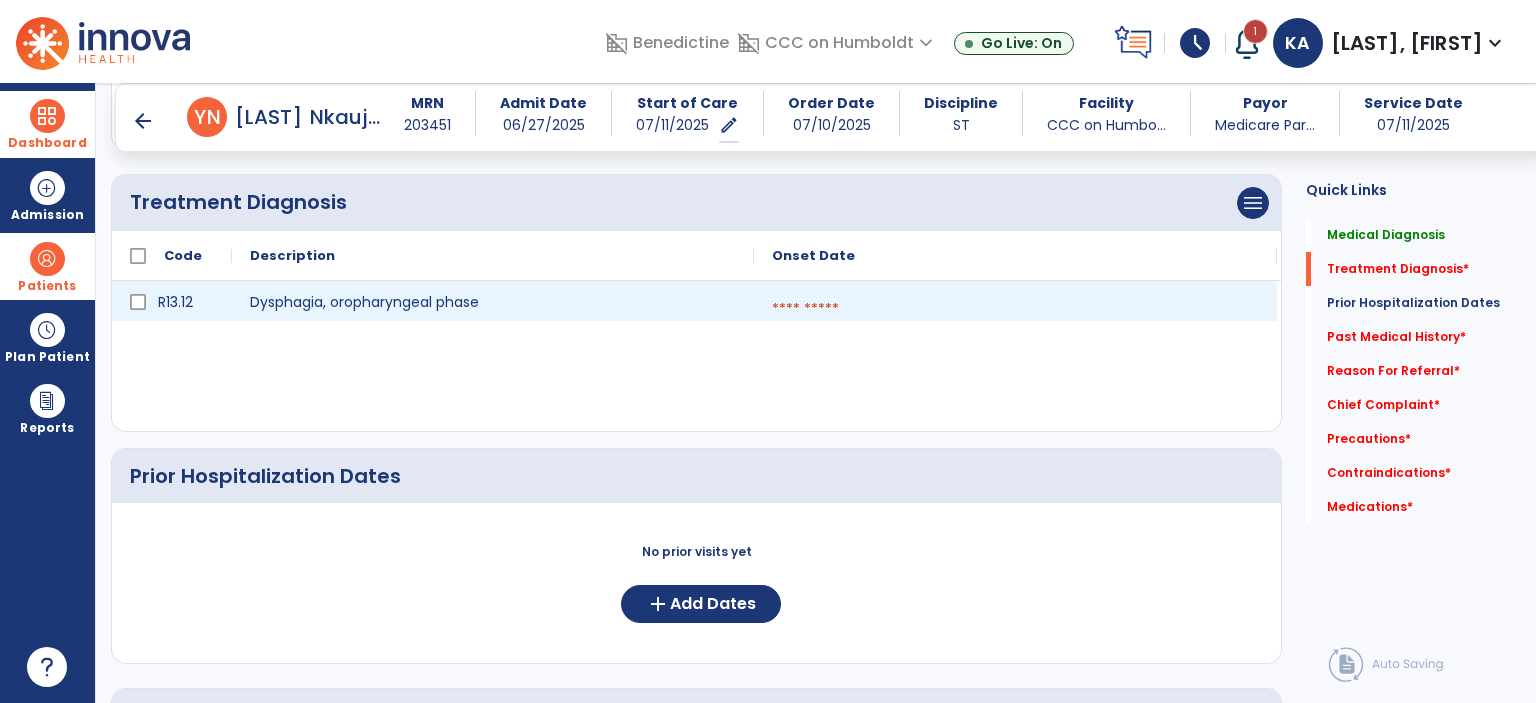 click at bounding box center [1015, 309] 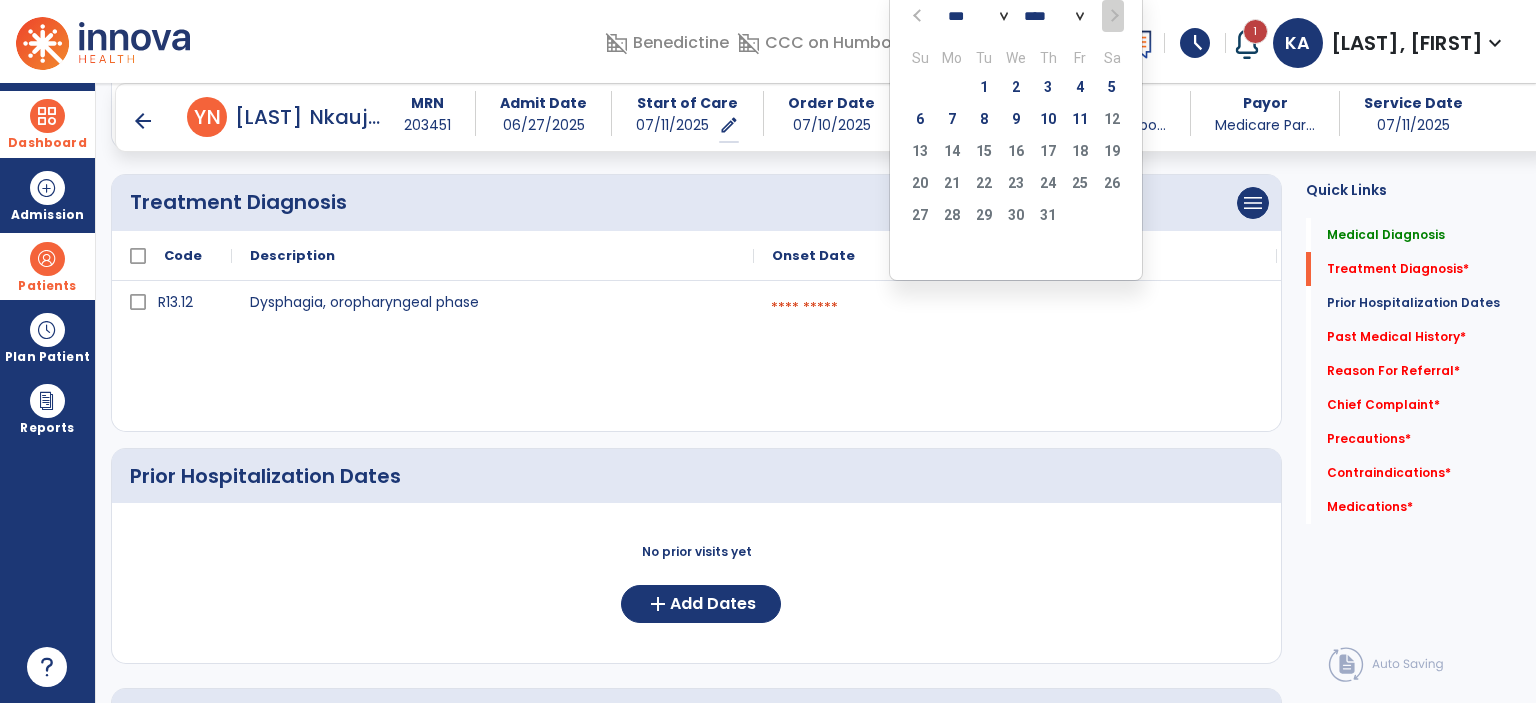 click on "R13.12 Dysphagia, oropharyngeal phase calendar_today" 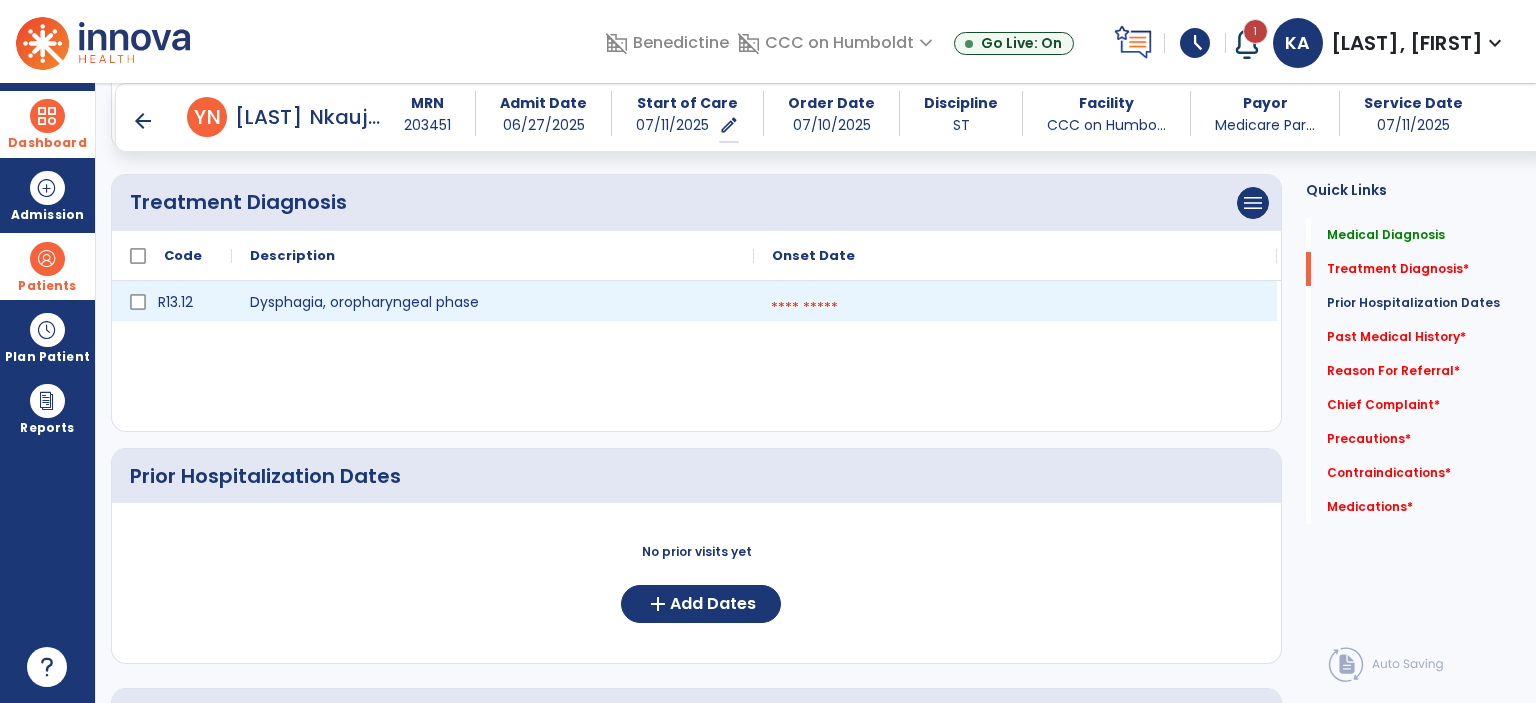 click at bounding box center [1015, 308] 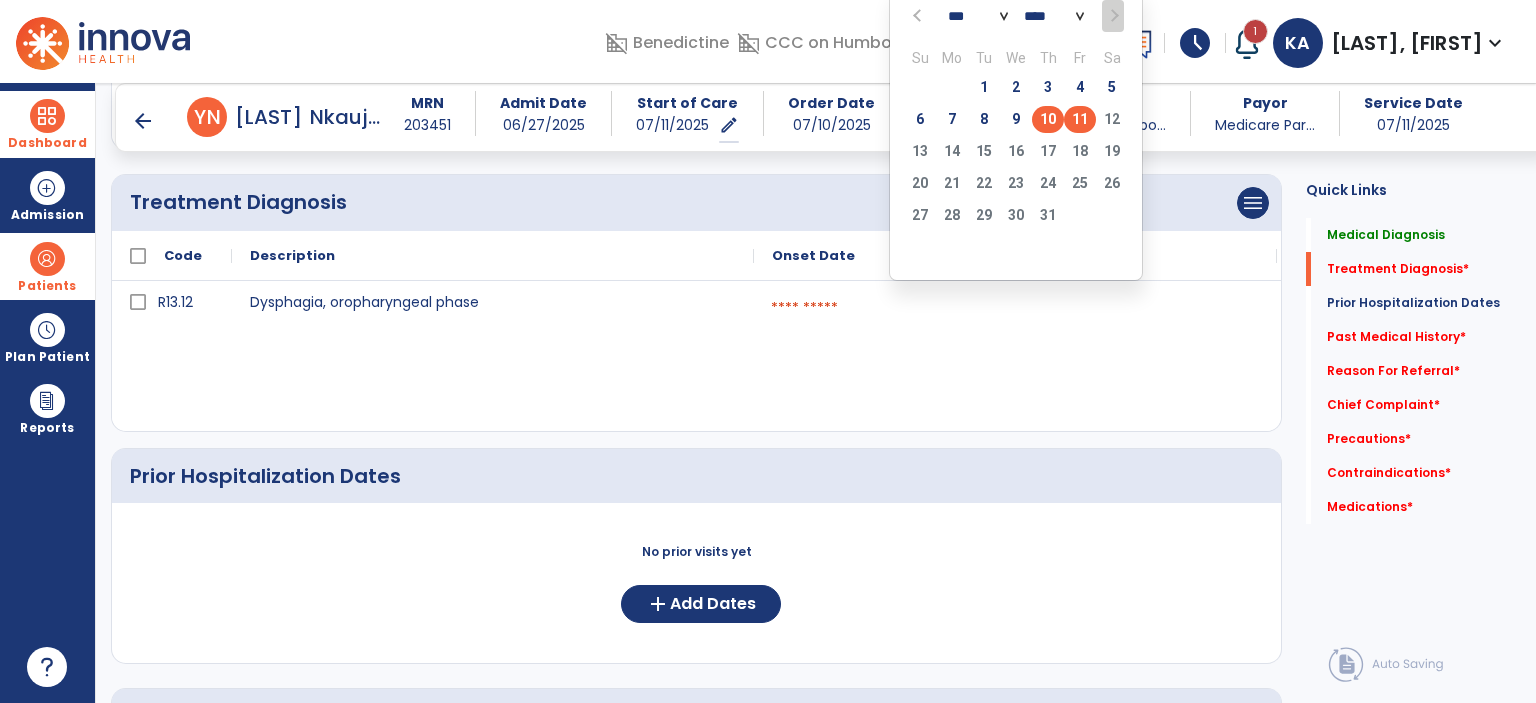 click on "10" 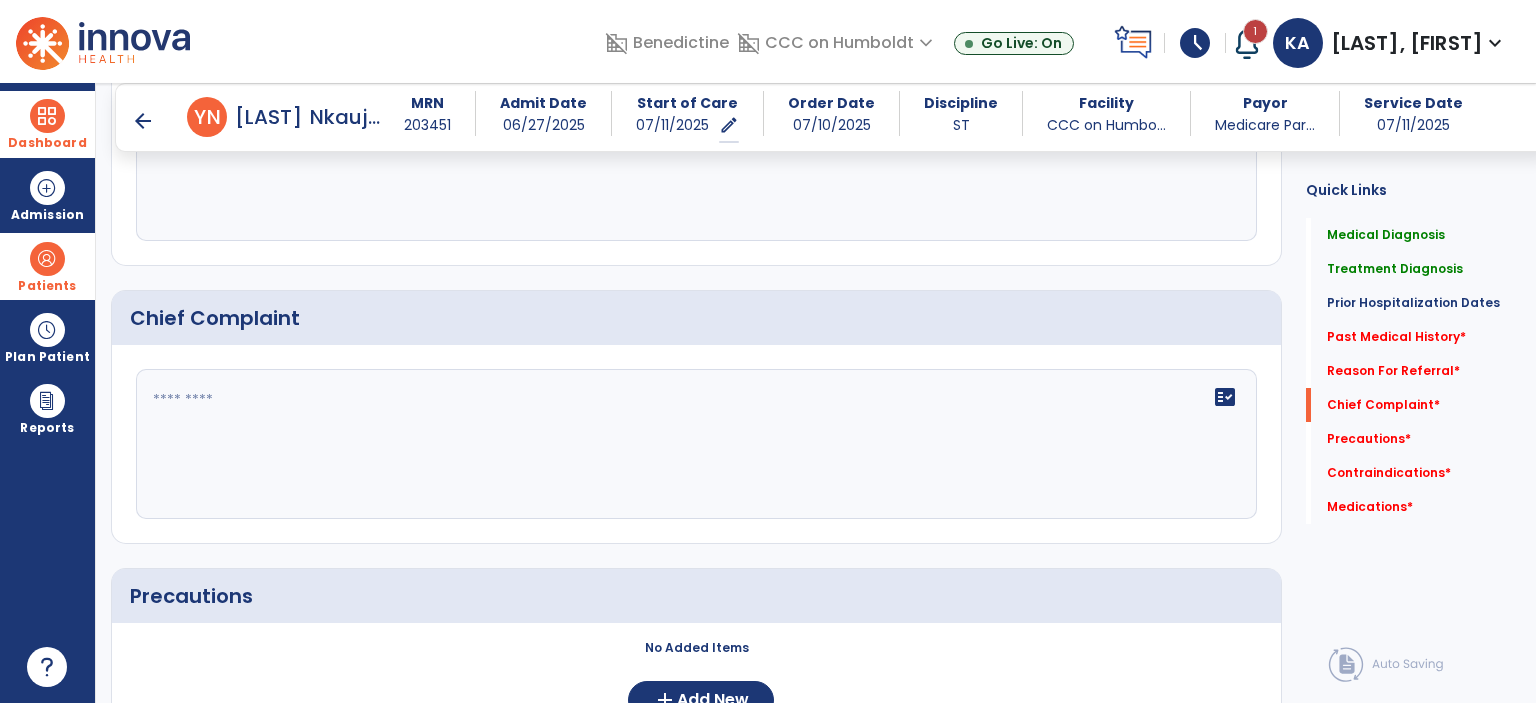 scroll, scrollTop: 1306, scrollLeft: 0, axis: vertical 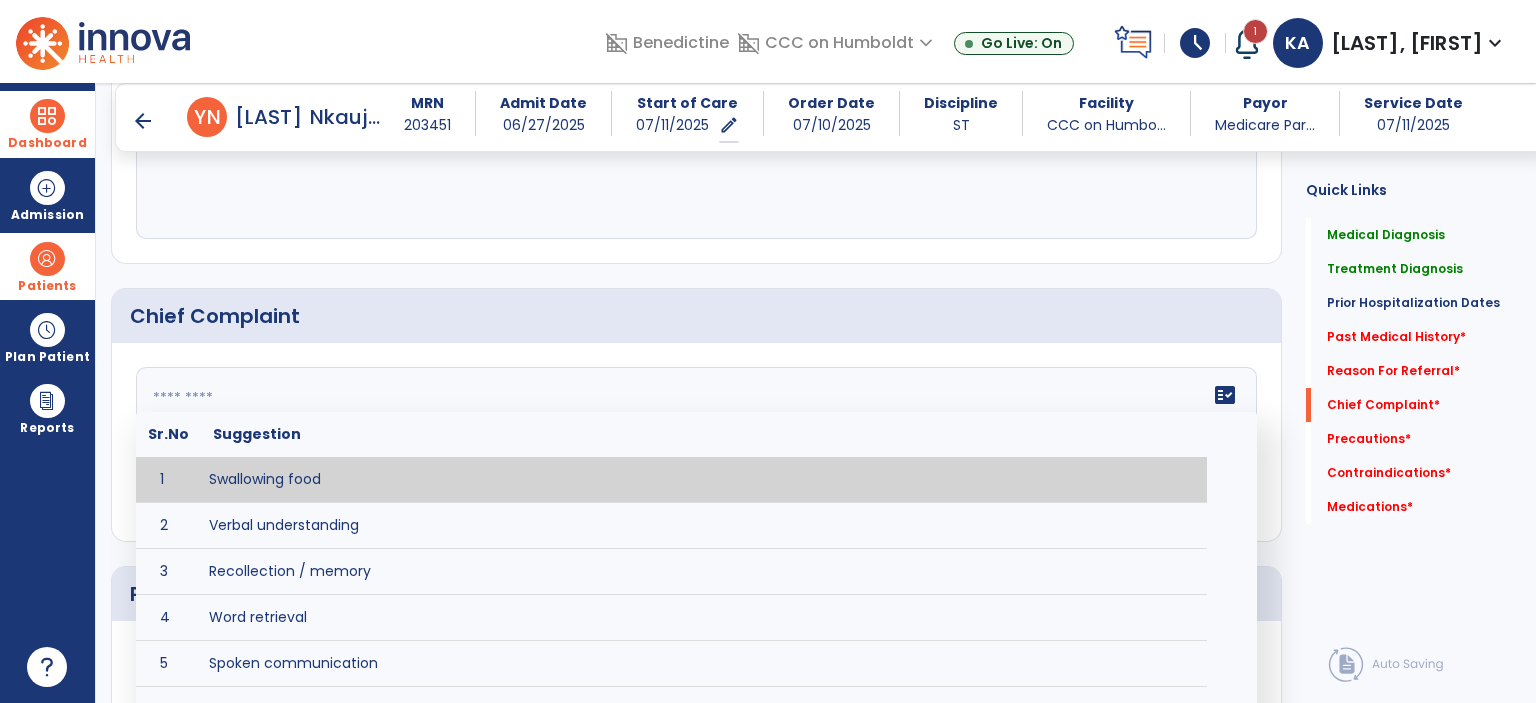 click on "fact_check  Sr.No Suggestion 1 Swallowing food 2 Verbal understanding 3 Recollection / memory 4 Word retrieval 5 Spoken communication 6 Written communication 7 Understanding 8 Pocketing food 9 Holding food in mouth 10 Coughing at meals 11 Expectorating food or medications 12 Weight loss related to dysphagia 13 Recurrent aspiration PNA" 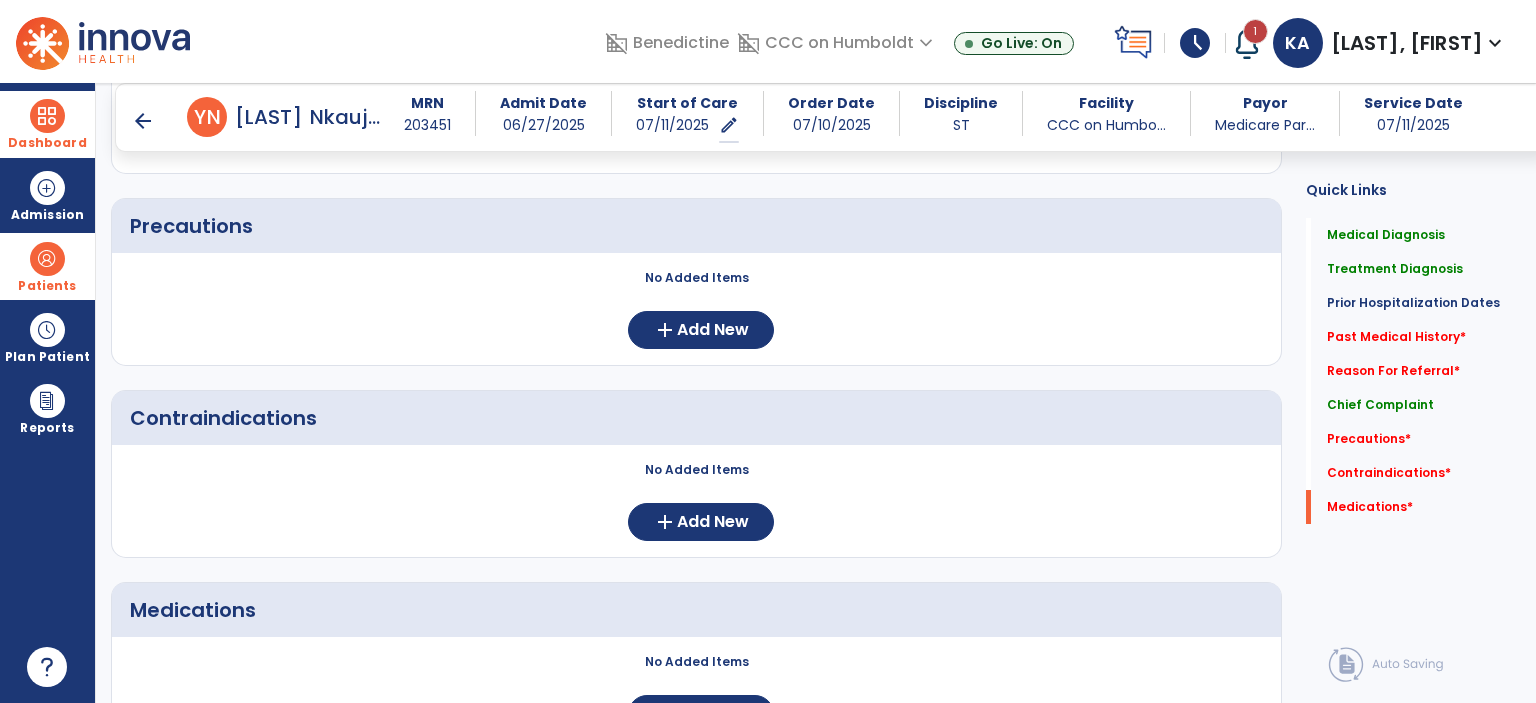 scroll, scrollTop: 1784, scrollLeft: 0, axis: vertical 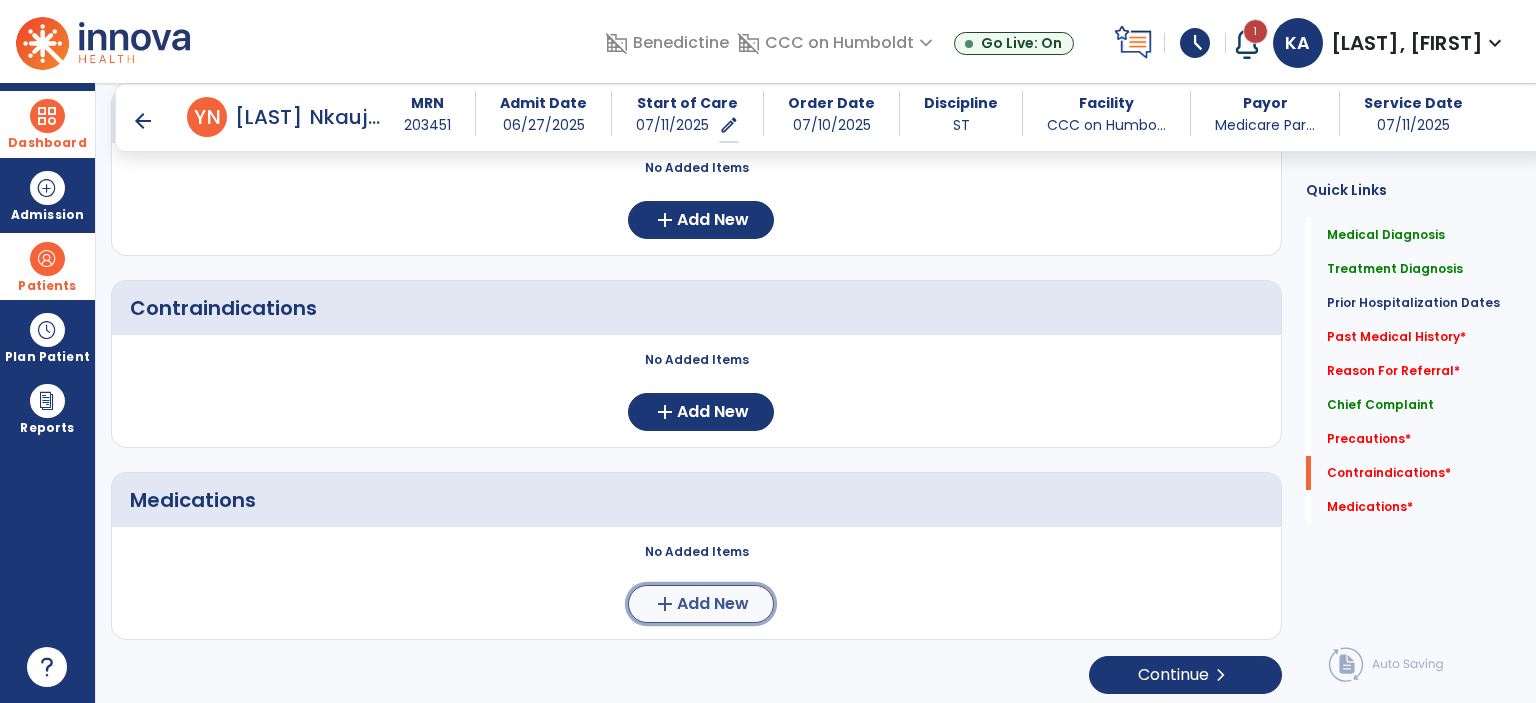 click on "Add New" 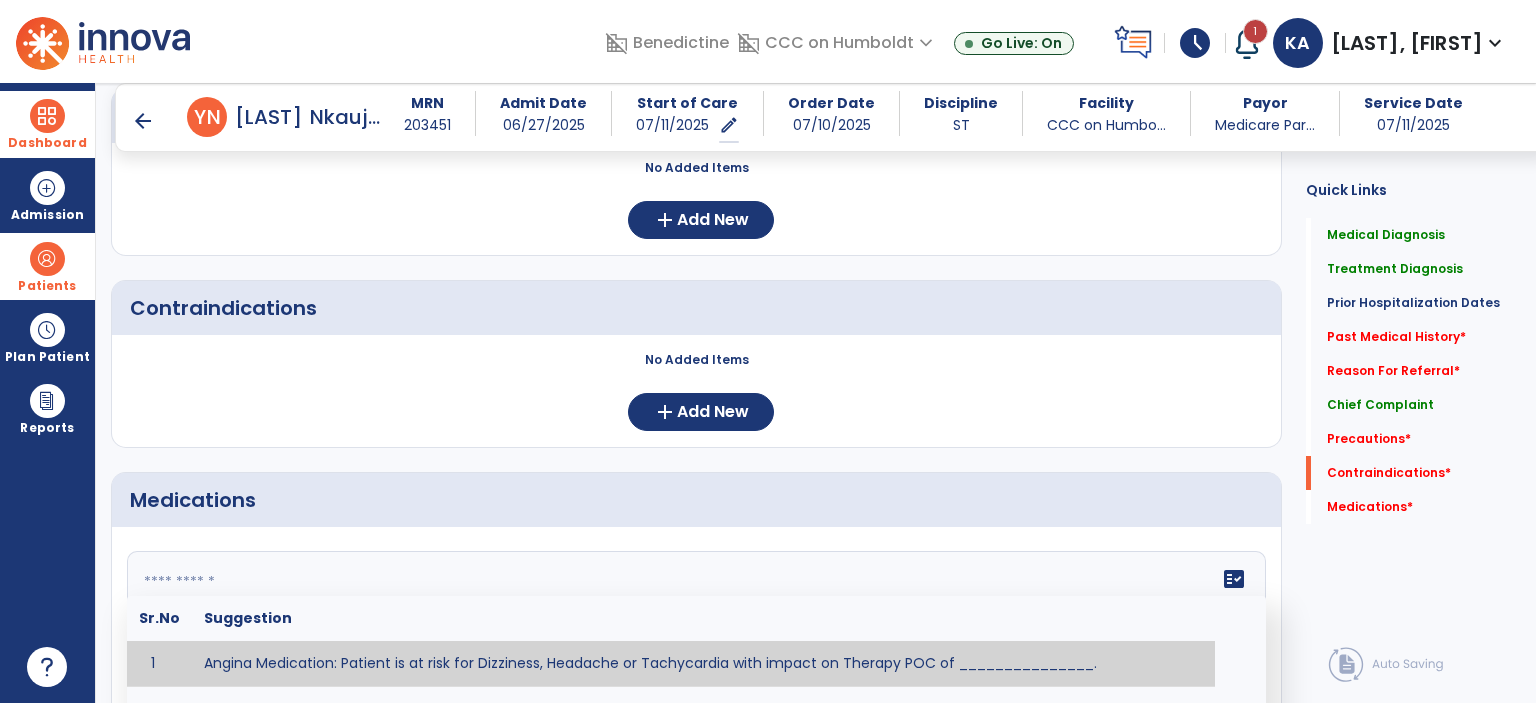 click 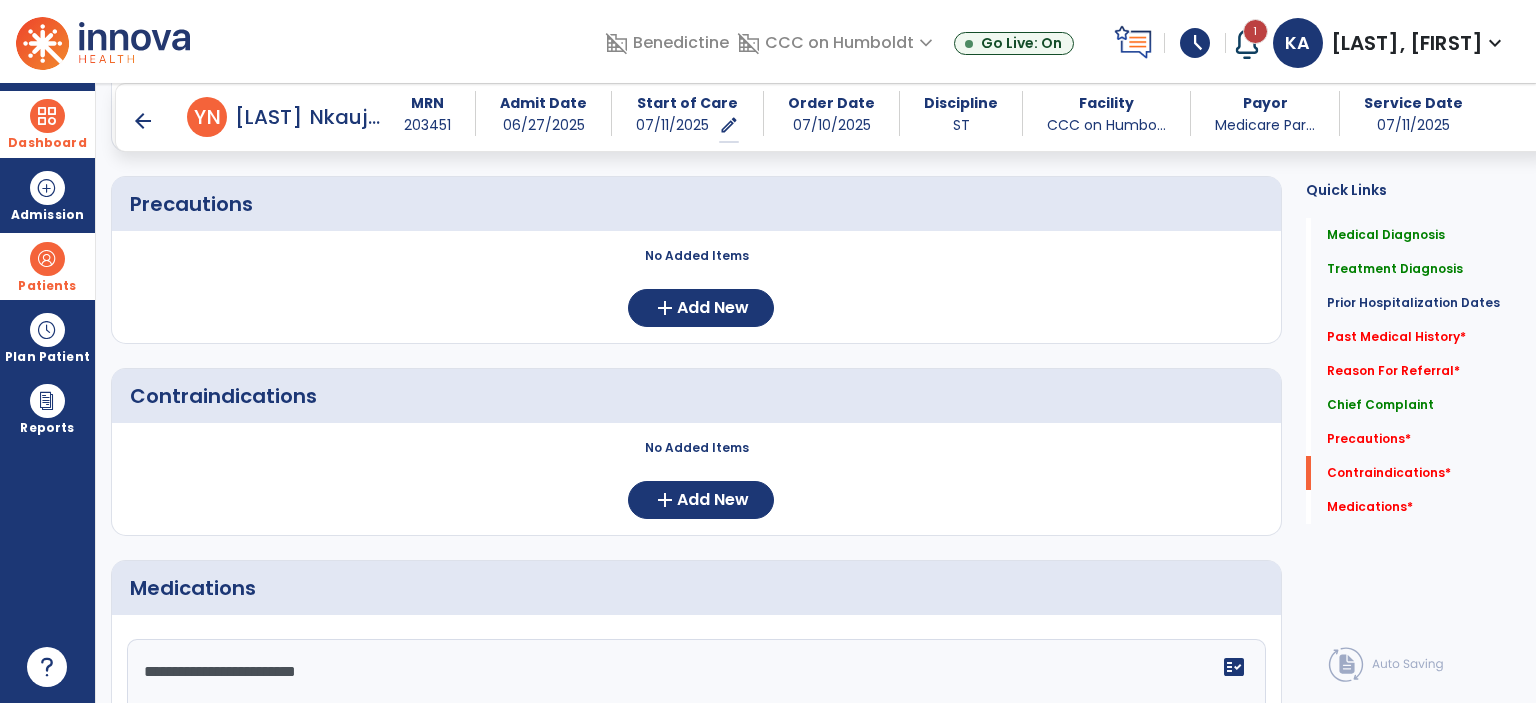 scroll, scrollTop: 1695, scrollLeft: 0, axis: vertical 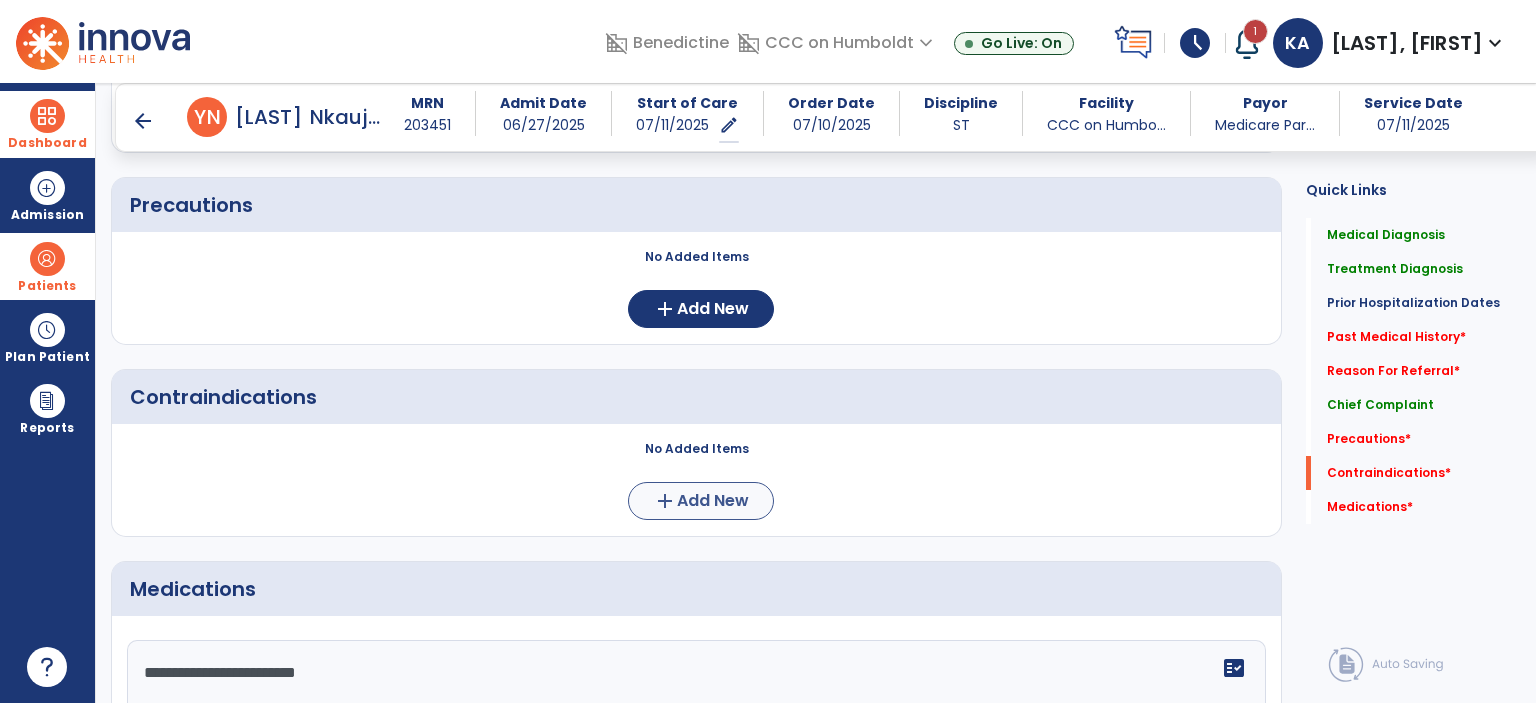 type on "**********" 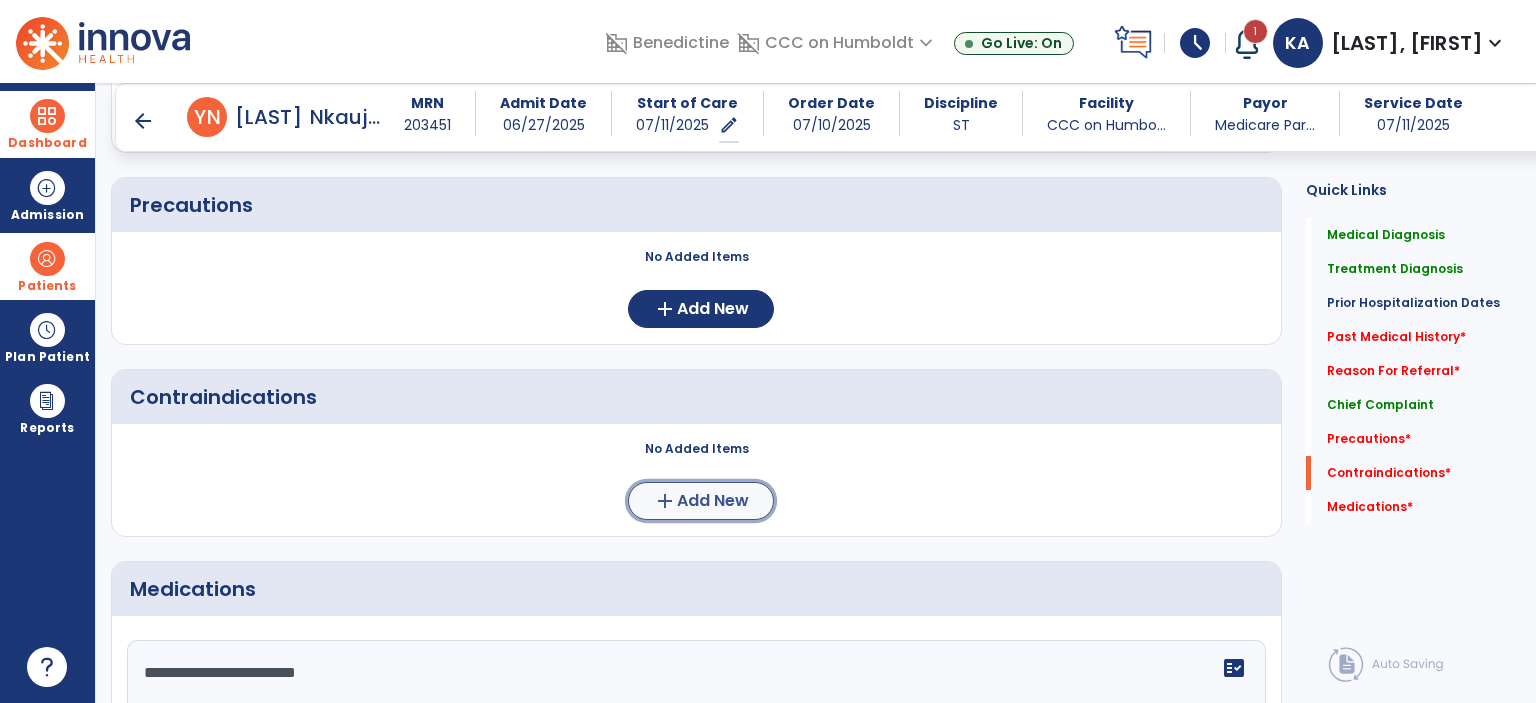 click on "Add New" 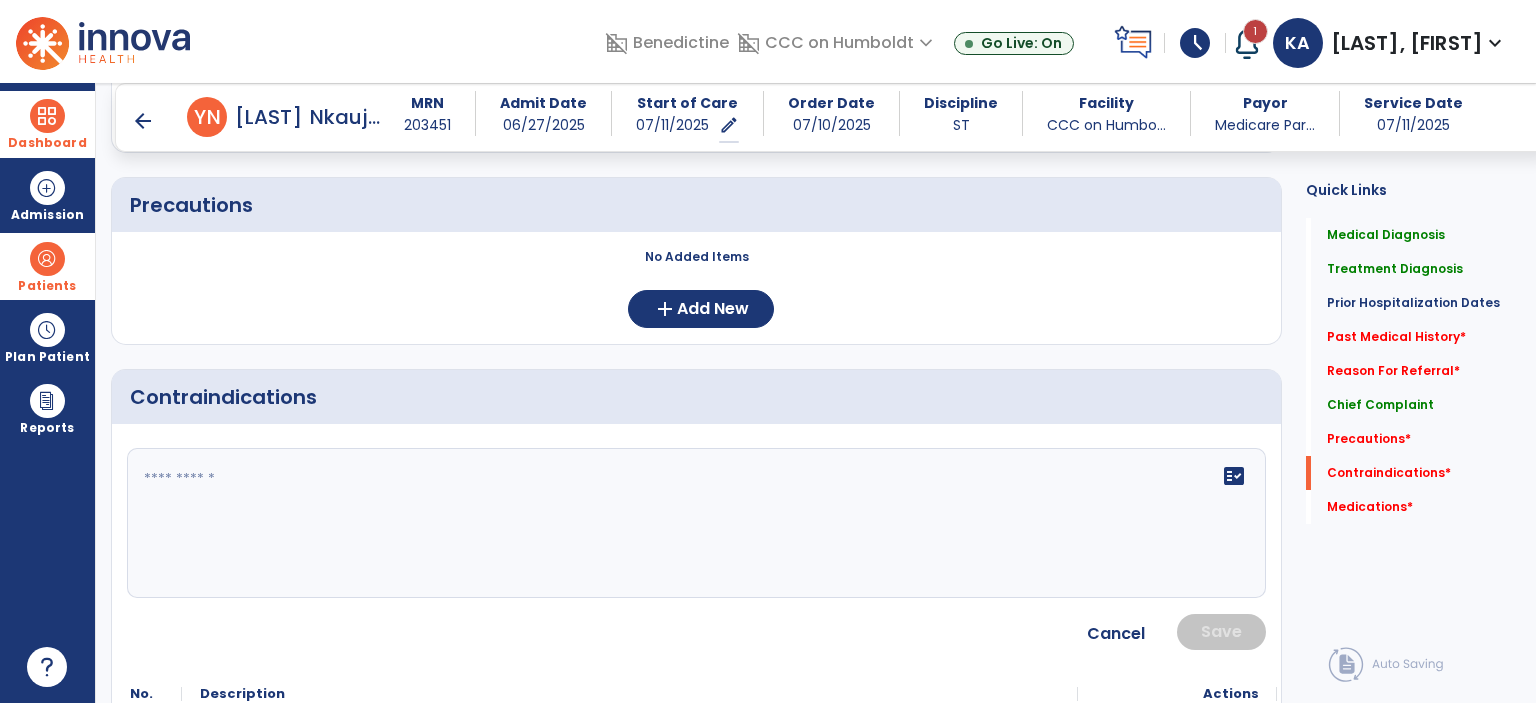 click on "fact_check" 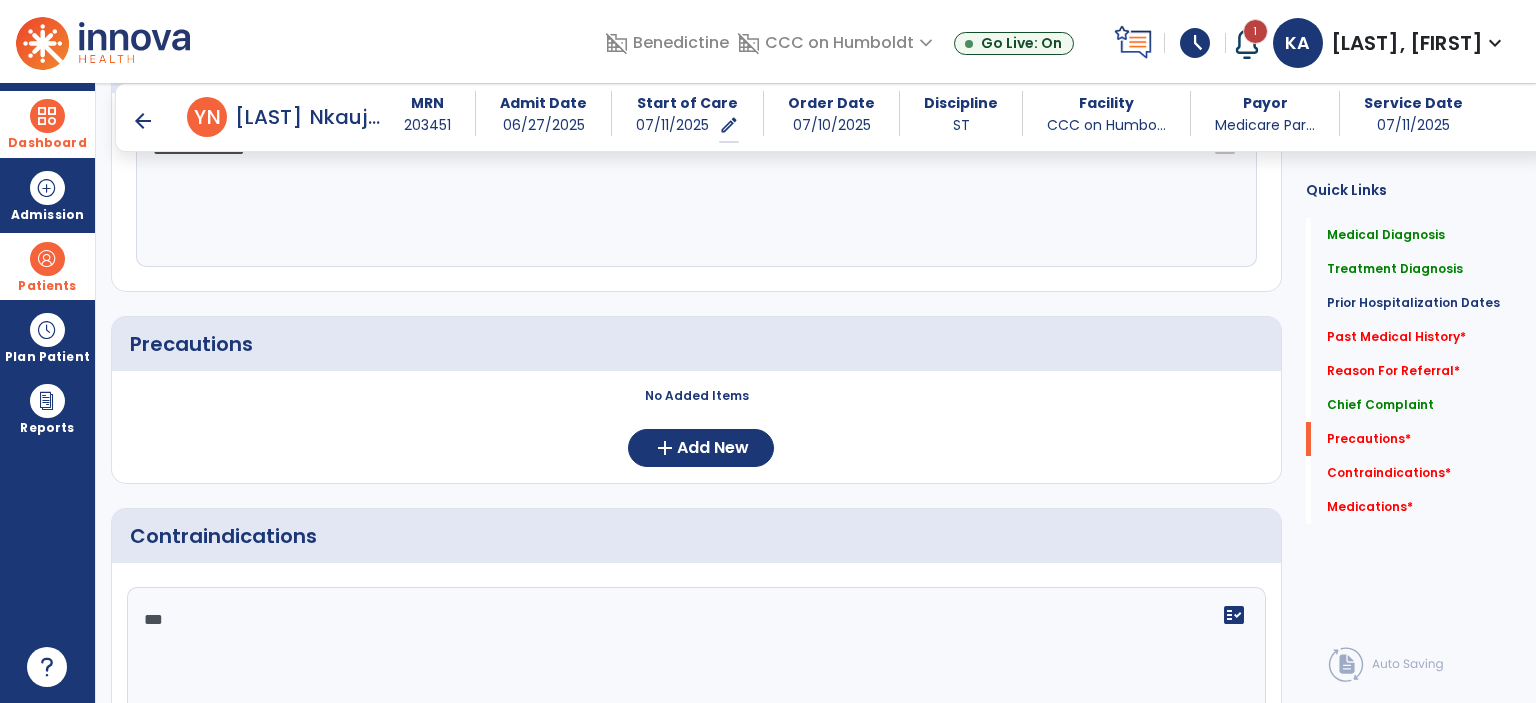scroll, scrollTop: 1555, scrollLeft: 0, axis: vertical 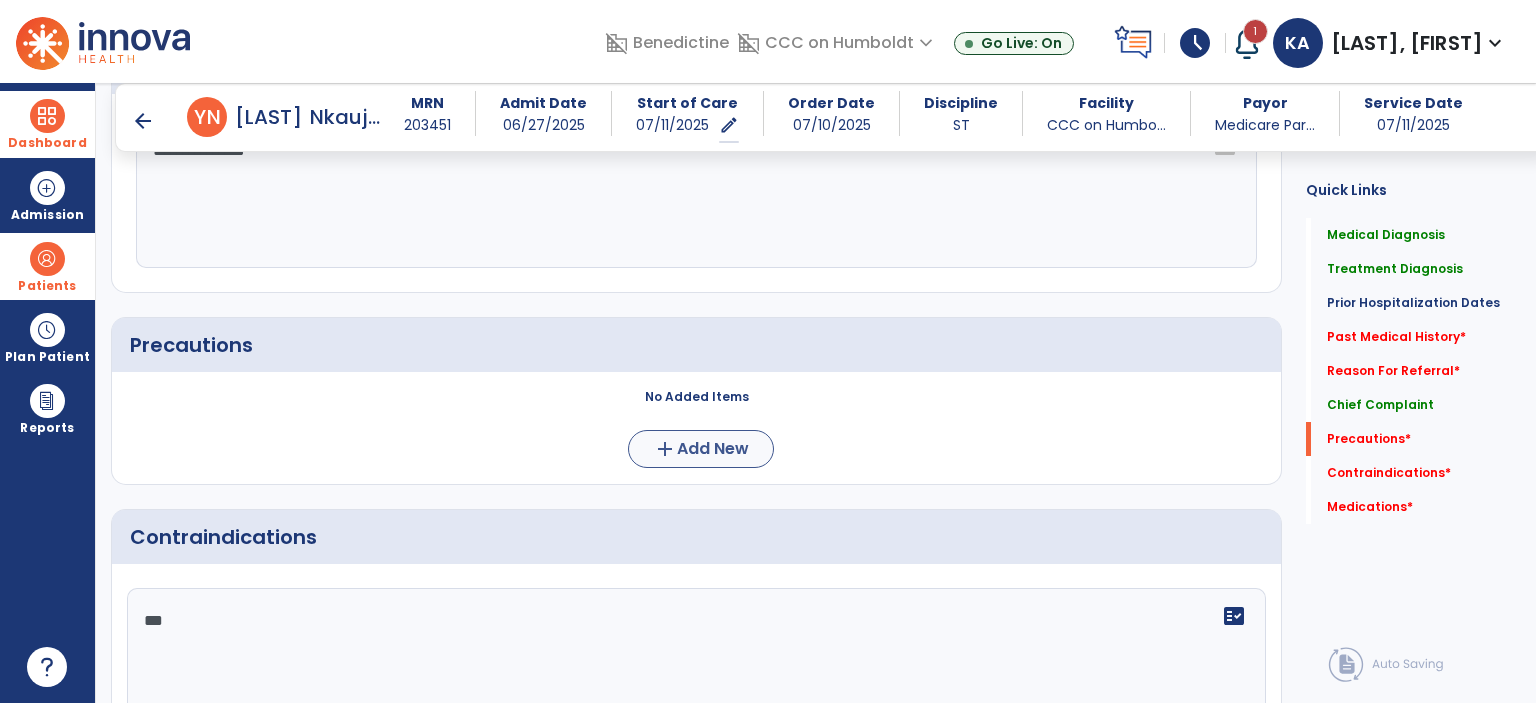 type on "***" 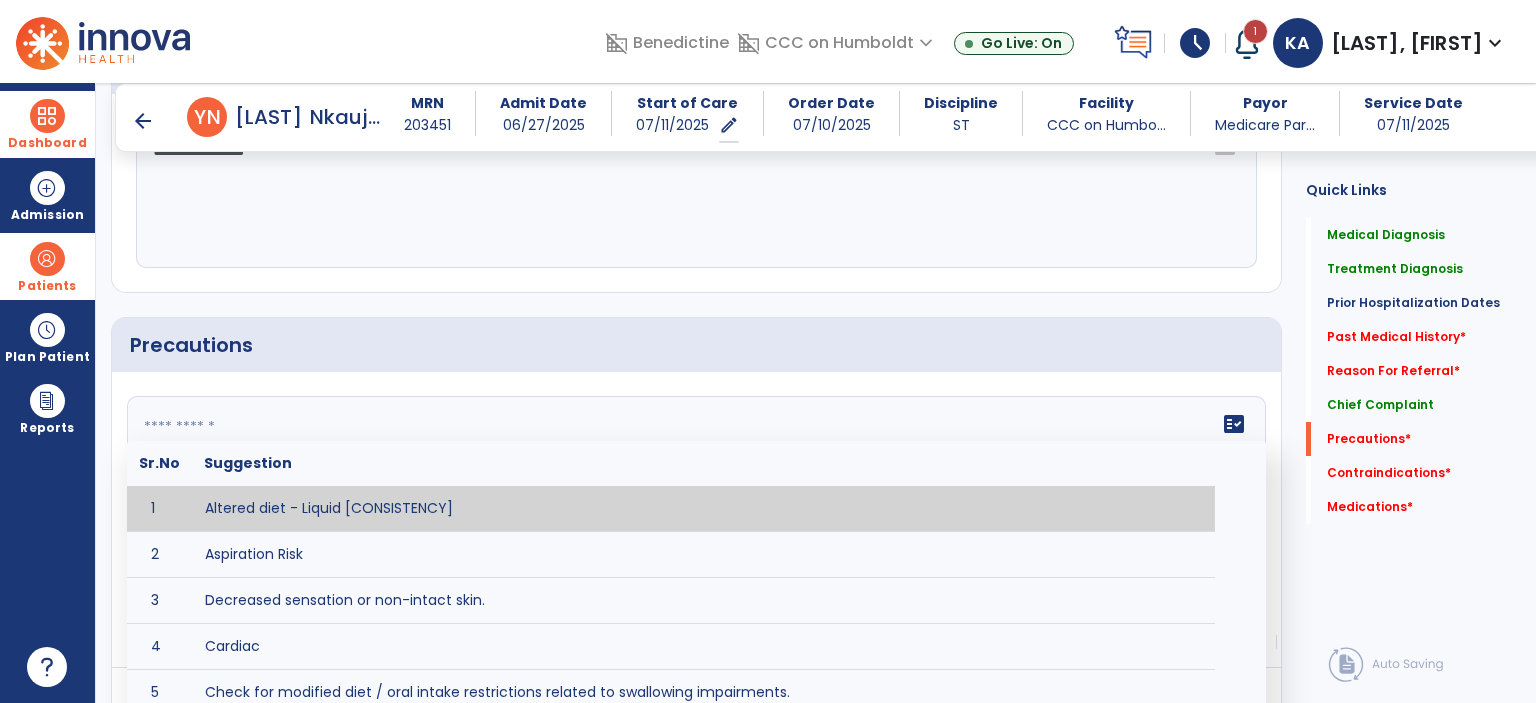 click 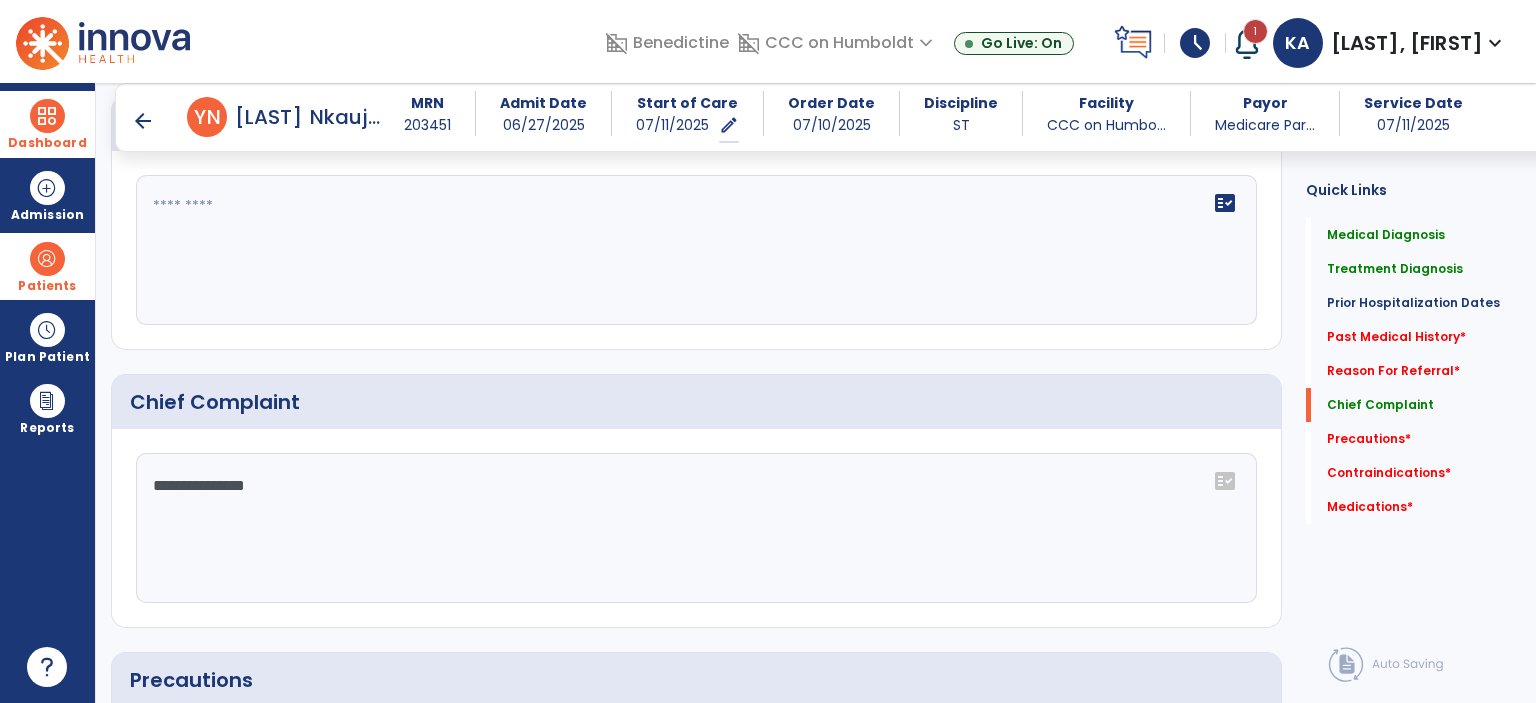 scroll, scrollTop: 1219, scrollLeft: 0, axis: vertical 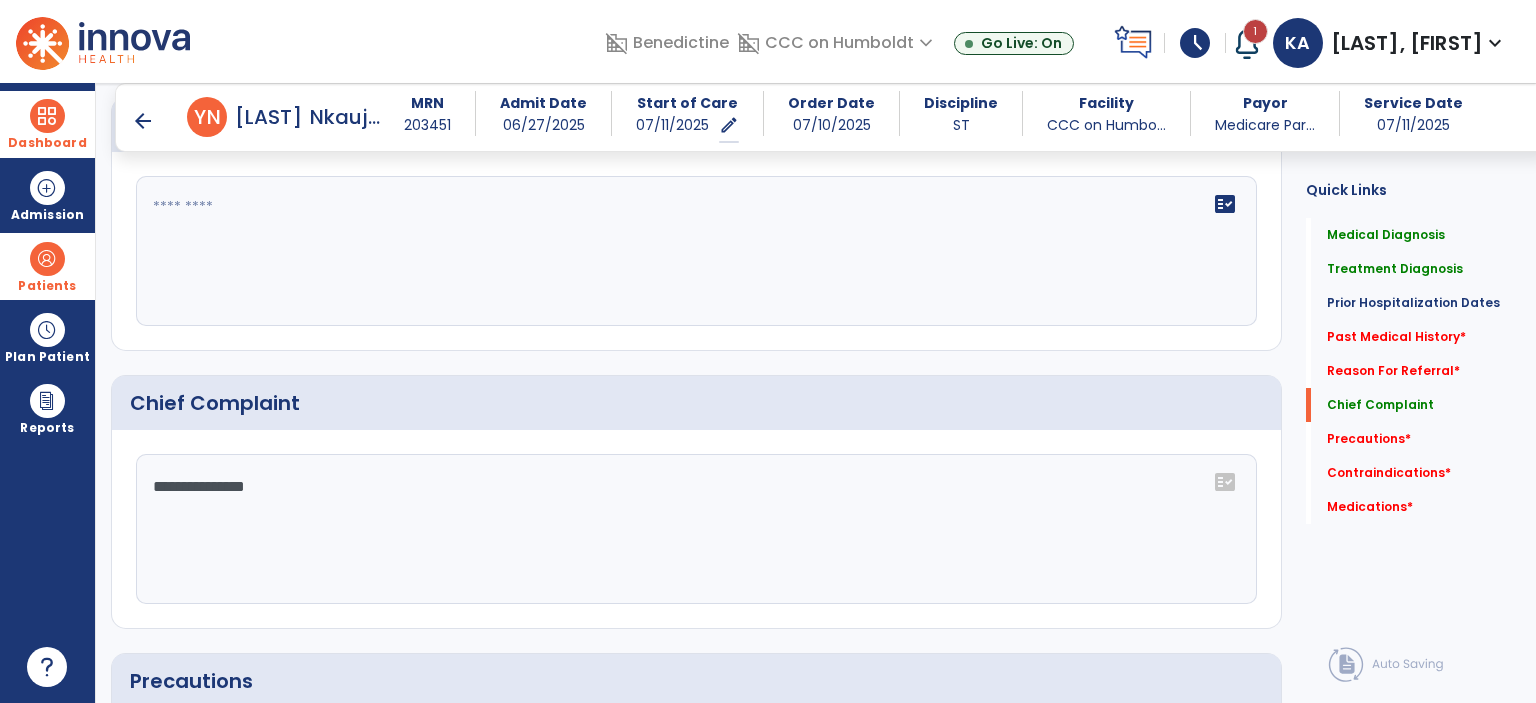 type on "*******" 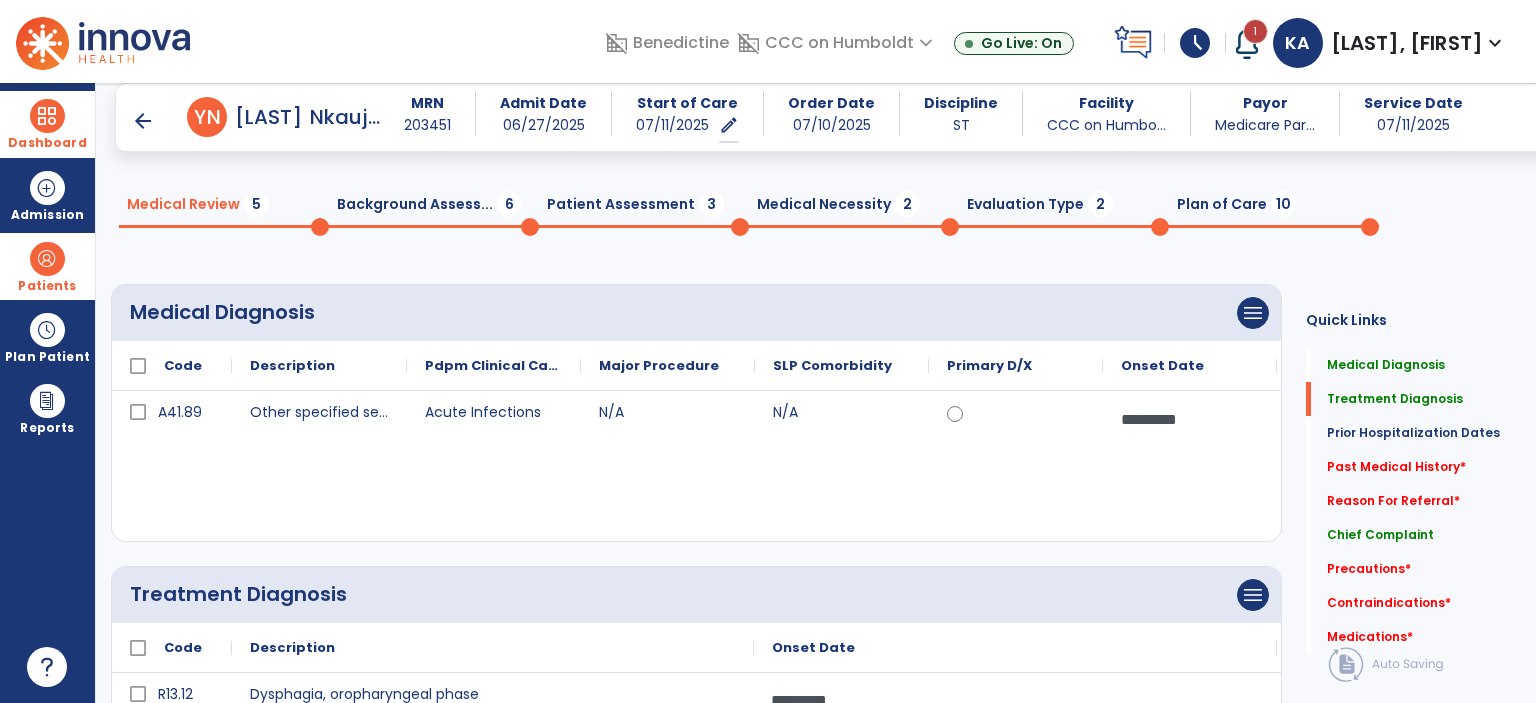 scroll, scrollTop: 0, scrollLeft: 0, axis: both 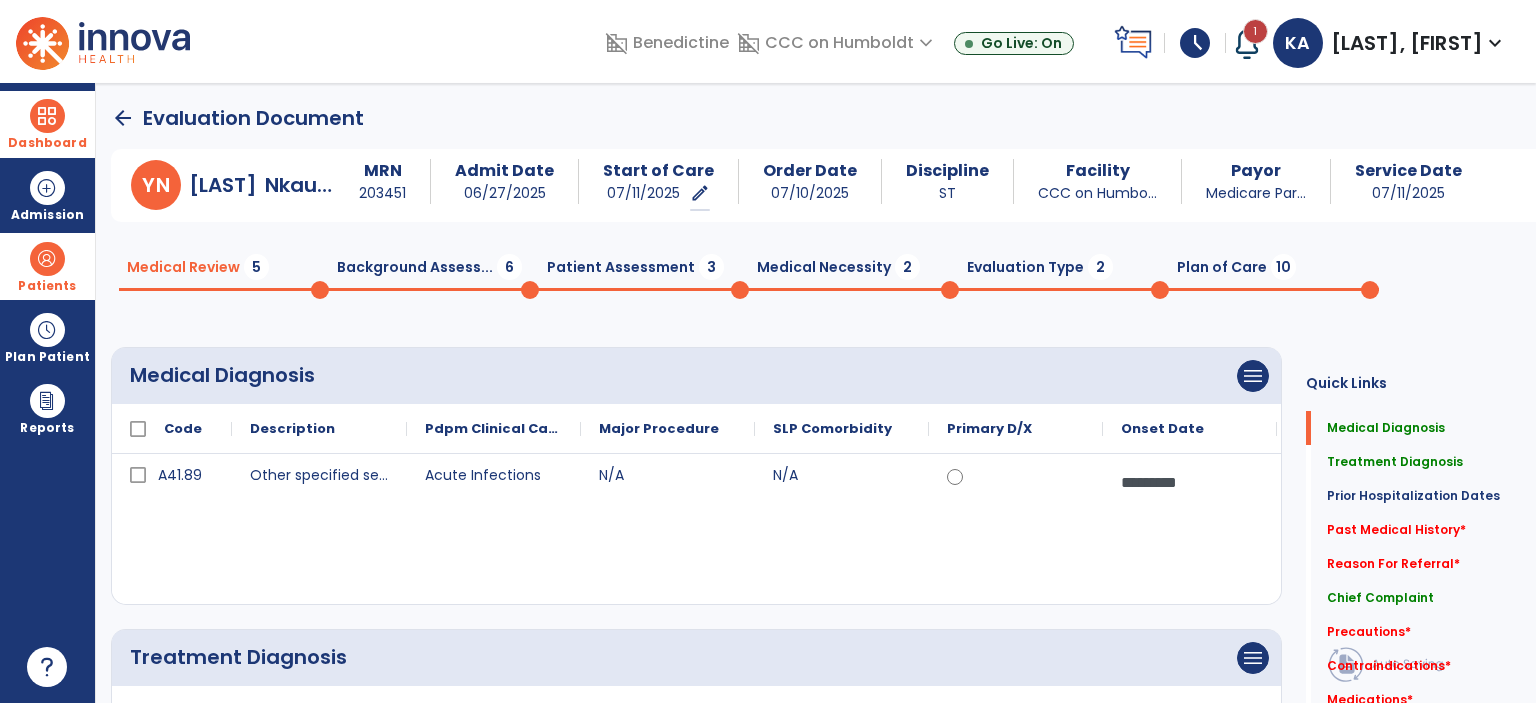 click on "arrow_back" 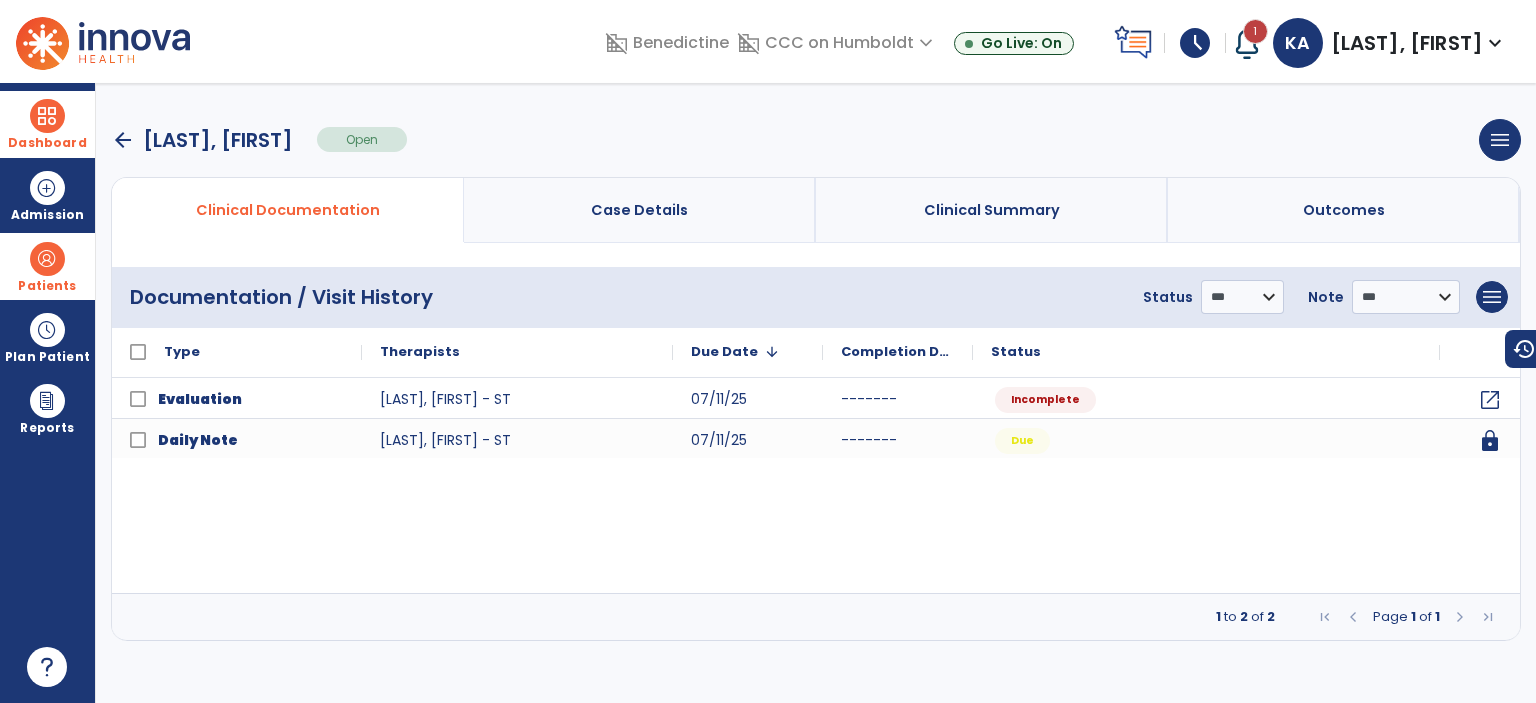 click at bounding box center (47, 116) 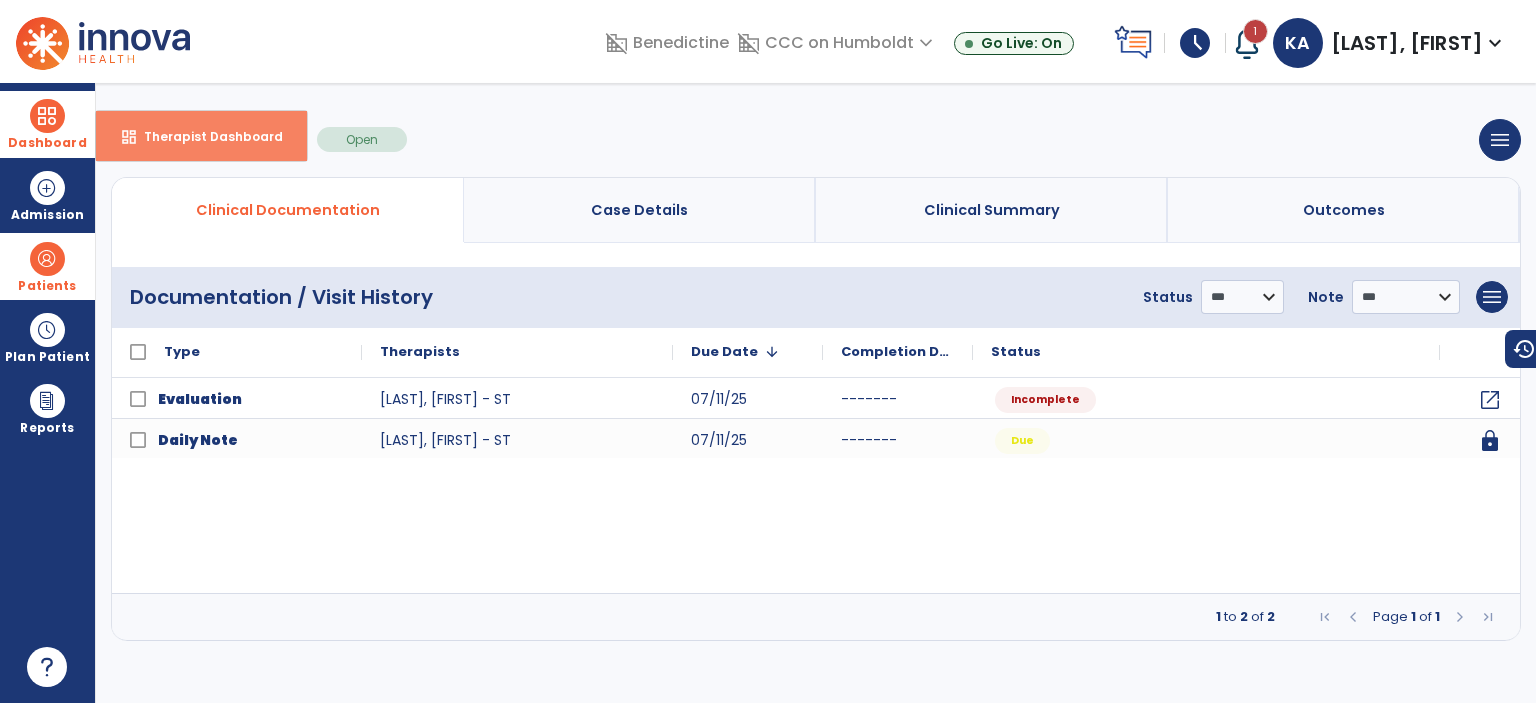 click on "Therapist Dashboard" at bounding box center (205, 136) 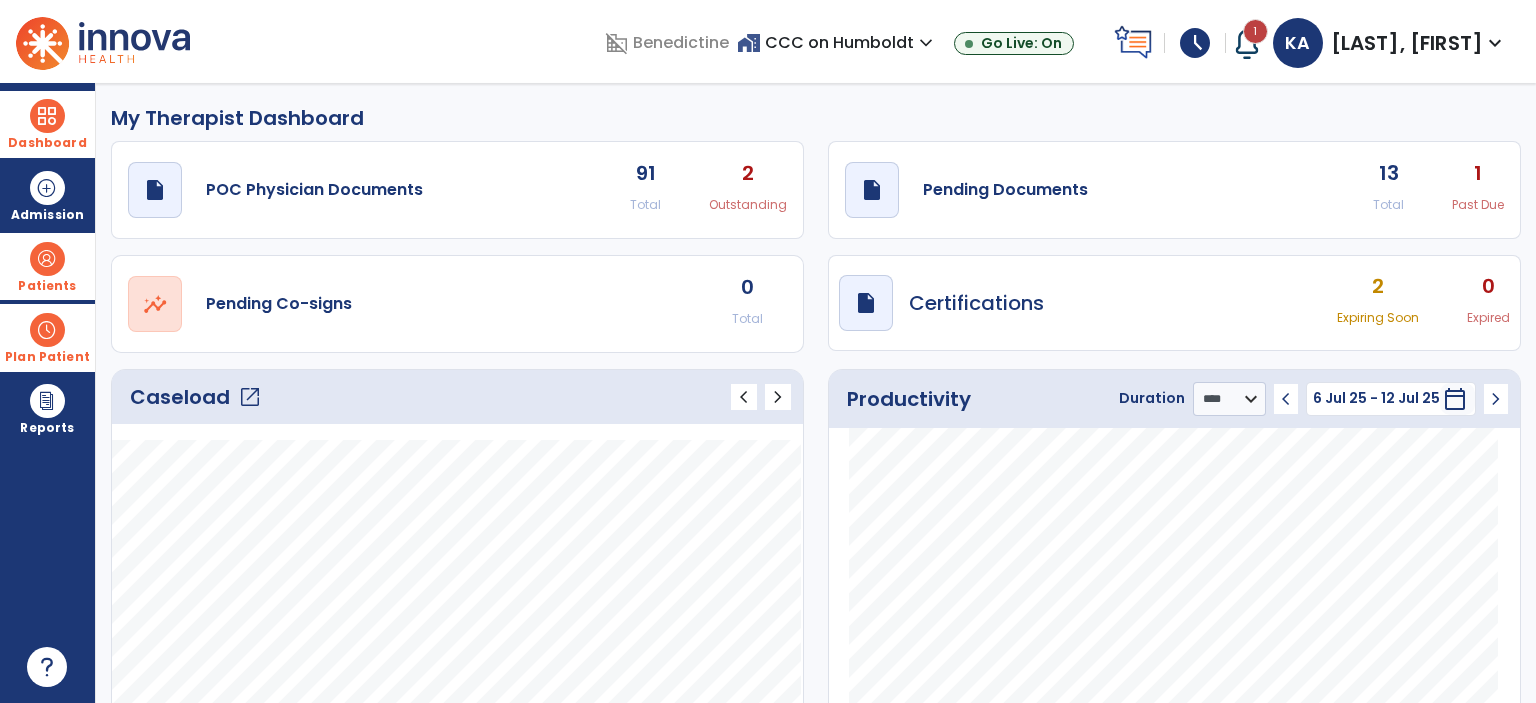 click on "Plan Patient" at bounding box center (47, 286) 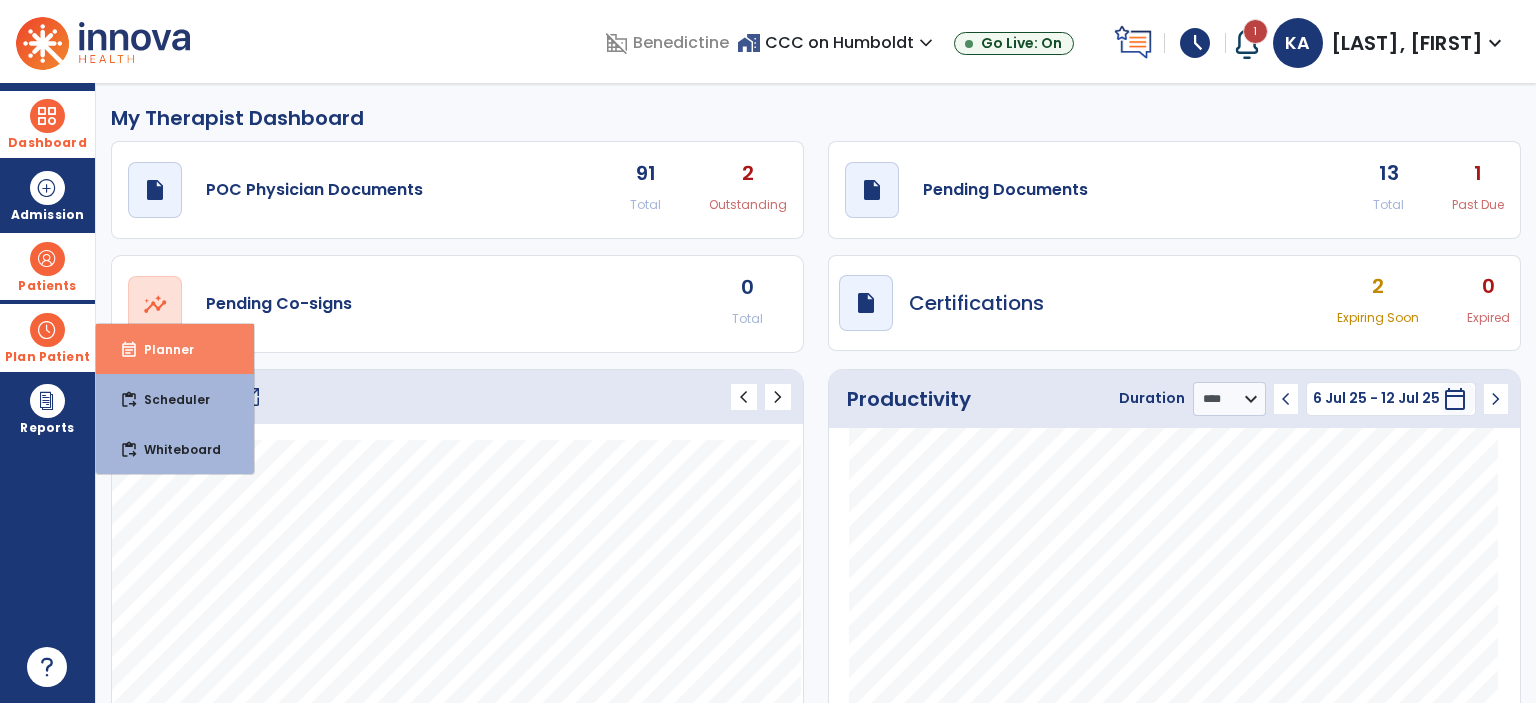 click on "Planner" at bounding box center (161, 349) 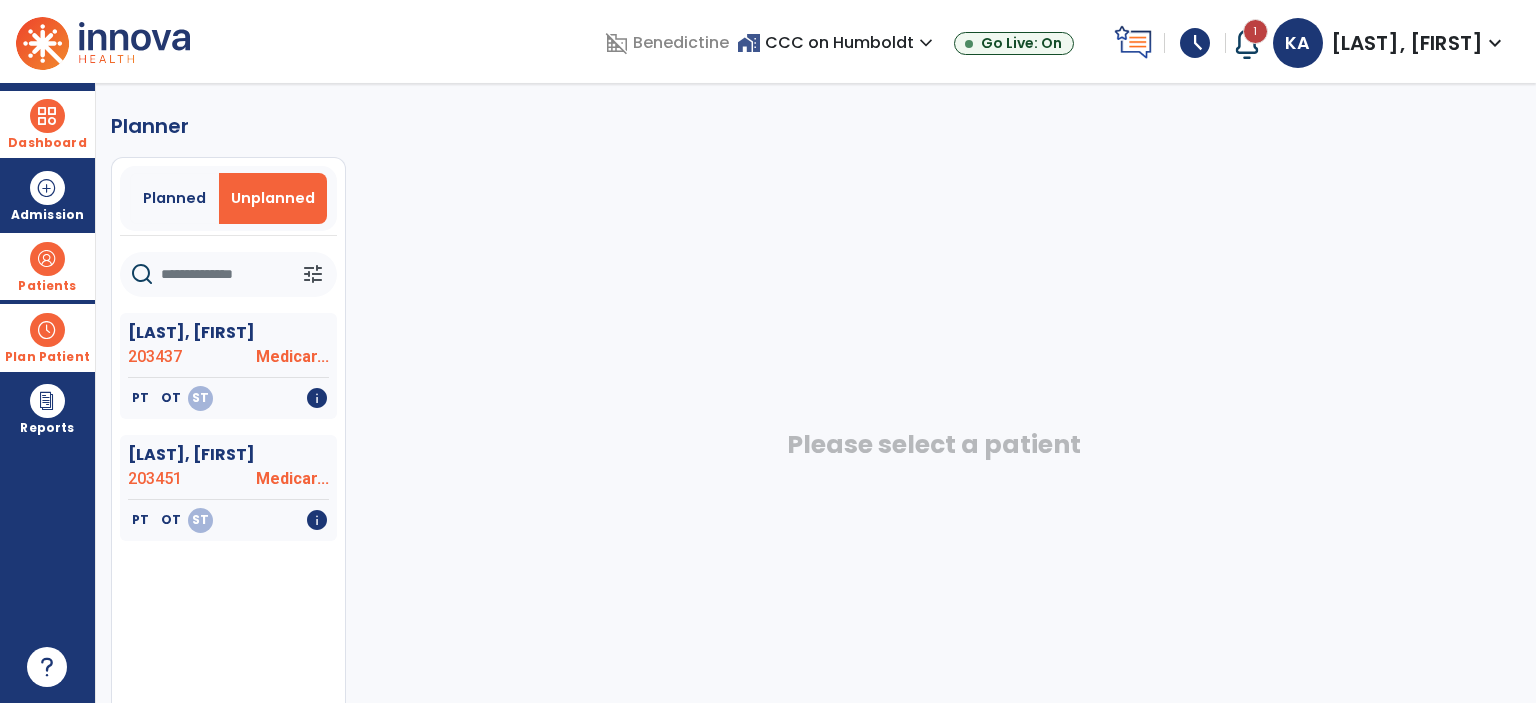 click at bounding box center (47, 116) 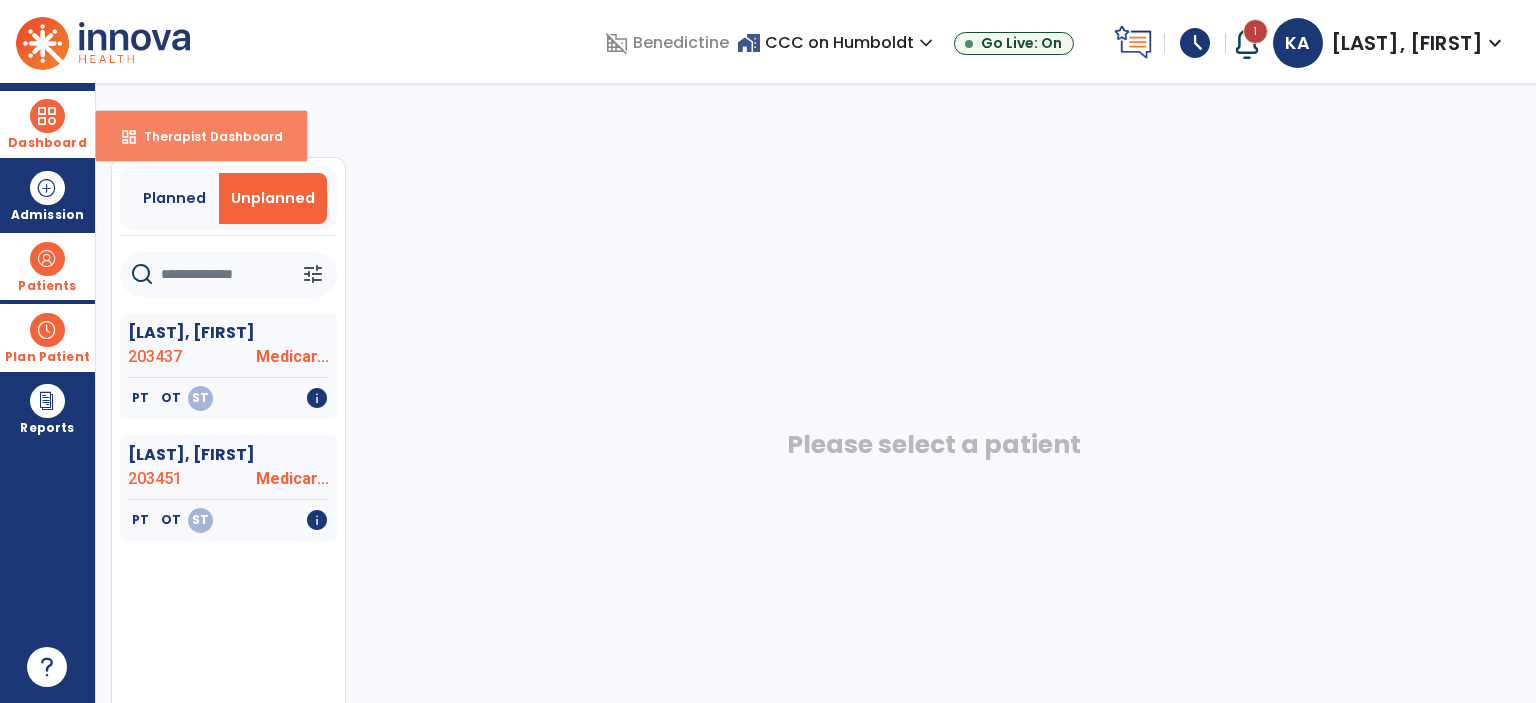 click on "Therapist Dashboard" at bounding box center [205, 136] 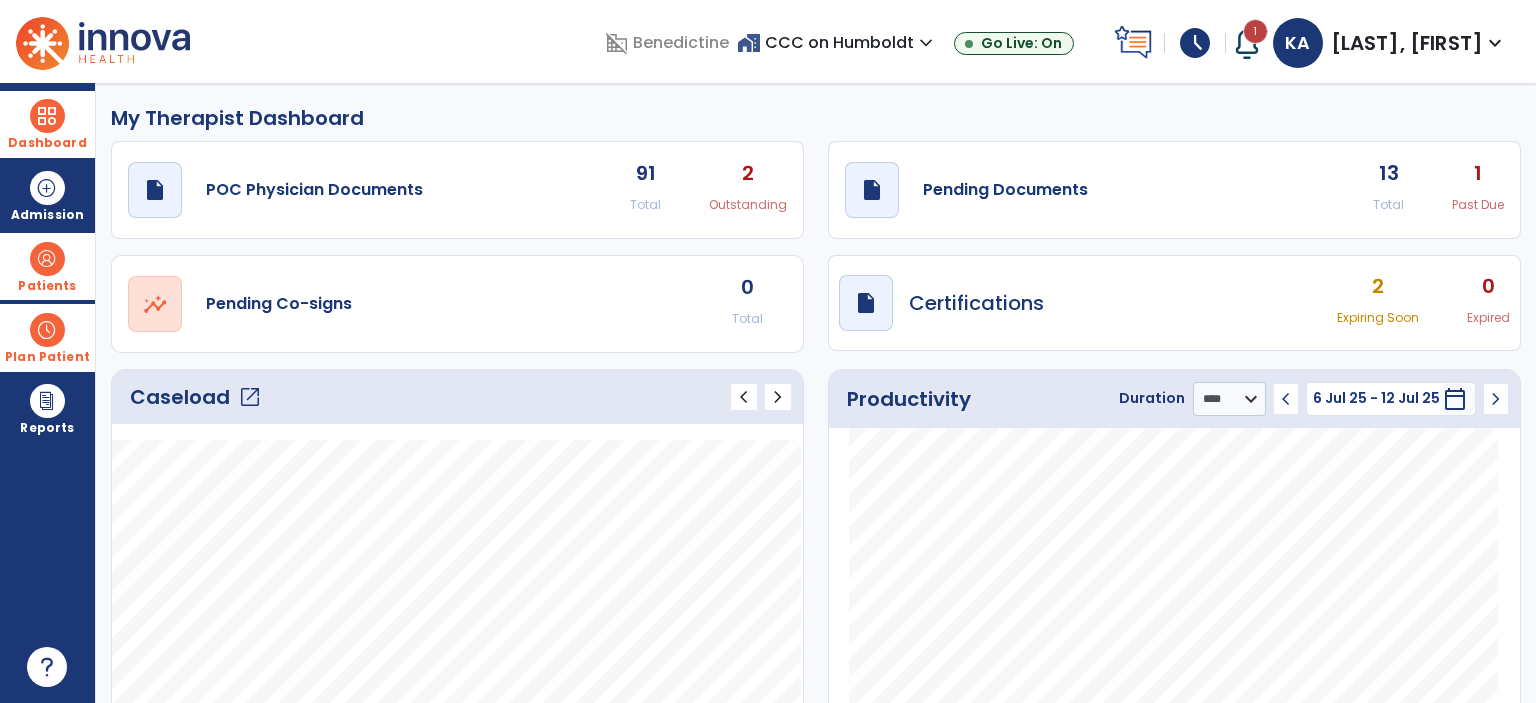 click on "draft   open_in_new  Pending Documents 13 Total 1 Past Due" 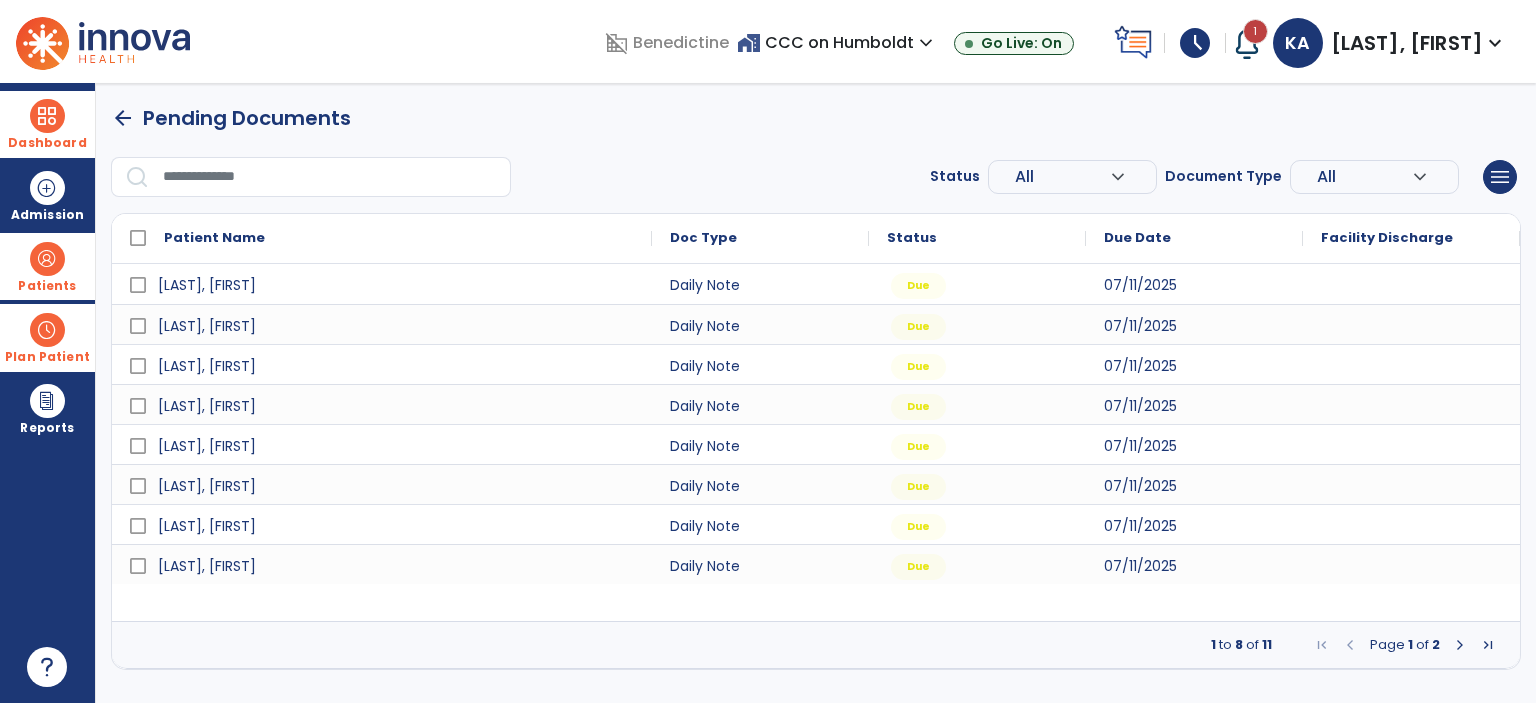 click at bounding box center (1460, 645) 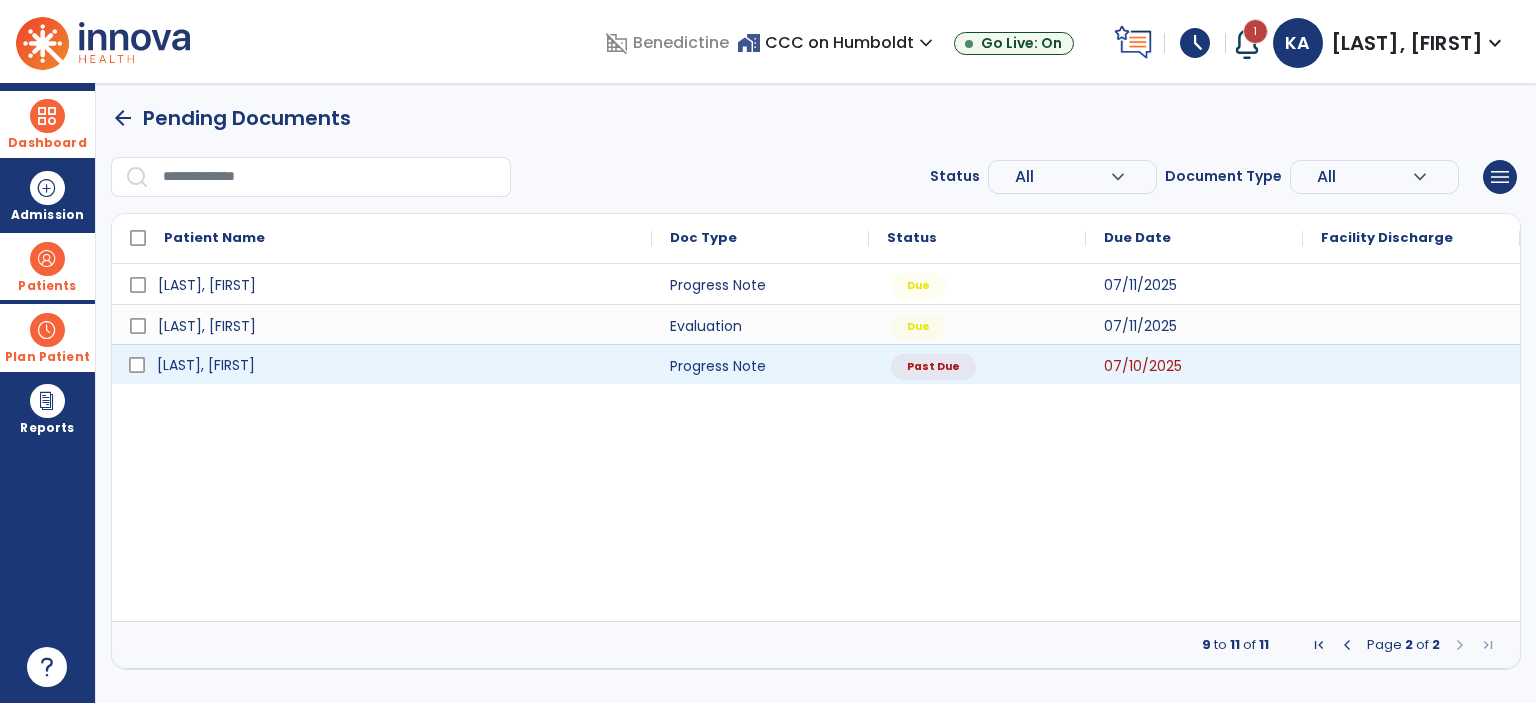 click on "[LAST], [FIRST]" at bounding box center [396, 365] 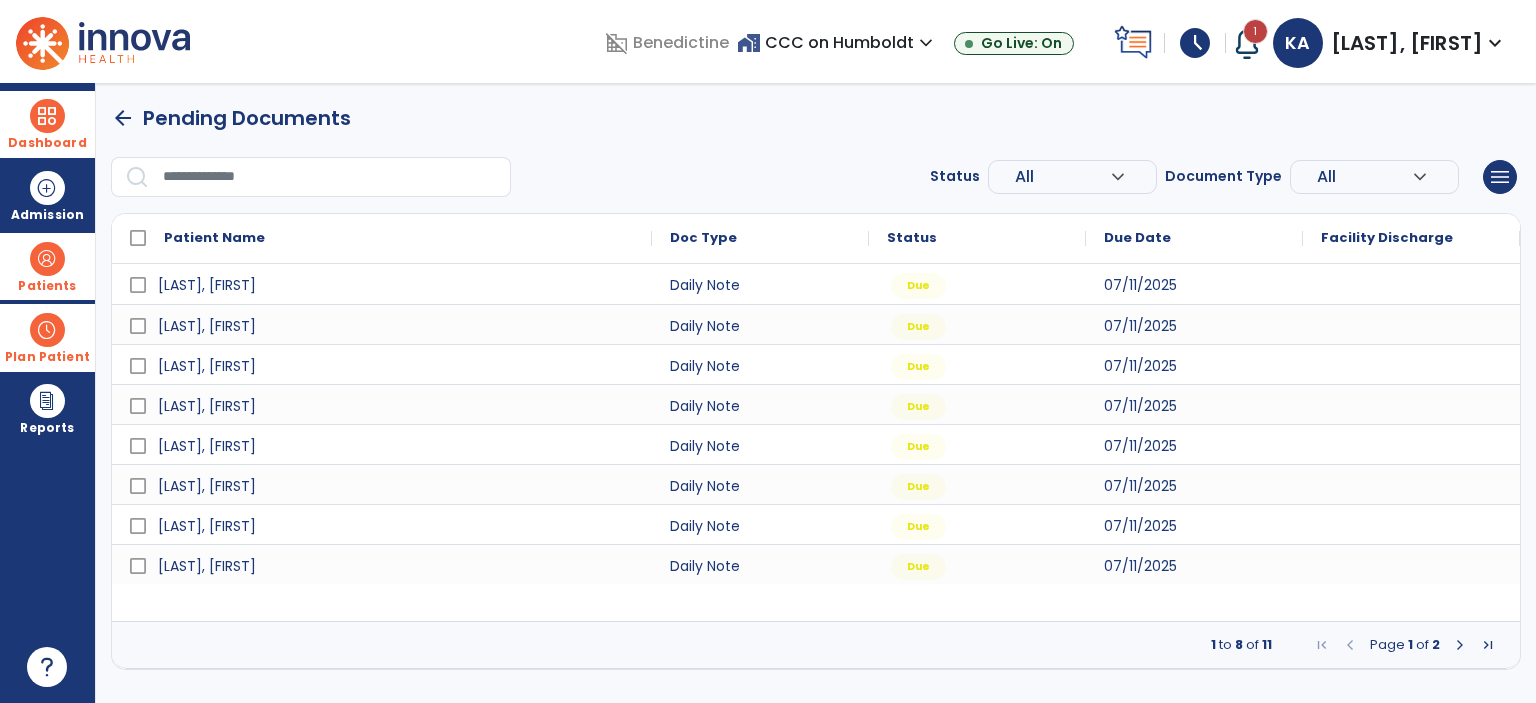 click at bounding box center [1460, 645] 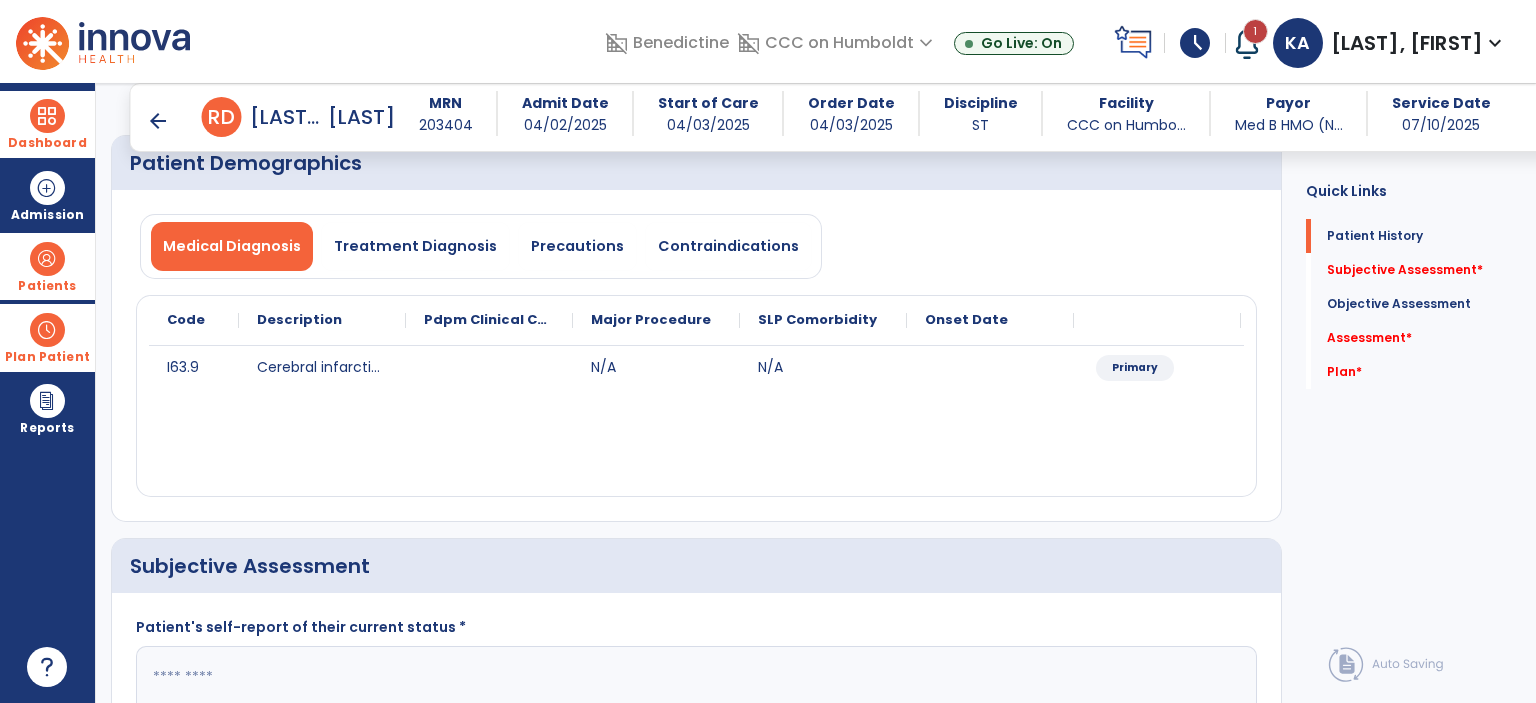 scroll, scrollTop: 312, scrollLeft: 0, axis: vertical 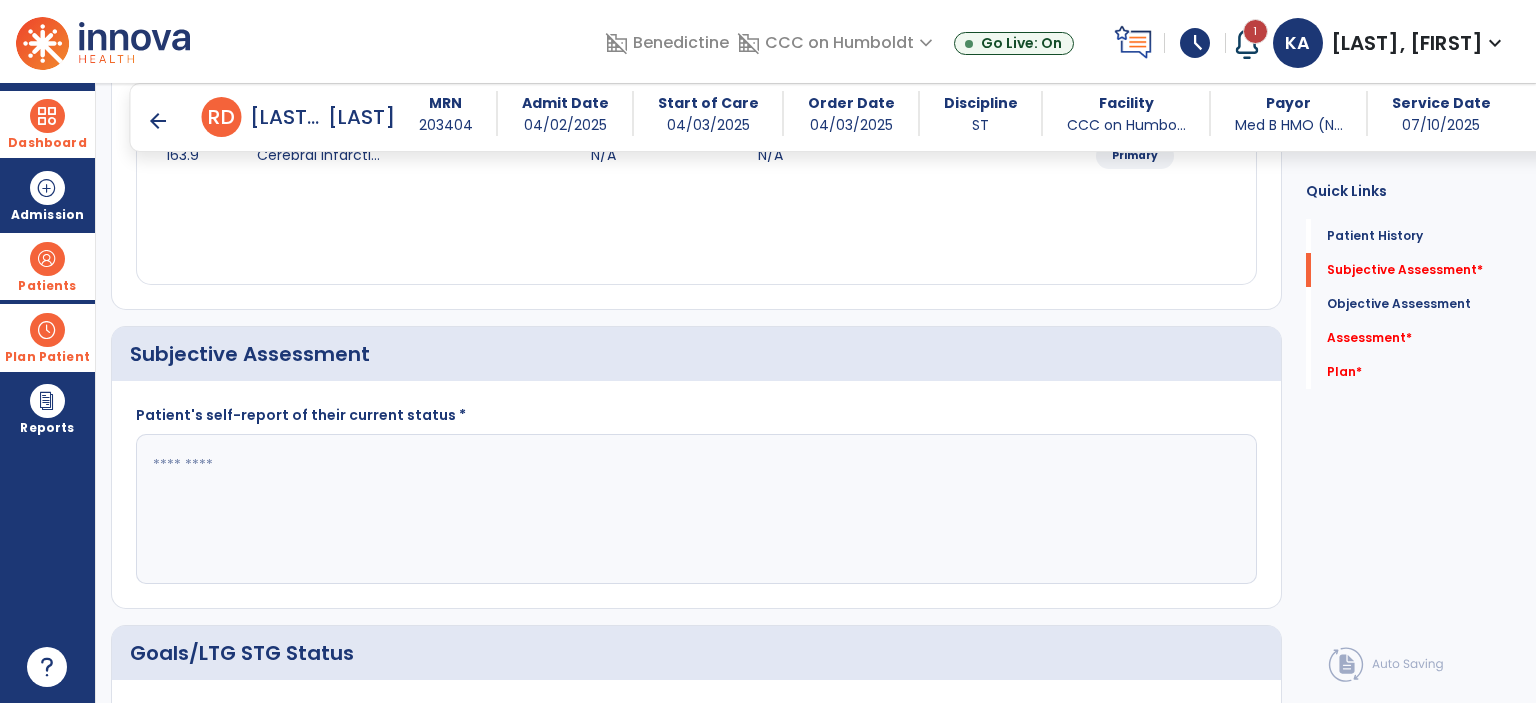 click 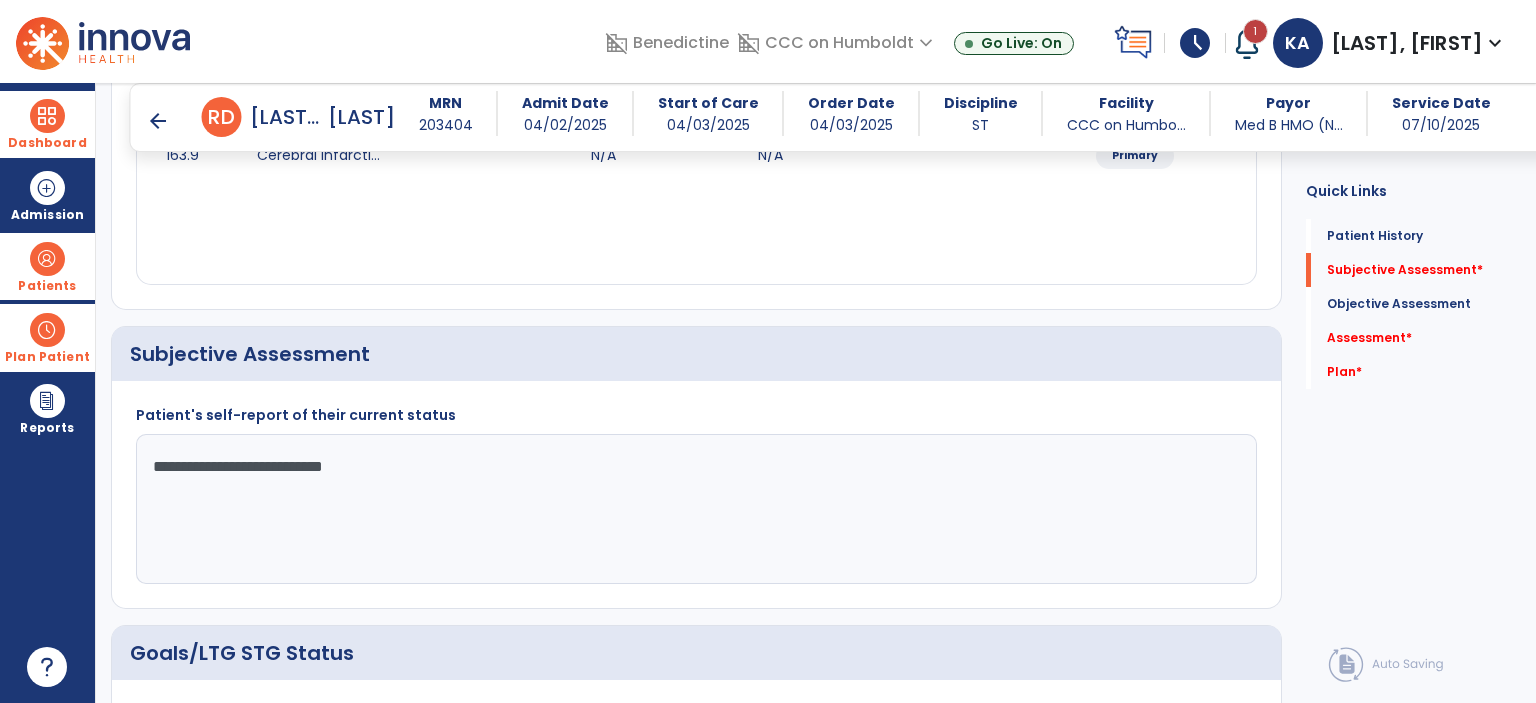 type on "**********" 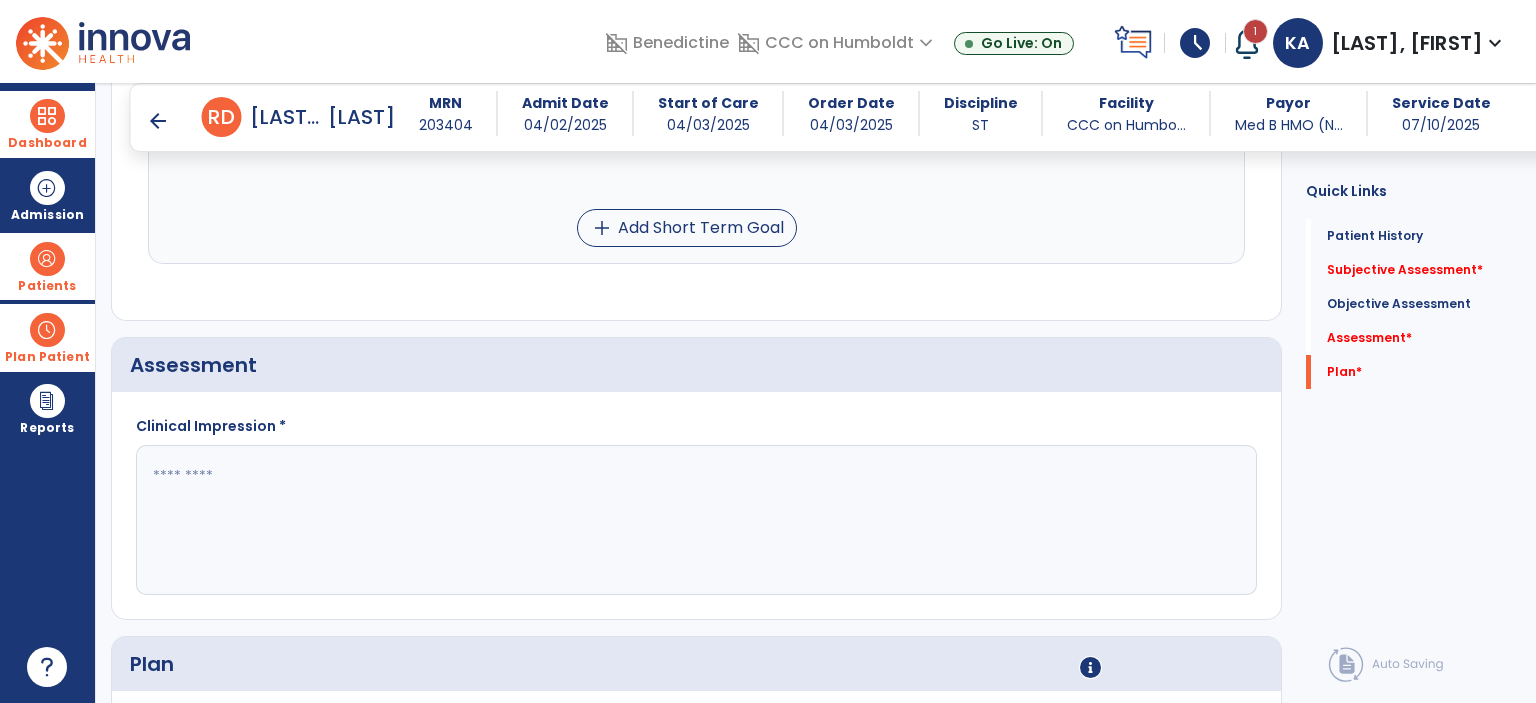 scroll, scrollTop: 2515, scrollLeft: 0, axis: vertical 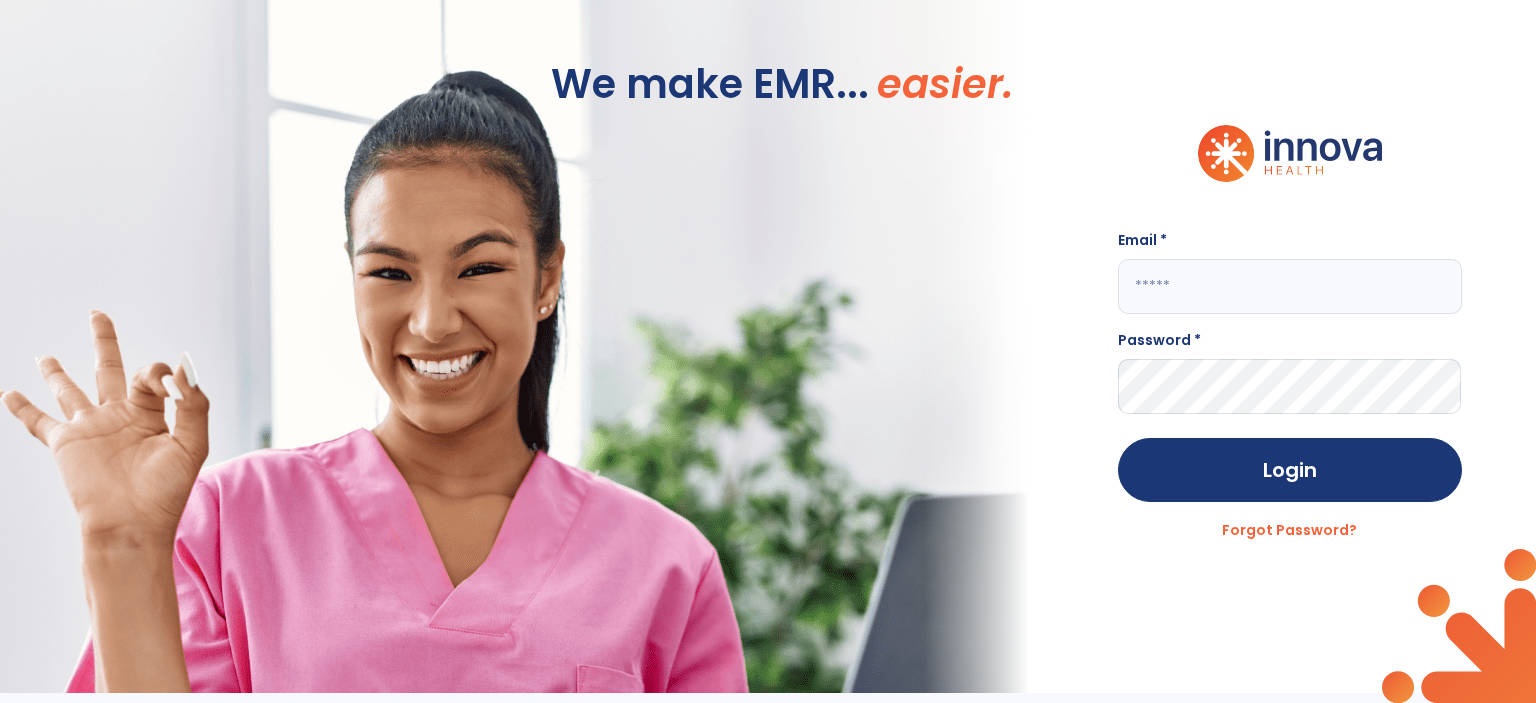 click on "We make EMR... easier." 